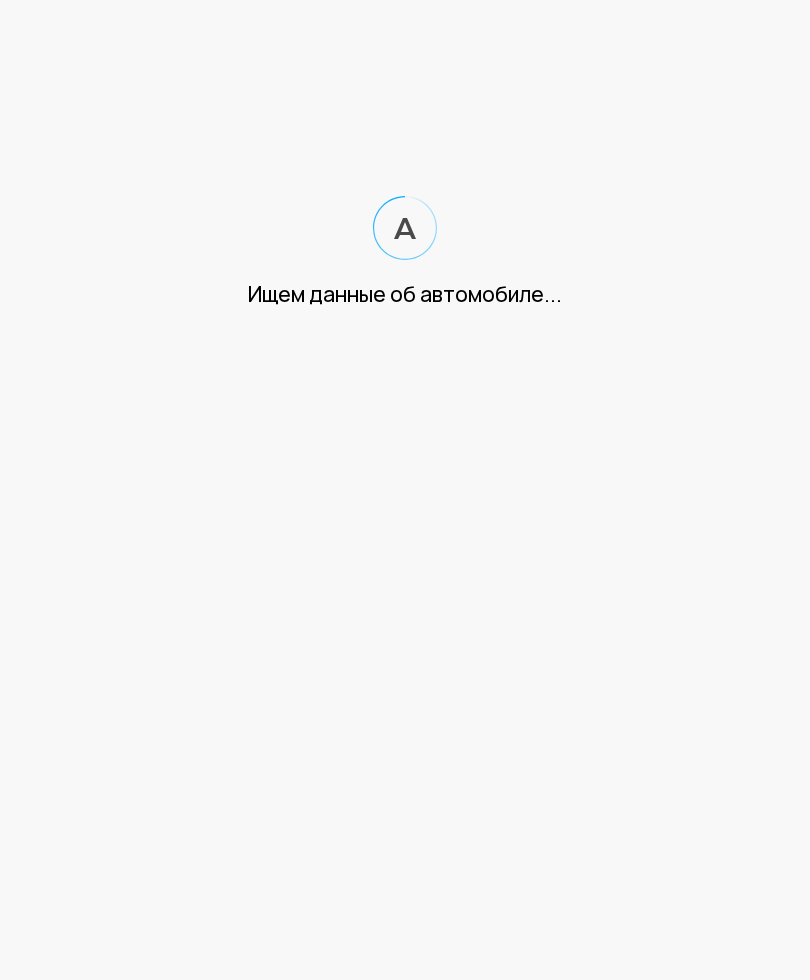 scroll, scrollTop: 0, scrollLeft: 0, axis: both 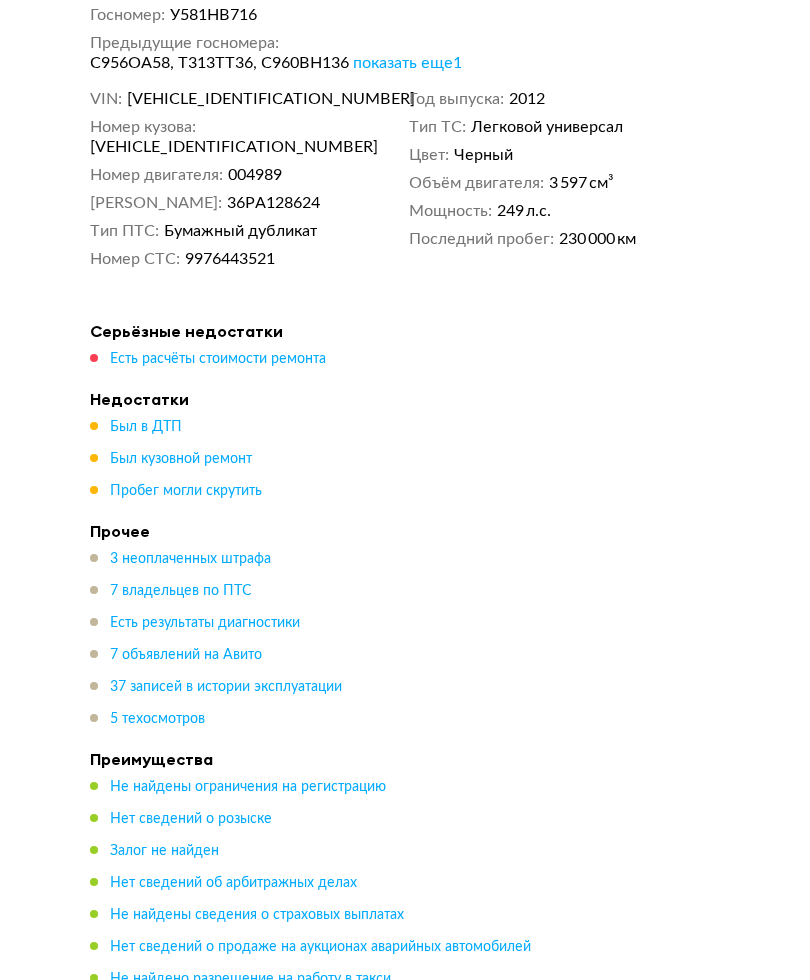 click on "Был в ДТП" at bounding box center [146, 428] 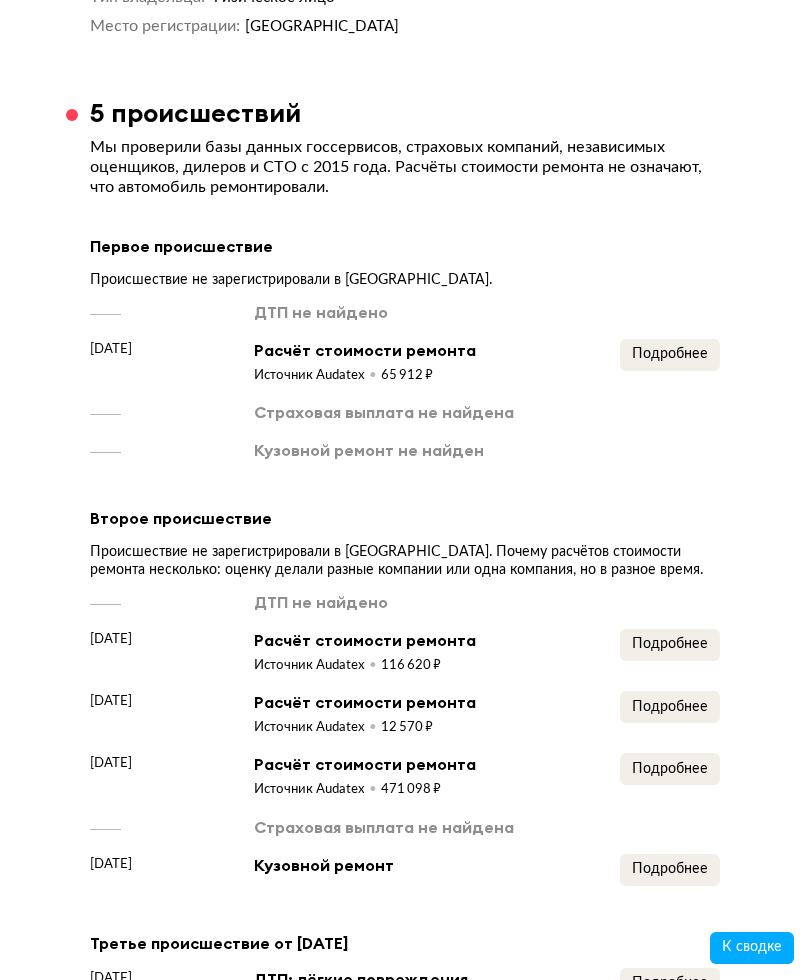 scroll, scrollTop: 4656, scrollLeft: 0, axis: vertical 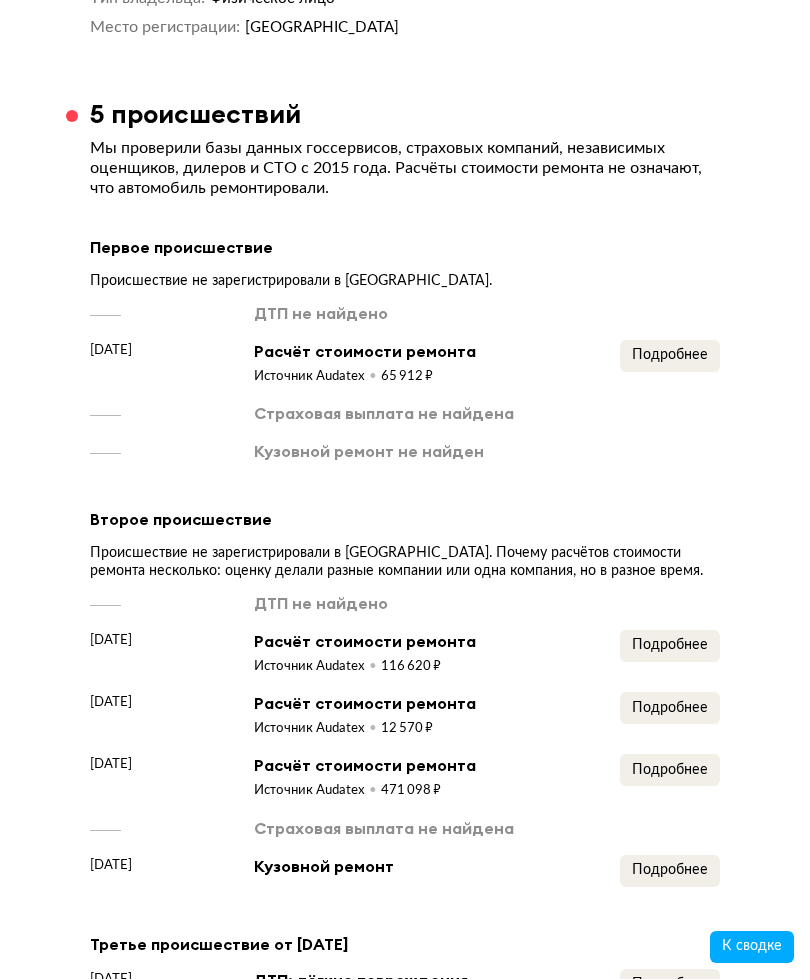 click on "Подробнее" at bounding box center [670, 356] 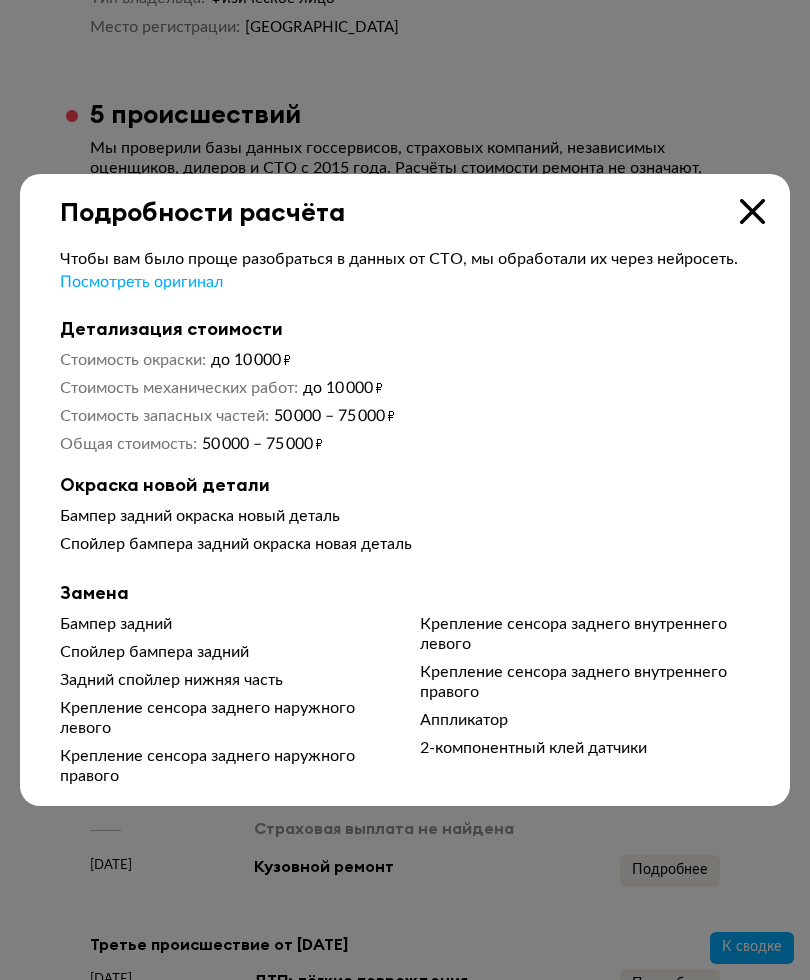 click at bounding box center (405, 490) 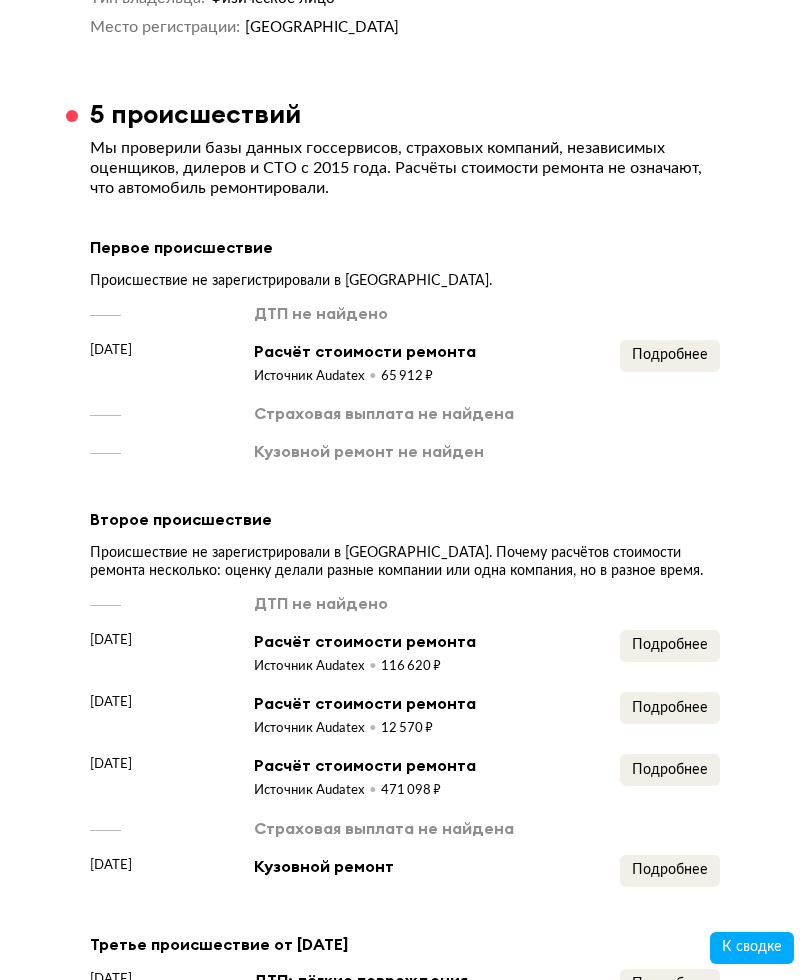 click on "Подробнее" at bounding box center (670, 645) 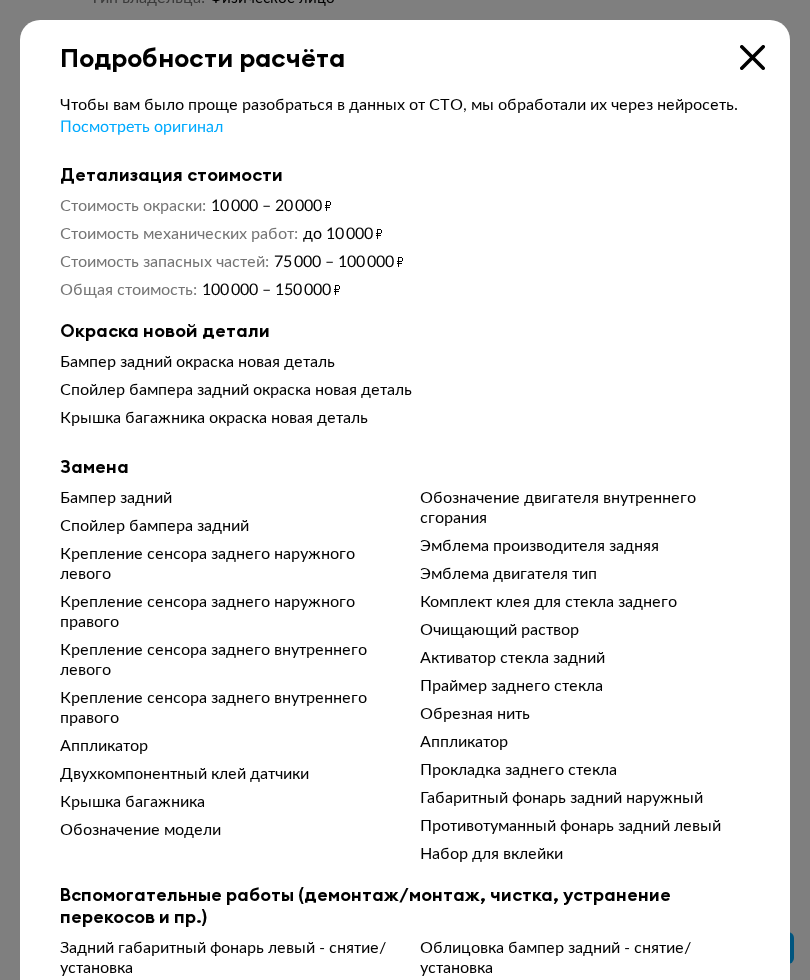 scroll, scrollTop: 0, scrollLeft: 0, axis: both 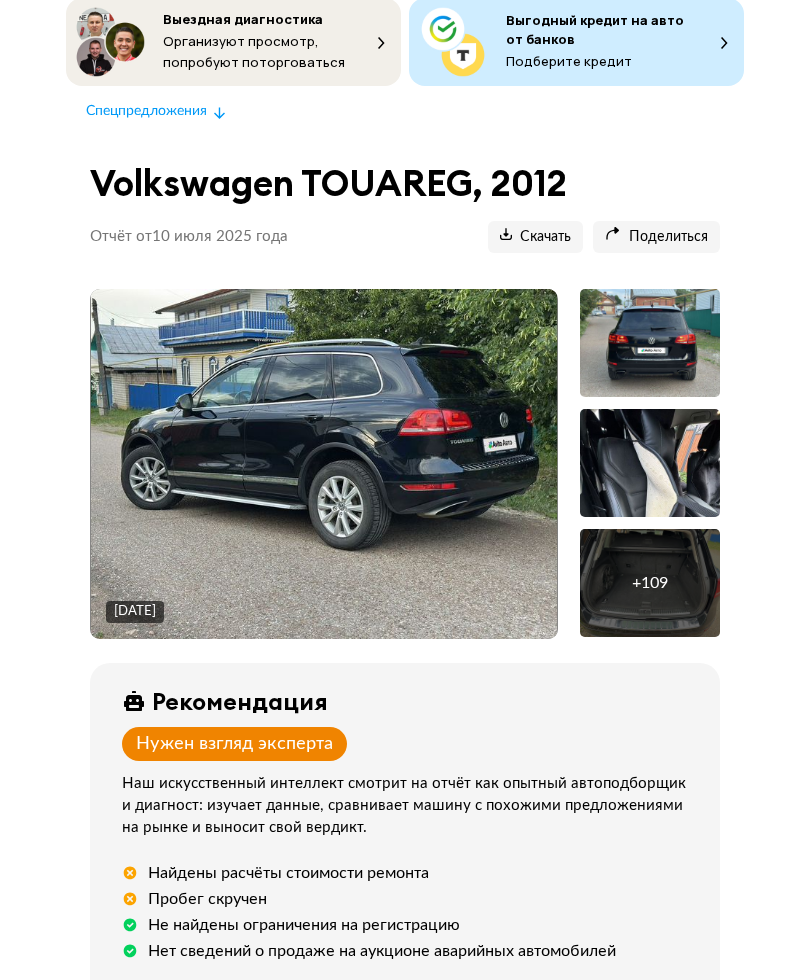 click on "+ 109" at bounding box center [650, 583] 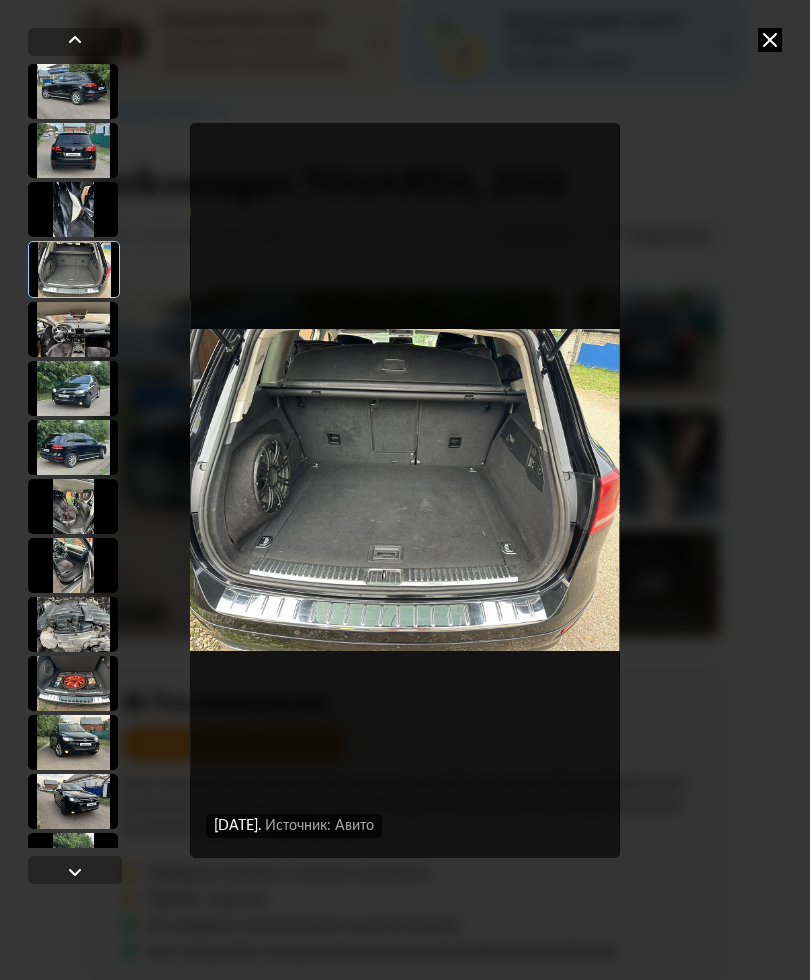 click at bounding box center (75, 872) 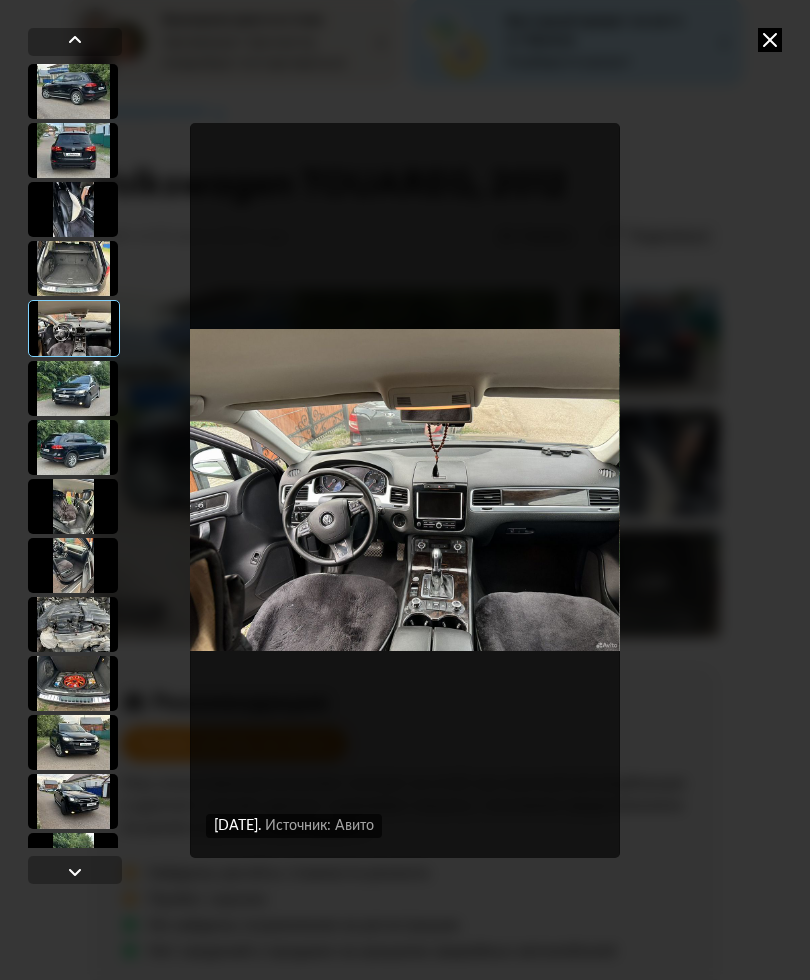 click at bounding box center [75, 872] 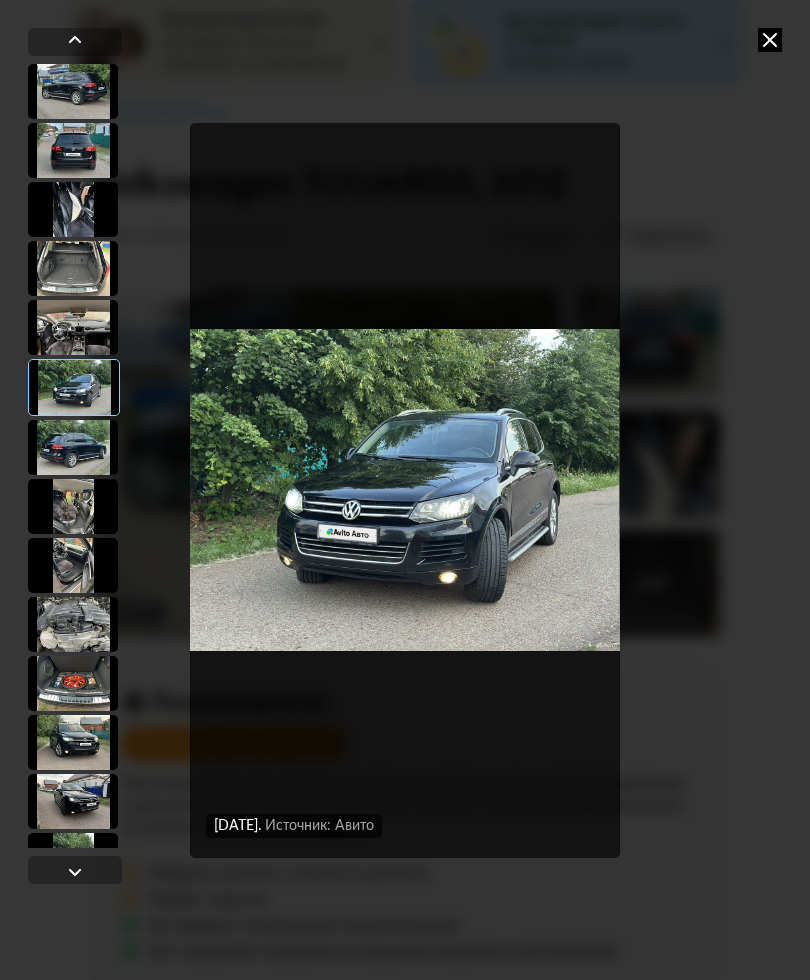 click at bounding box center [75, 872] 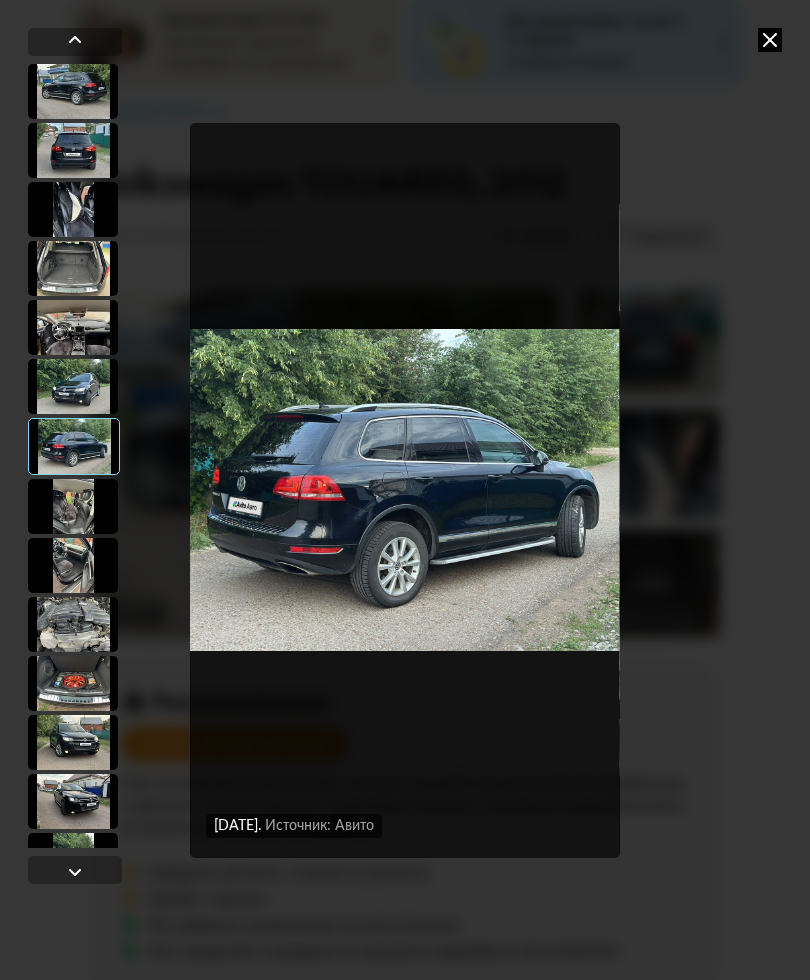 click at bounding box center (75, 872) 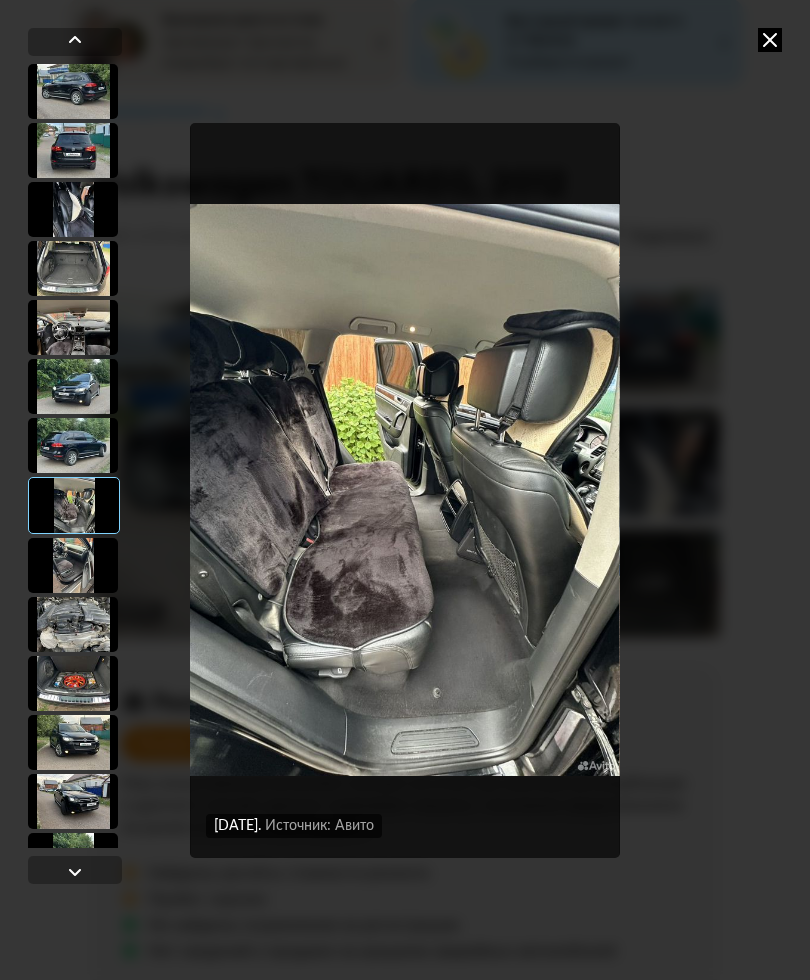 click at bounding box center (75, 872) 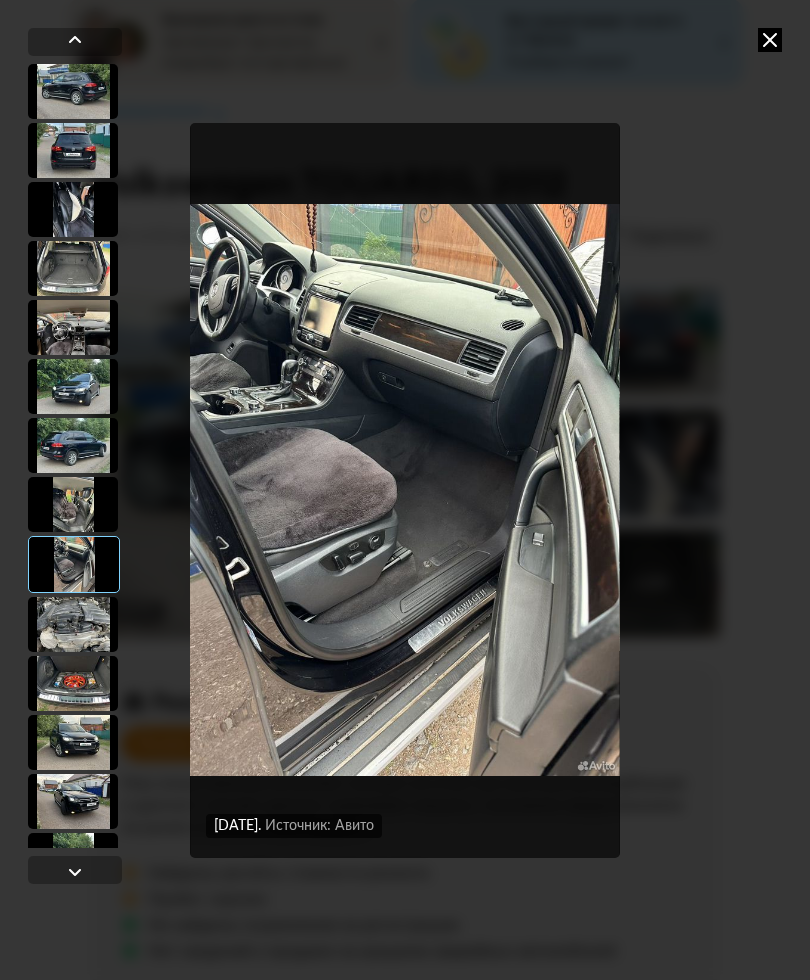 click at bounding box center (75, 872) 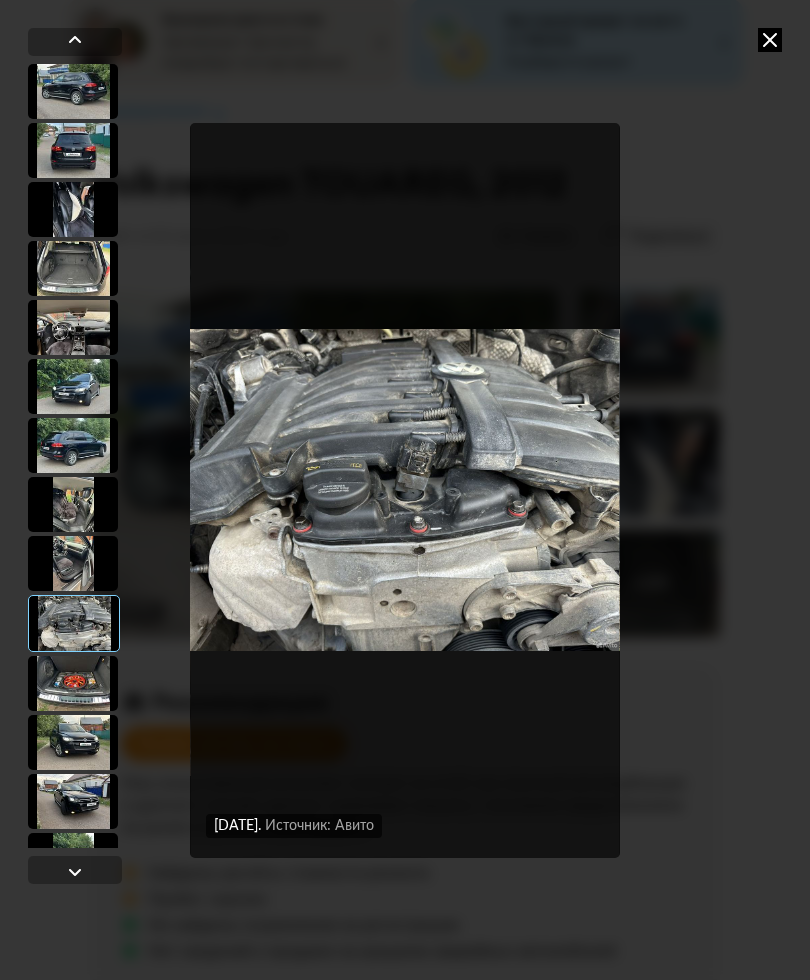 click at bounding box center [75, 872] 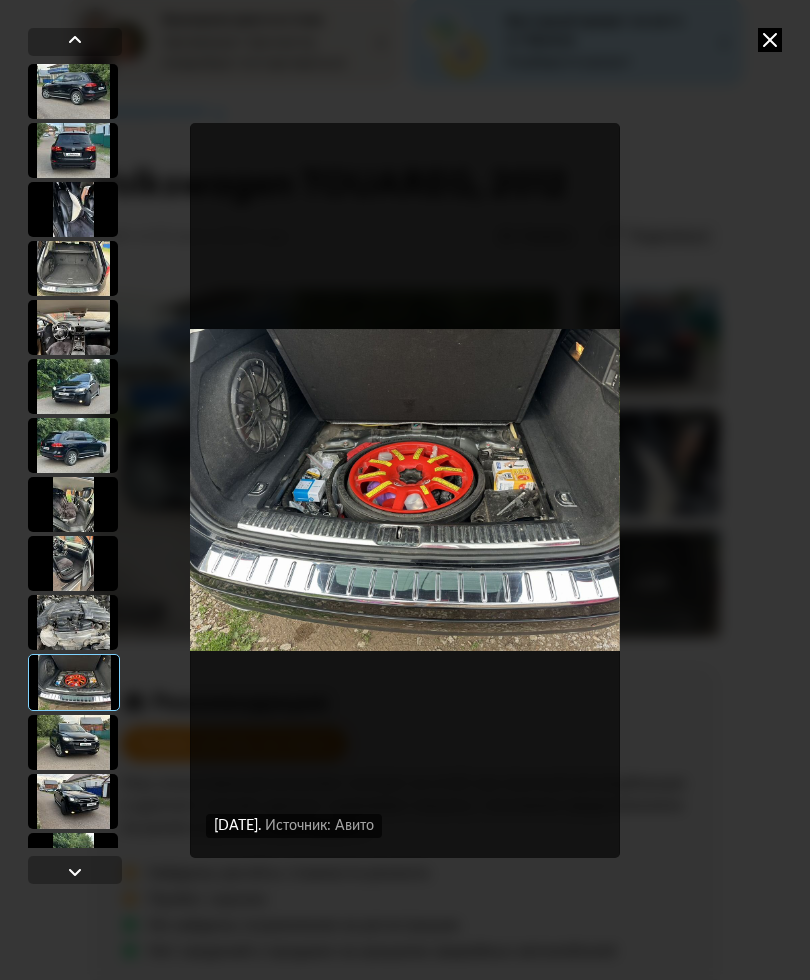 click at bounding box center (73, 622) 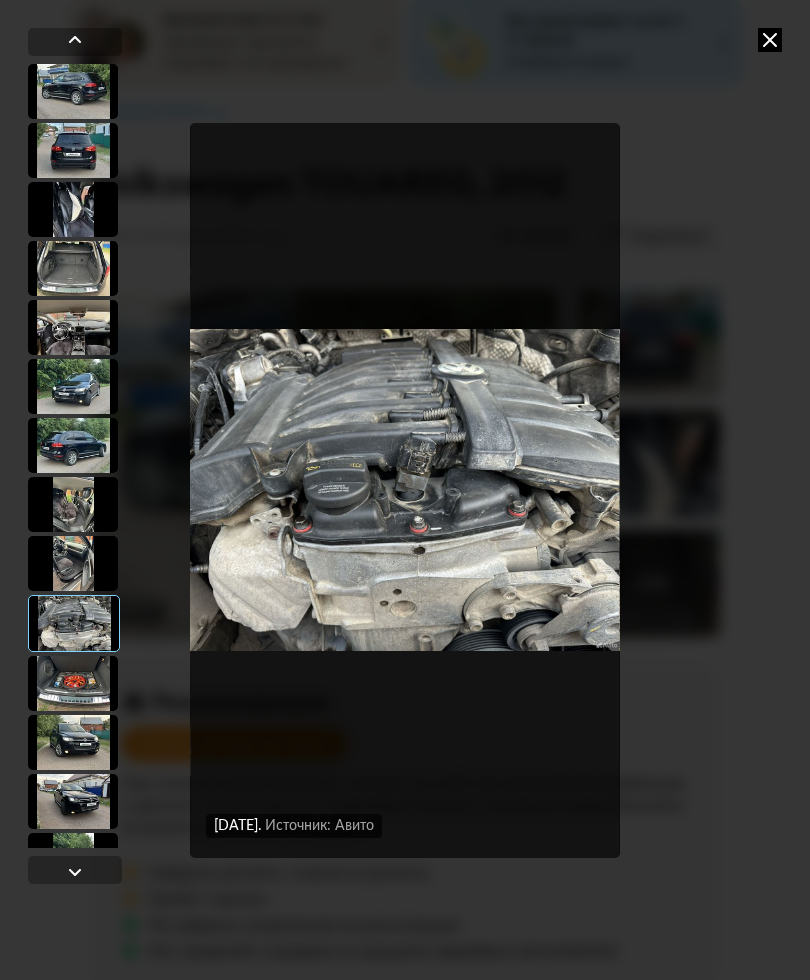 click at bounding box center (75, 872) 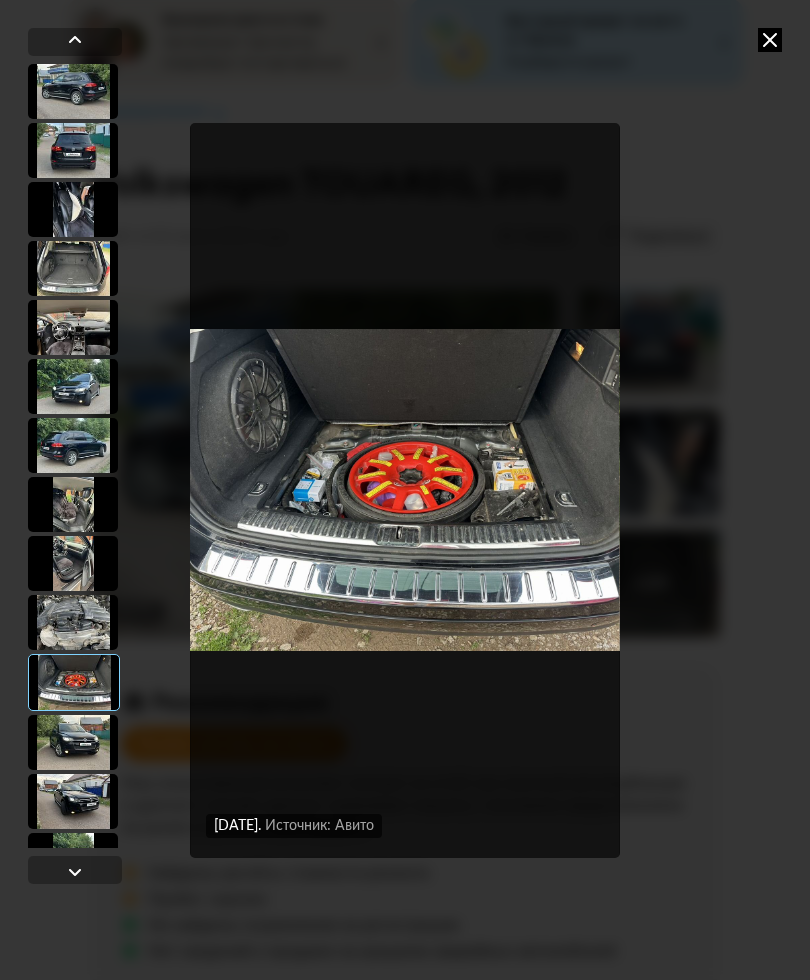 click at bounding box center (75, 872) 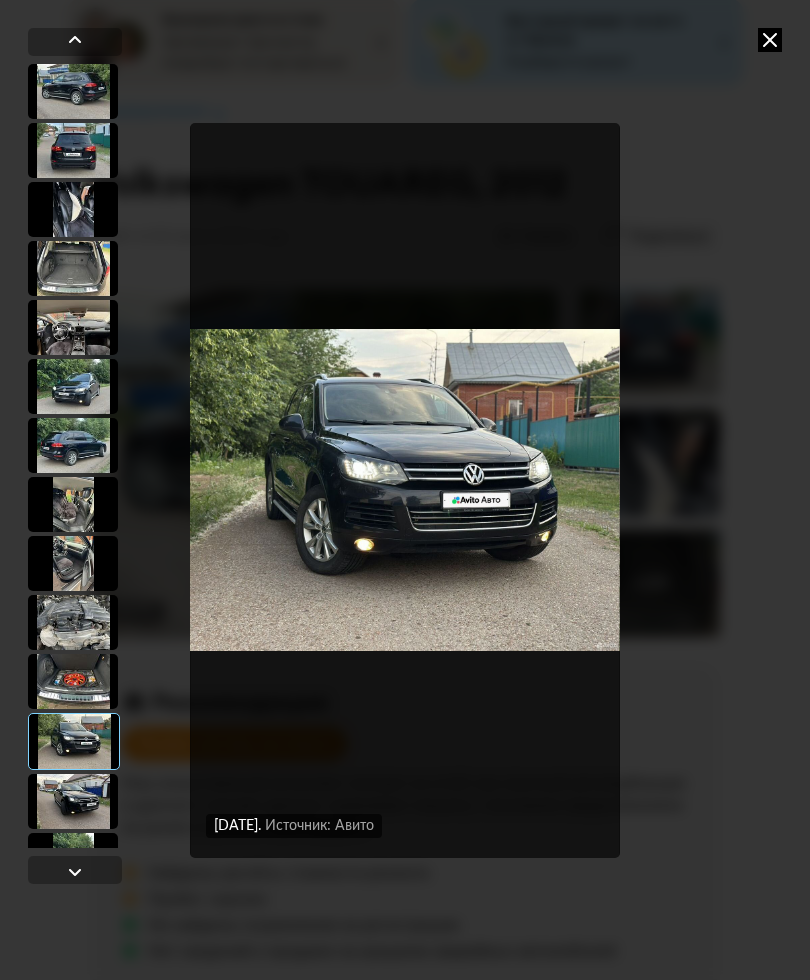 click at bounding box center [75, 872] 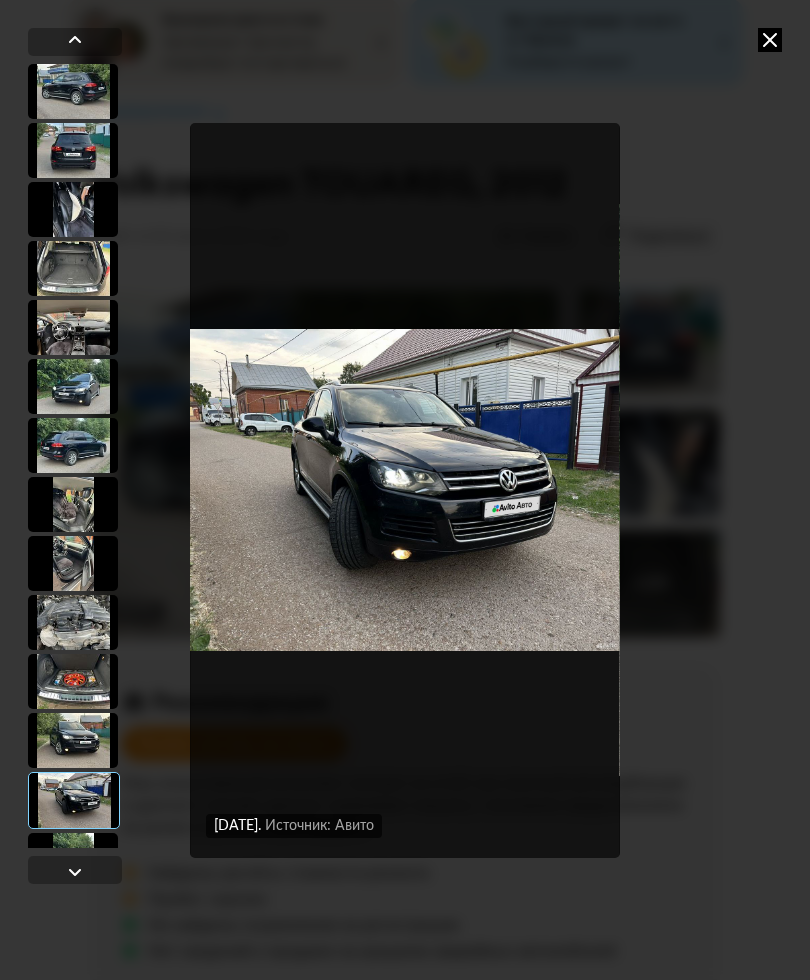 click at bounding box center [75, 872] 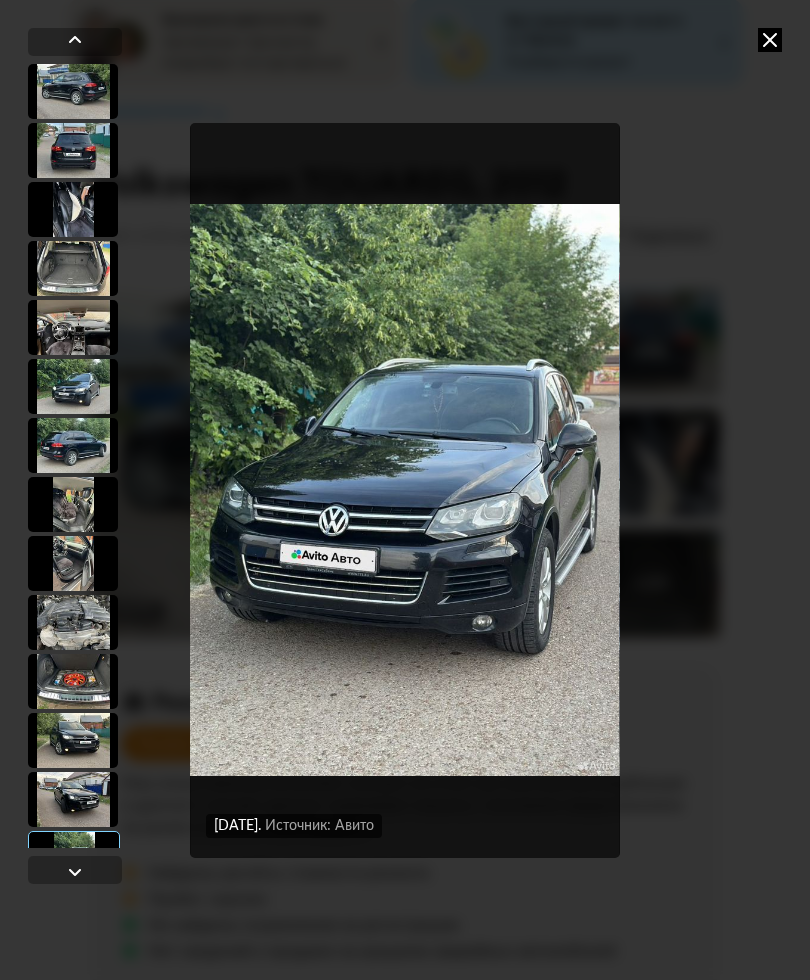 click at bounding box center [75, 872] 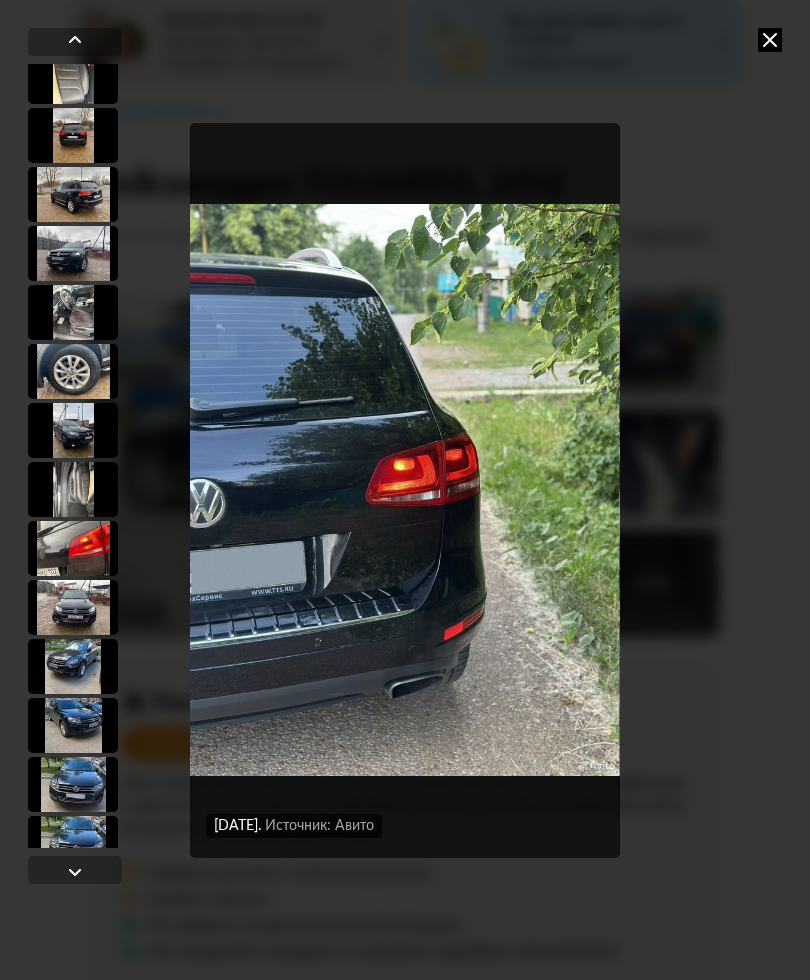 click at bounding box center (75, 872) 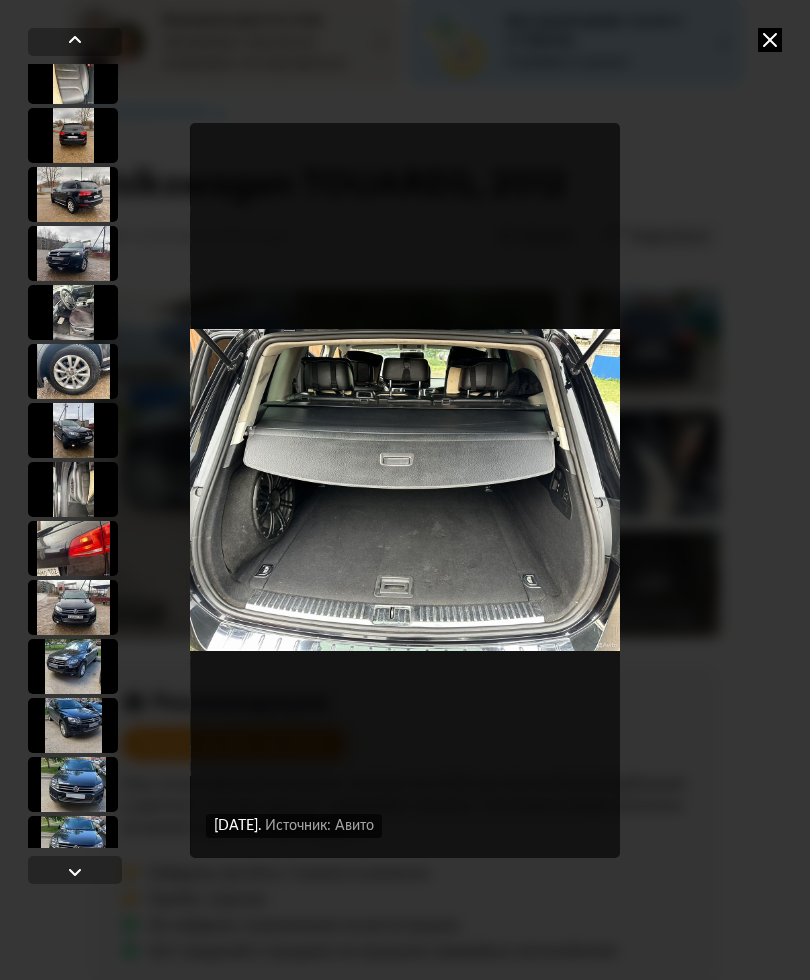 scroll, scrollTop: 1533, scrollLeft: 0, axis: vertical 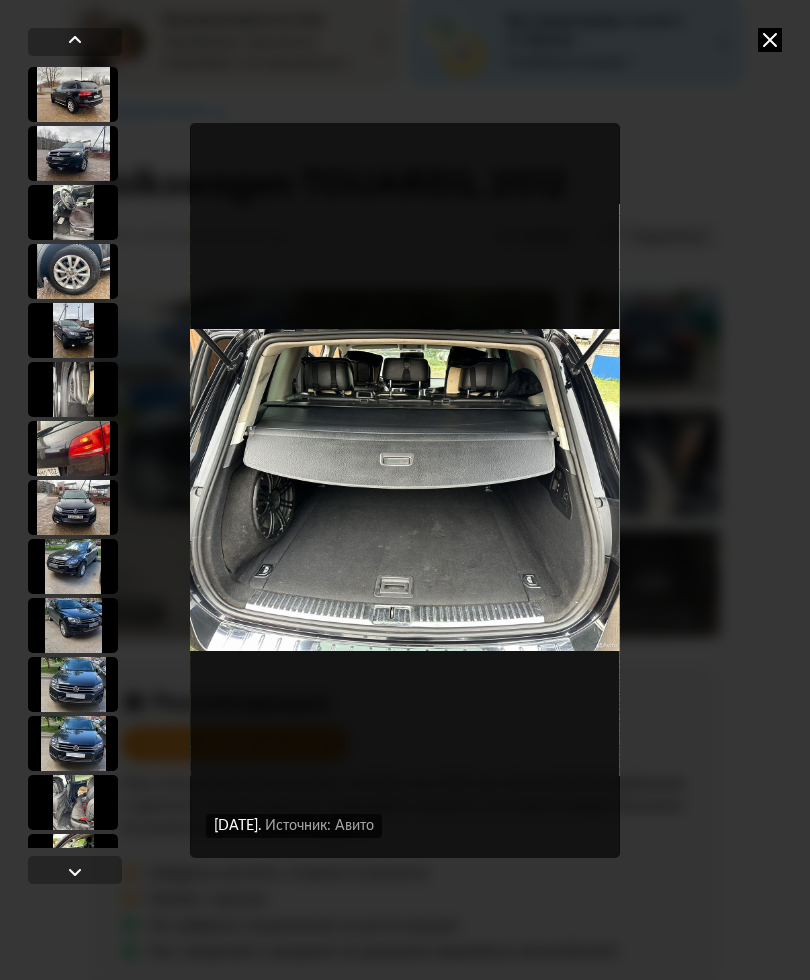 click at bounding box center [75, 872] 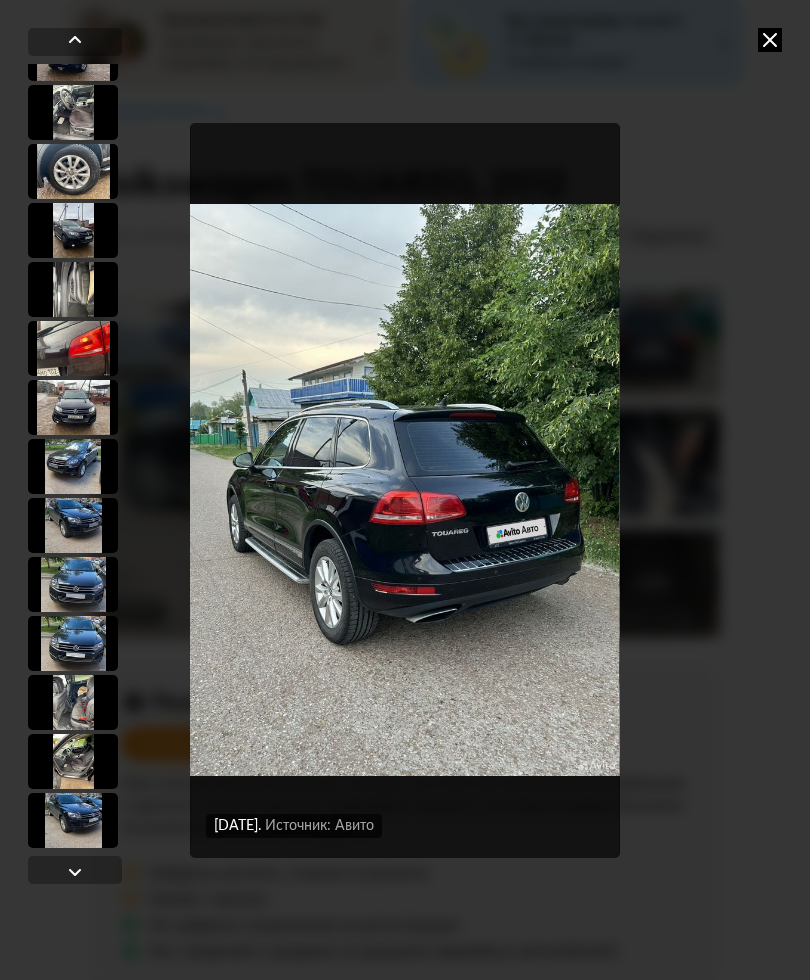 click at bounding box center (75, 870) 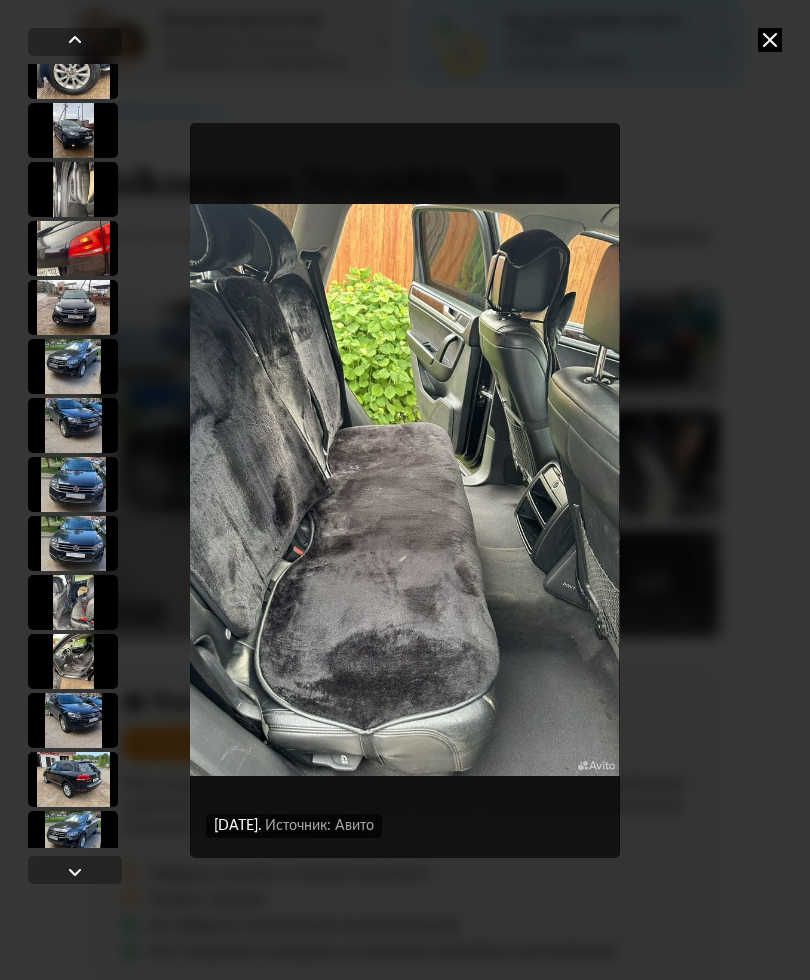 click on "13 июня 2025 года Источник: Авито 13 июня 2025 года Источник: Авито 13 июня 2025 года Источник: Авито 13 июня 2025 года Источник: Авито 13 июня 2025 года Источник: Авито 13 июня 2025 года Источник: Авито 13 июня 2025 года Источник: Авито 13 июня 2025 года Источник: Авито 13 июня 2025 года Источник: Авито 13 июня 2025 года Источник: Авито 13 июня 2025 года Источник: Авито 13 июня 2025 года Источник: Авито 13 июня 2025 года Источник: Авито 13 июня 2025 года Источник: Авито 13 июня 2025 года Источник: Авито 13 июня 2025 года Источник: Авито 13 июня 2025 года Источник: Авито 13 июня 2025 года Источник: Авито 21 мая 2025 года" at bounding box center (405, 490) 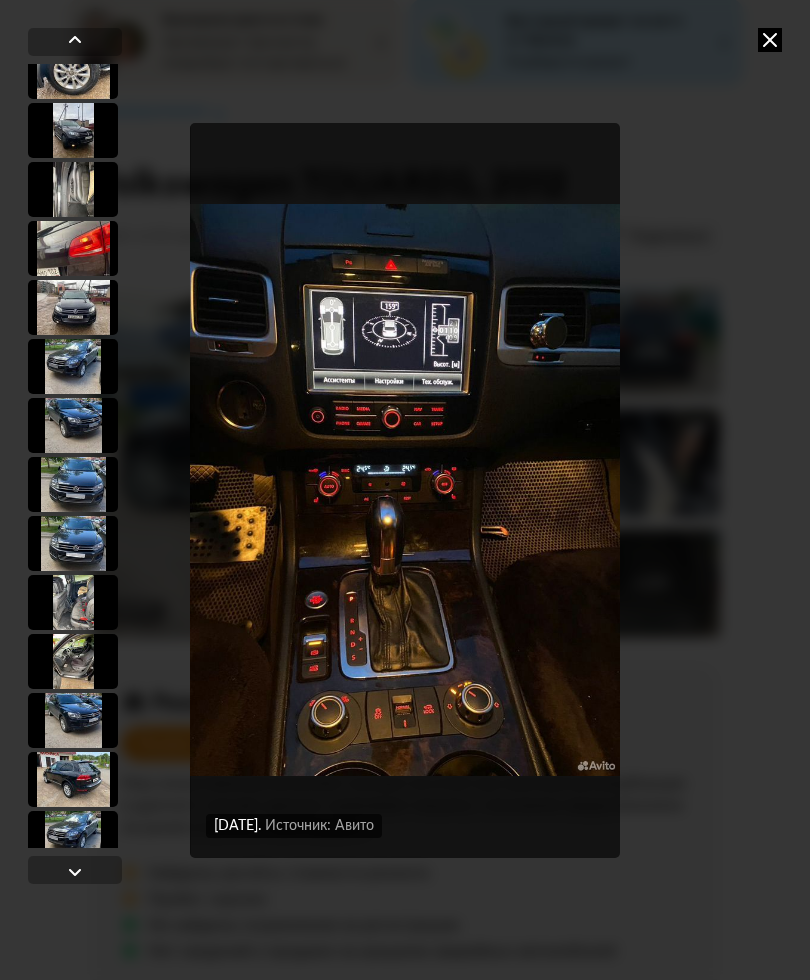 scroll, scrollTop: 1833, scrollLeft: 0, axis: vertical 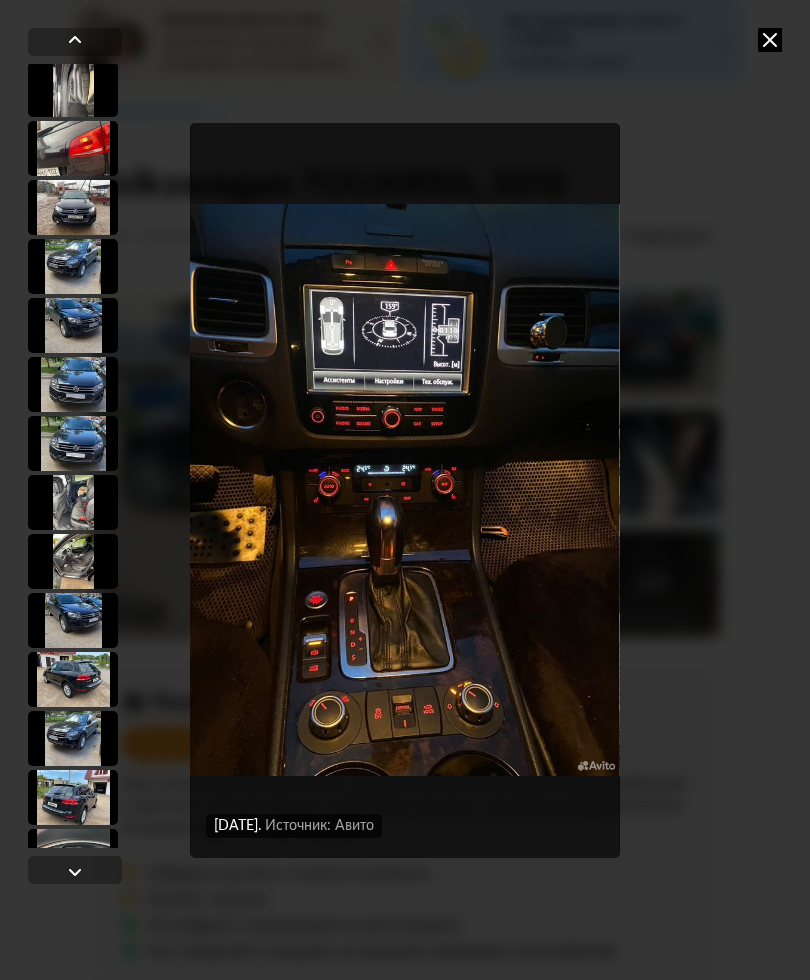 click at bounding box center (75, 872) 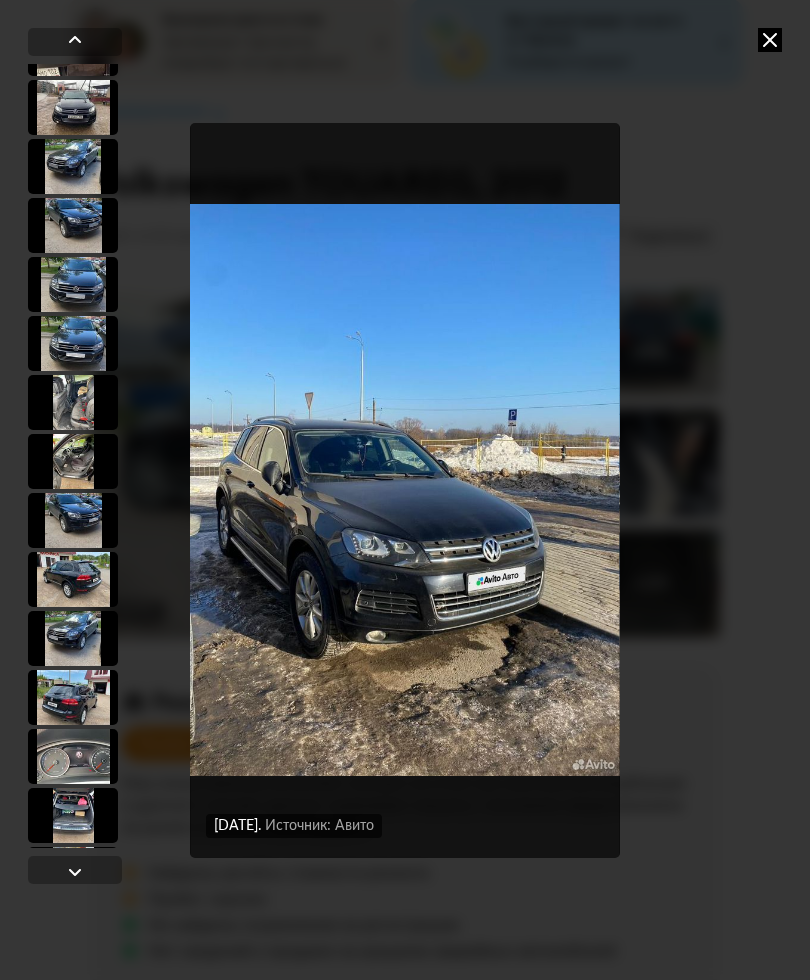 click at bounding box center [75, 872] 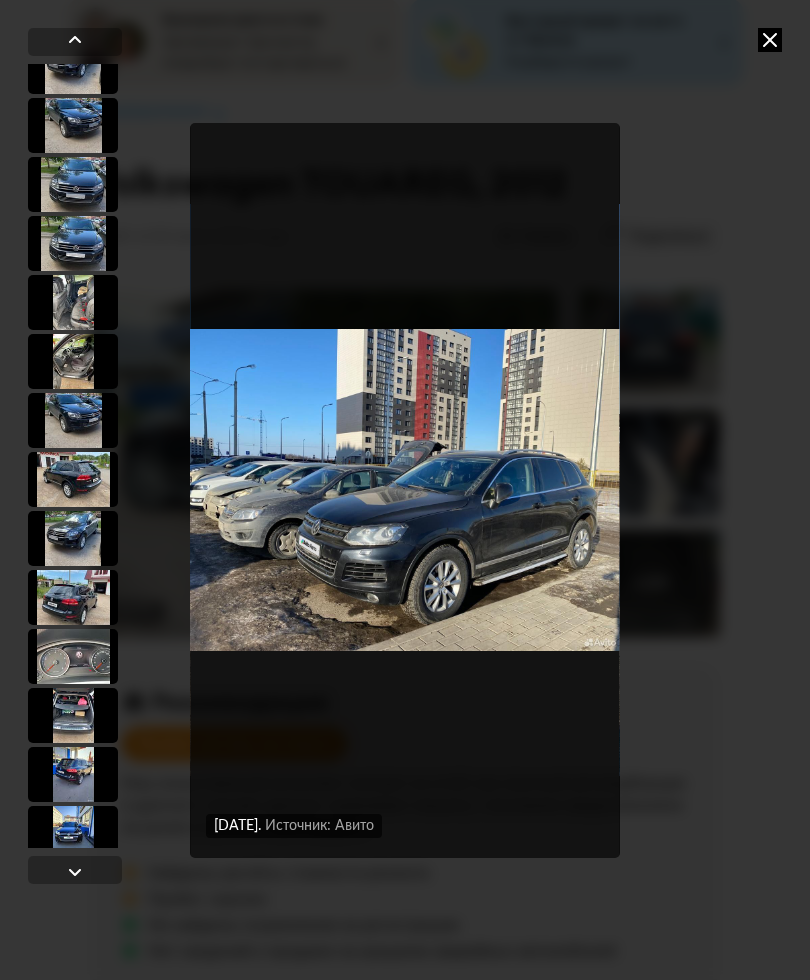 click at bounding box center (75, 872) 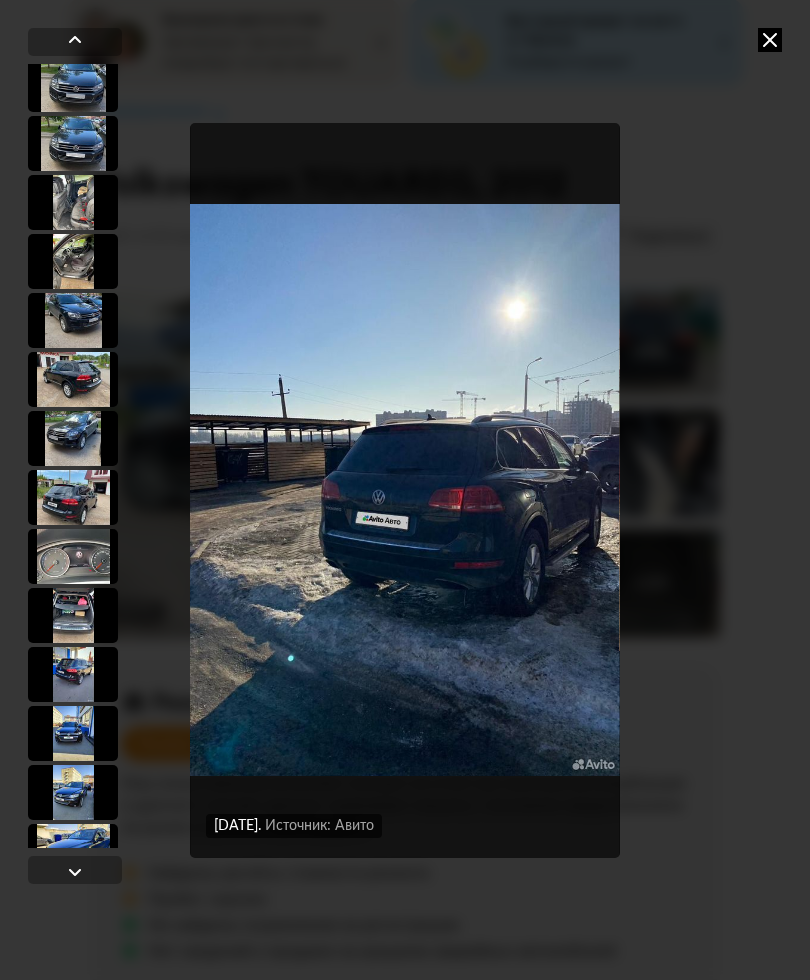 click at bounding box center (75, 872) 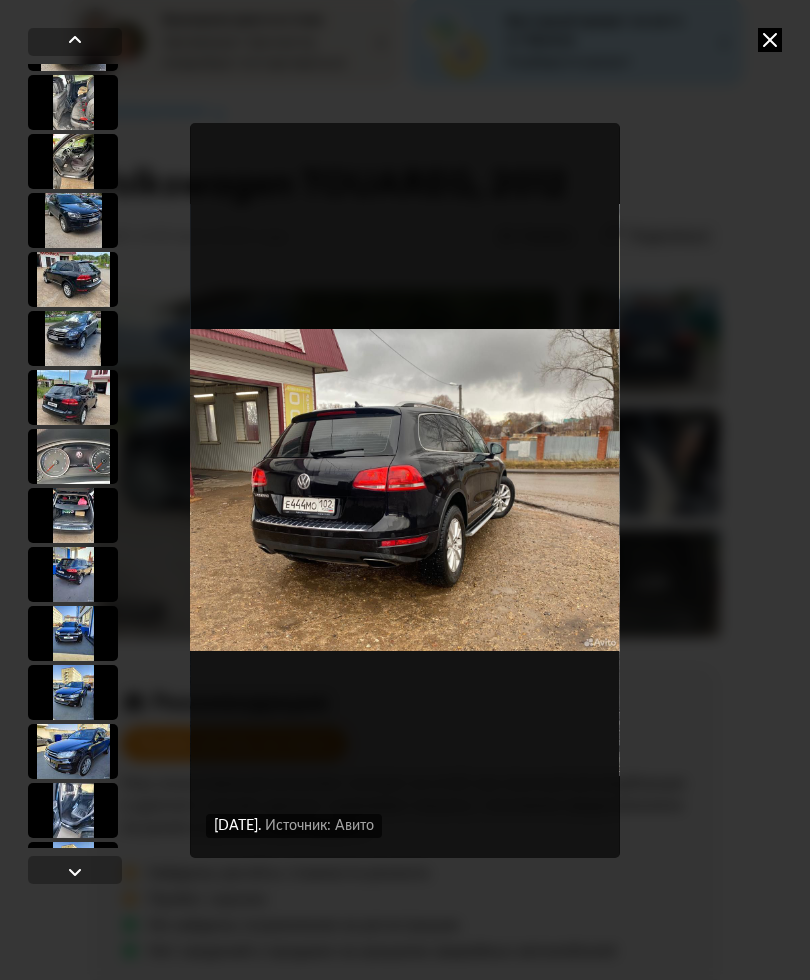 click at bounding box center (75, 872) 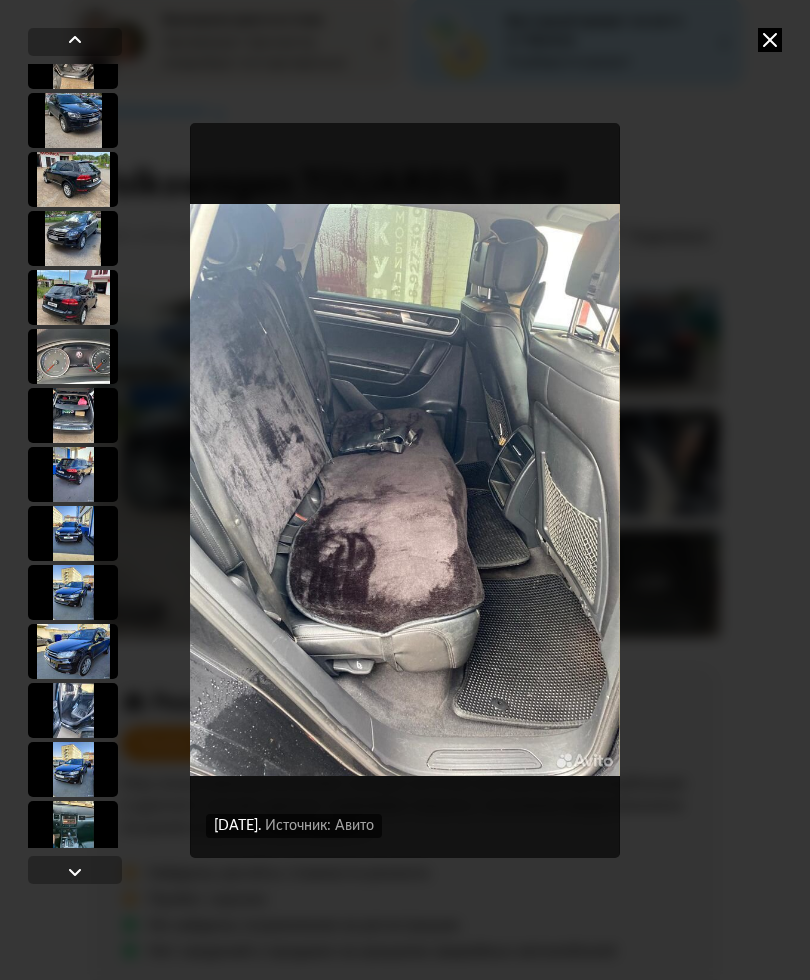 click at bounding box center [75, 872] 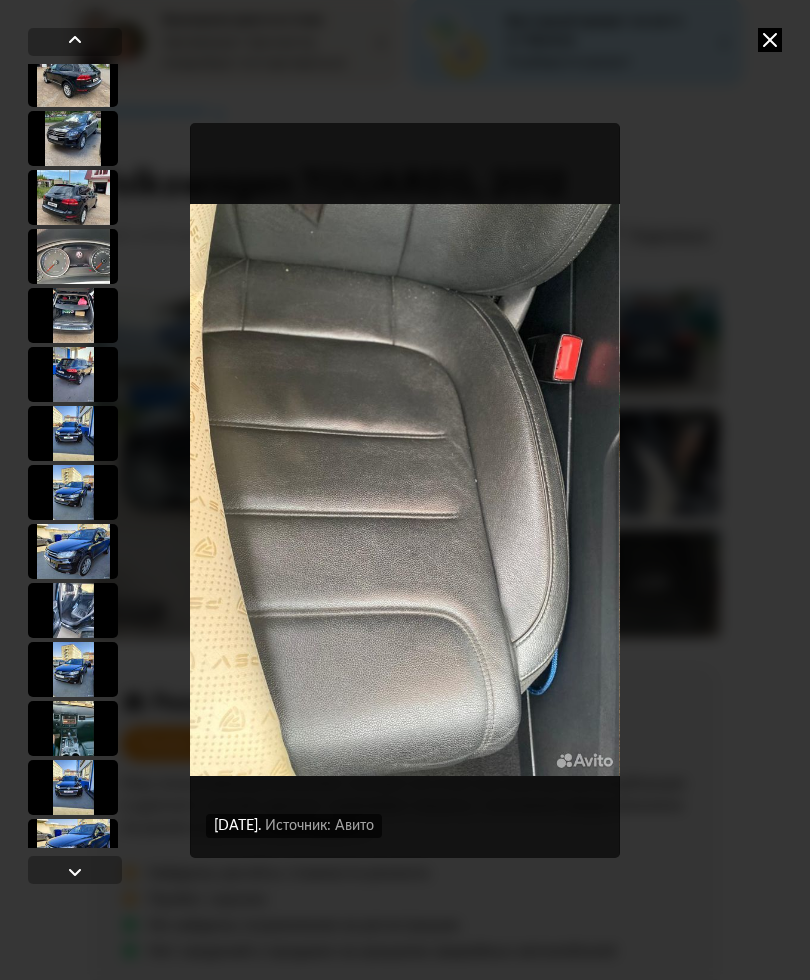 click at bounding box center (75, 872) 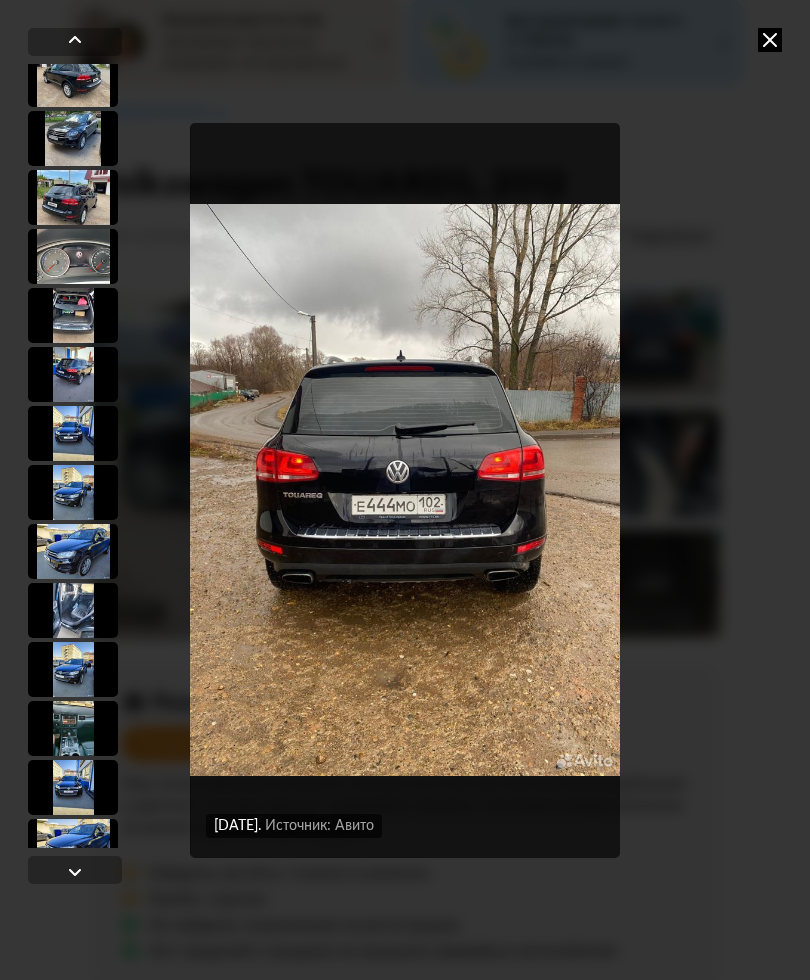 scroll, scrollTop: 2533, scrollLeft: 0, axis: vertical 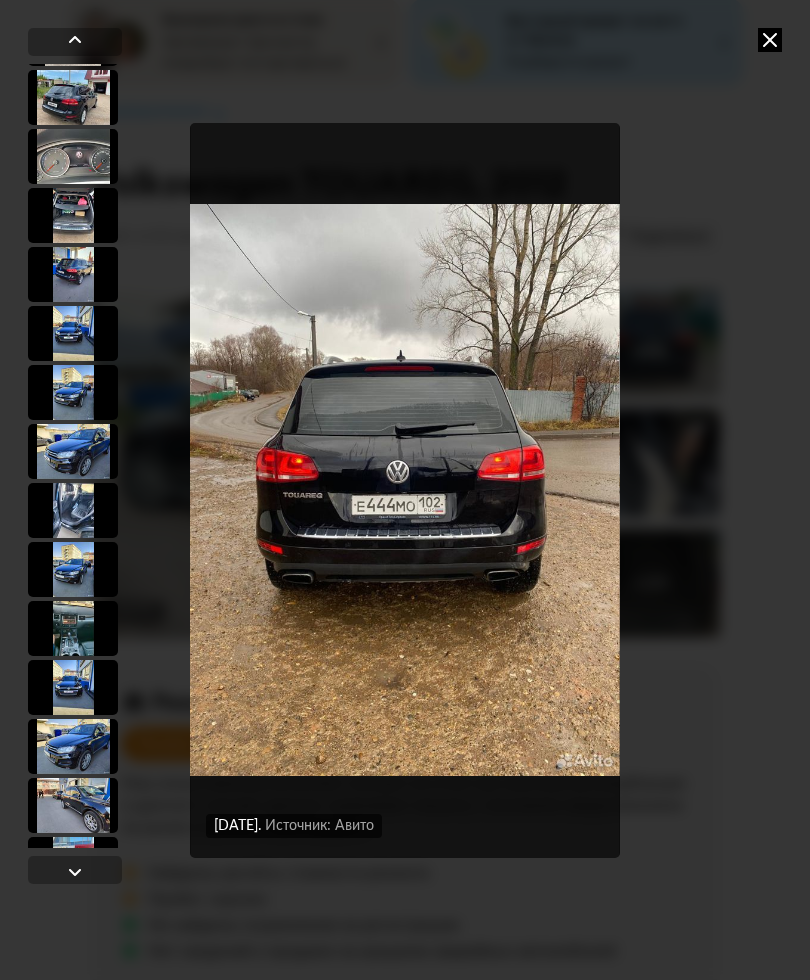click at bounding box center [75, 872] 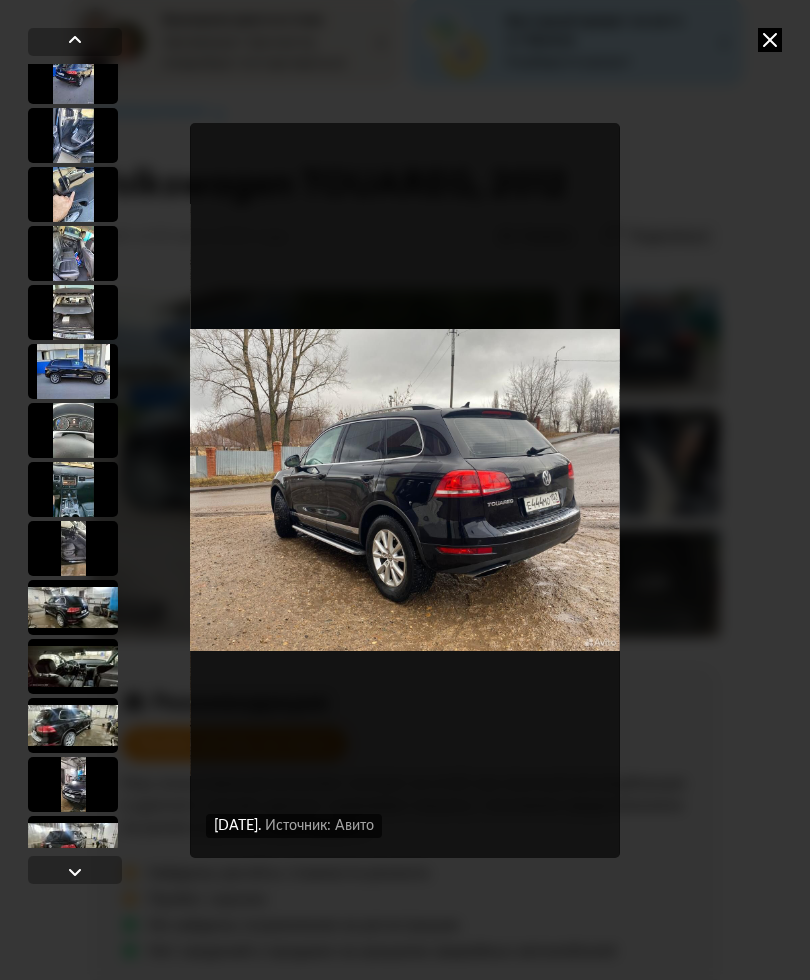 scroll, scrollTop: 4561, scrollLeft: 0, axis: vertical 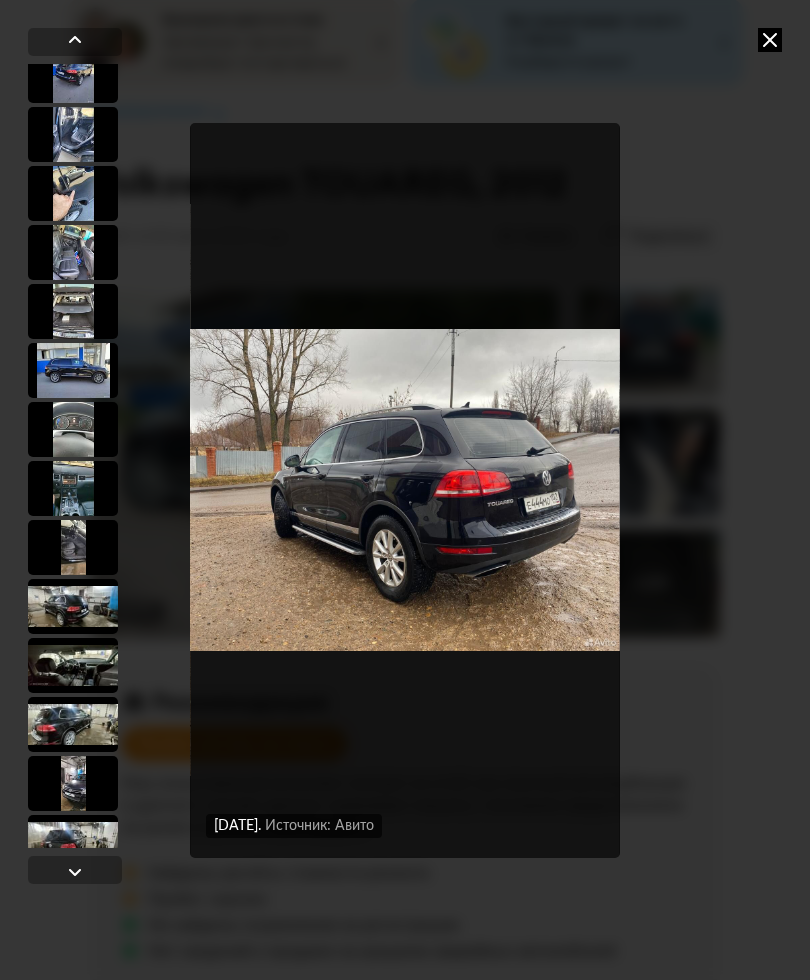 click at bounding box center [75, 42] 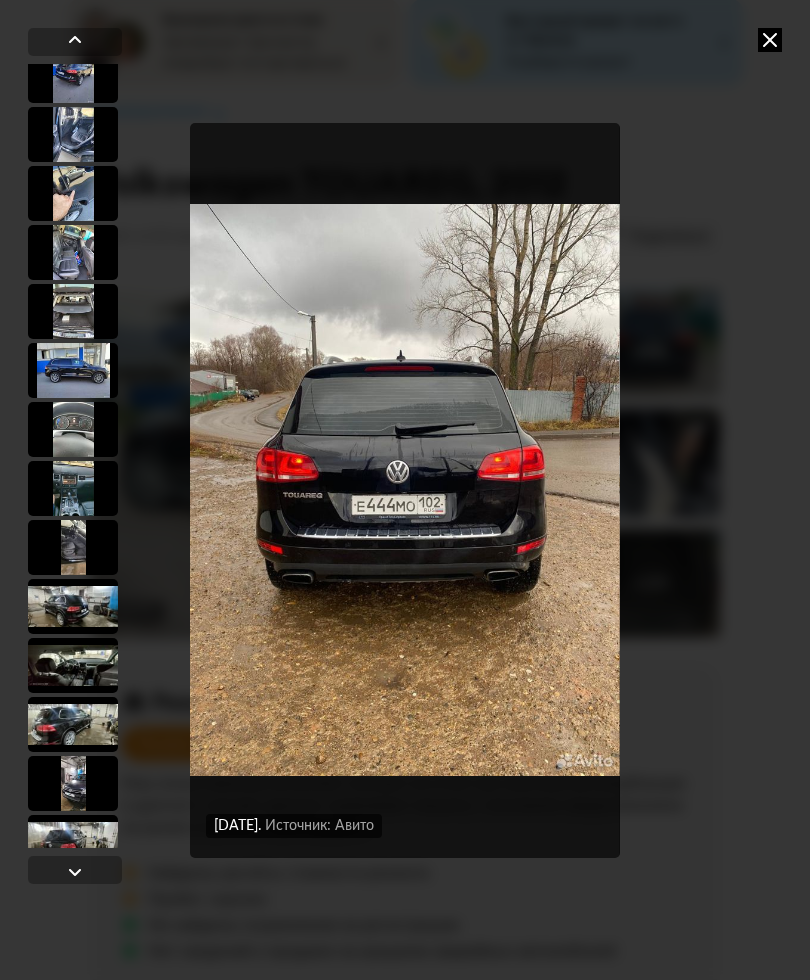 scroll, scrollTop: 2533, scrollLeft: 0, axis: vertical 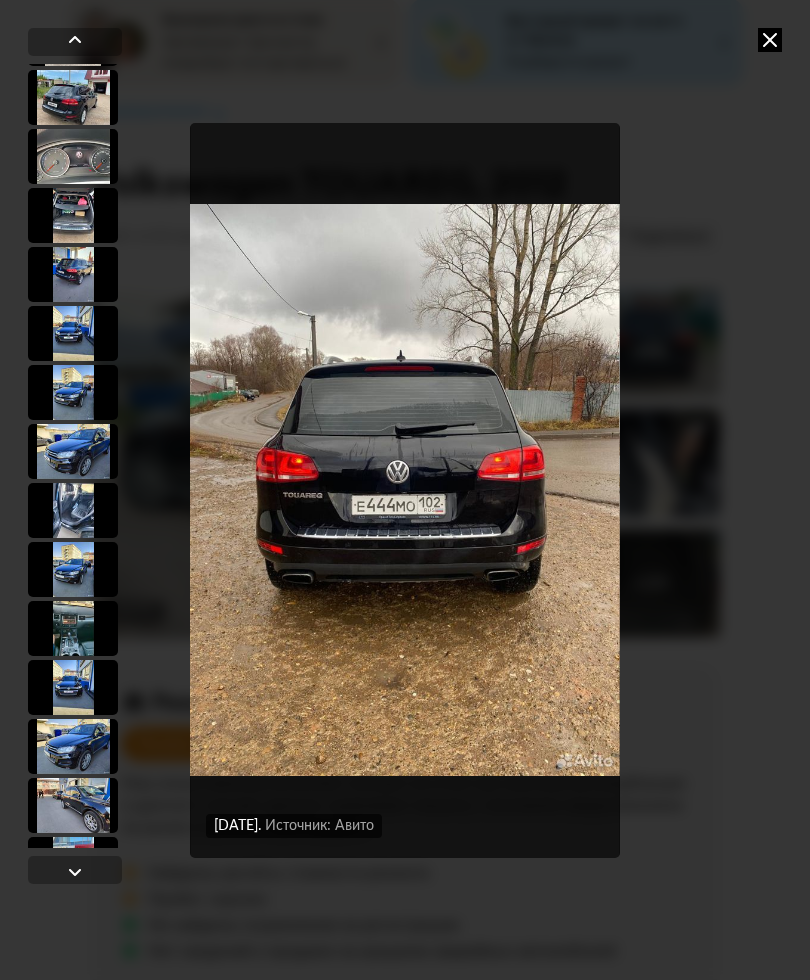 click at bounding box center (75, 42) 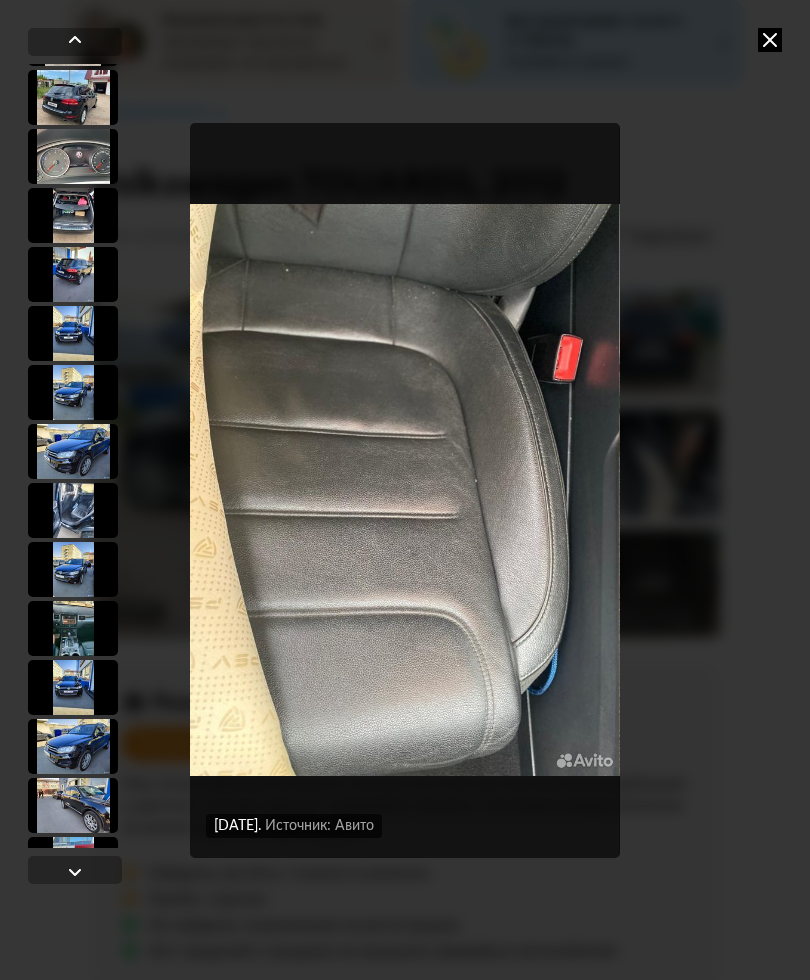 scroll, scrollTop: 2433, scrollLeft: 0, axis: vertical 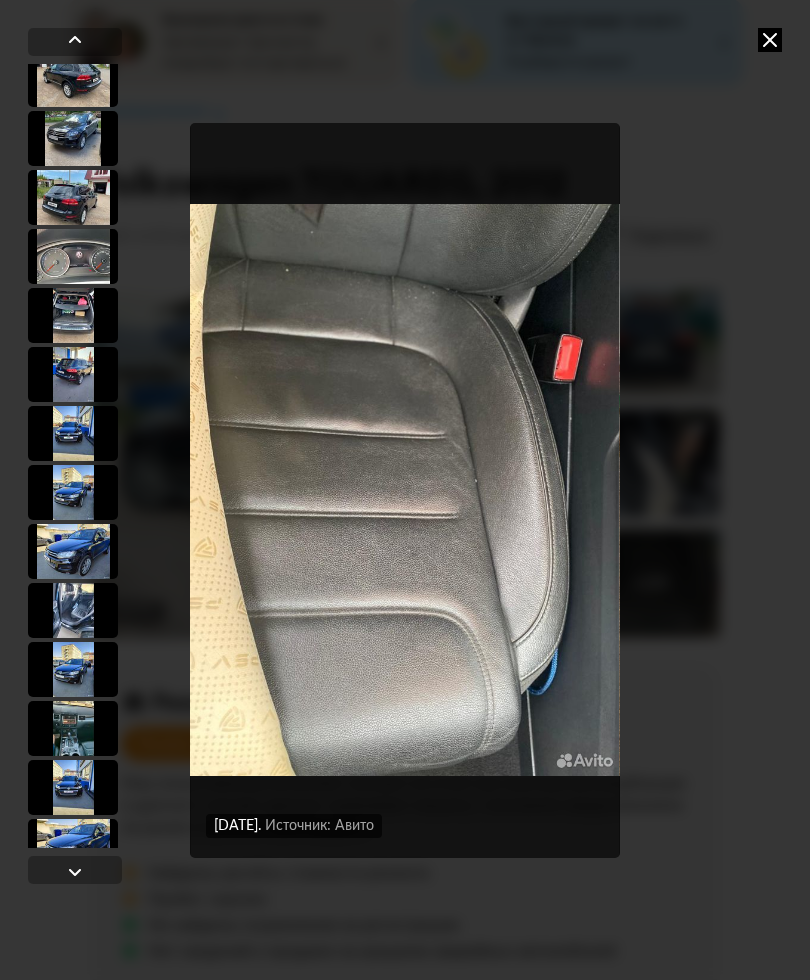 click at bounding box center [75, 872] 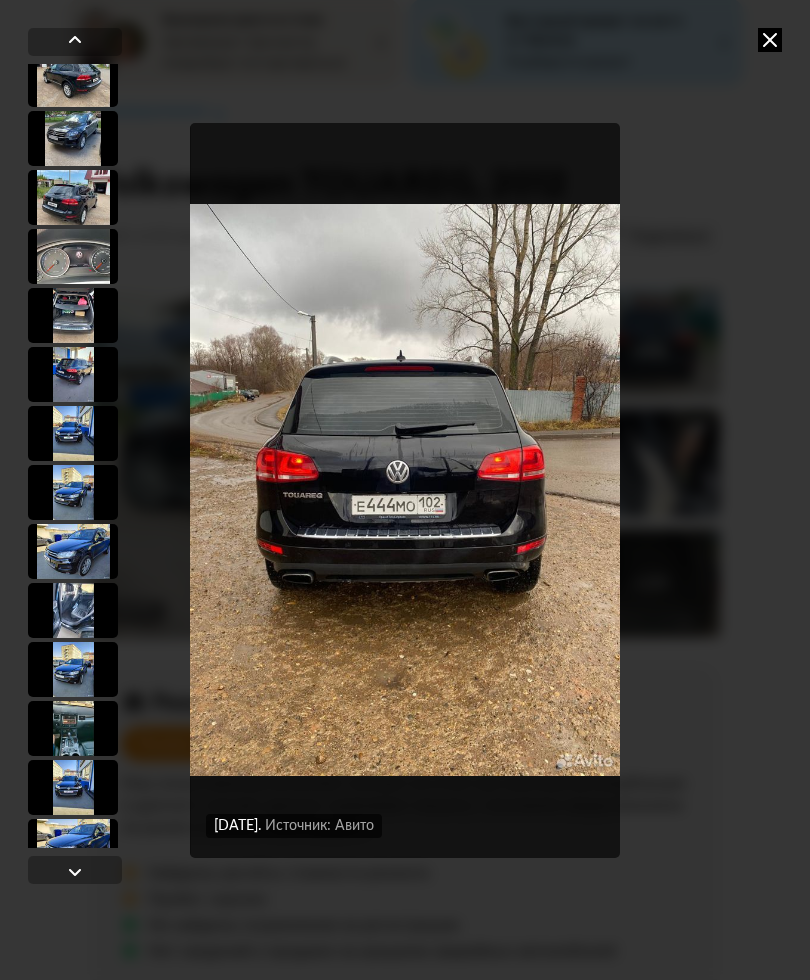 scroll, scrollTop: 2533, scrollLeft: 0, axis: vertical 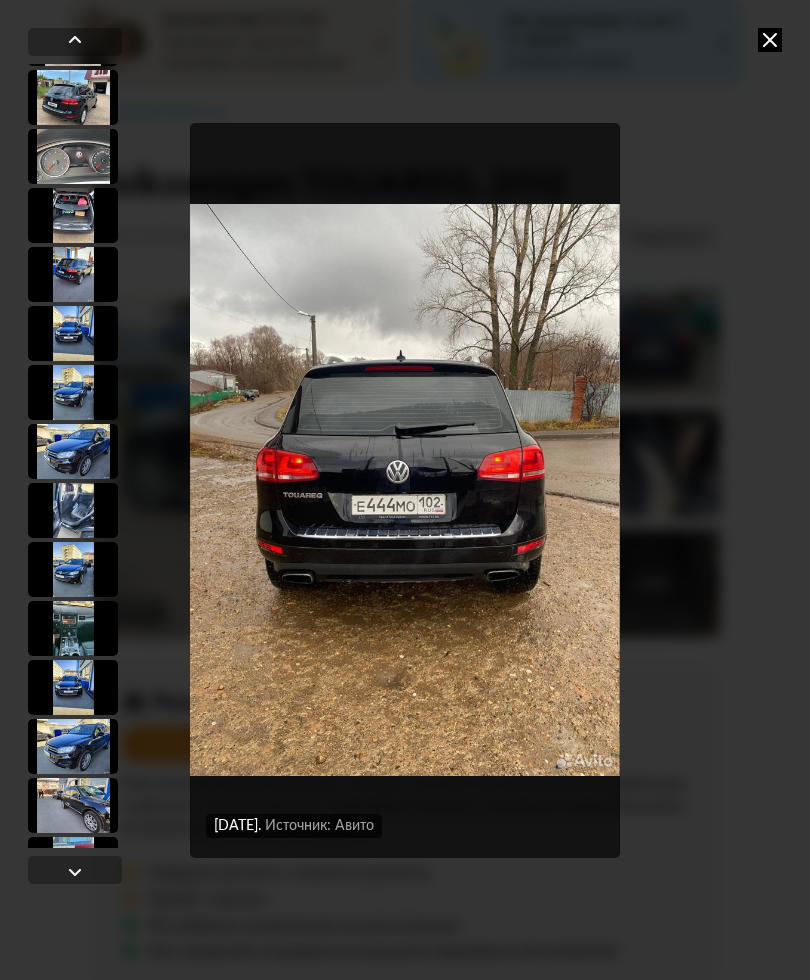 click at bounding box center [75, 872] 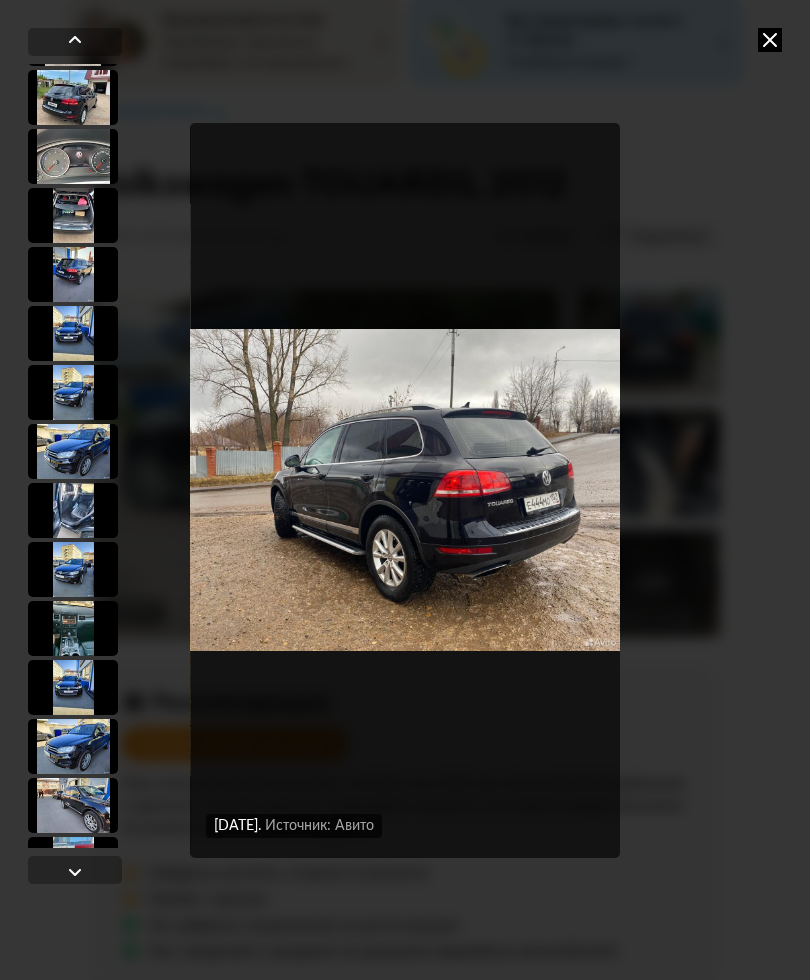scroll, scrollTop: 2633, scrollLeft: 0, axis: vertical 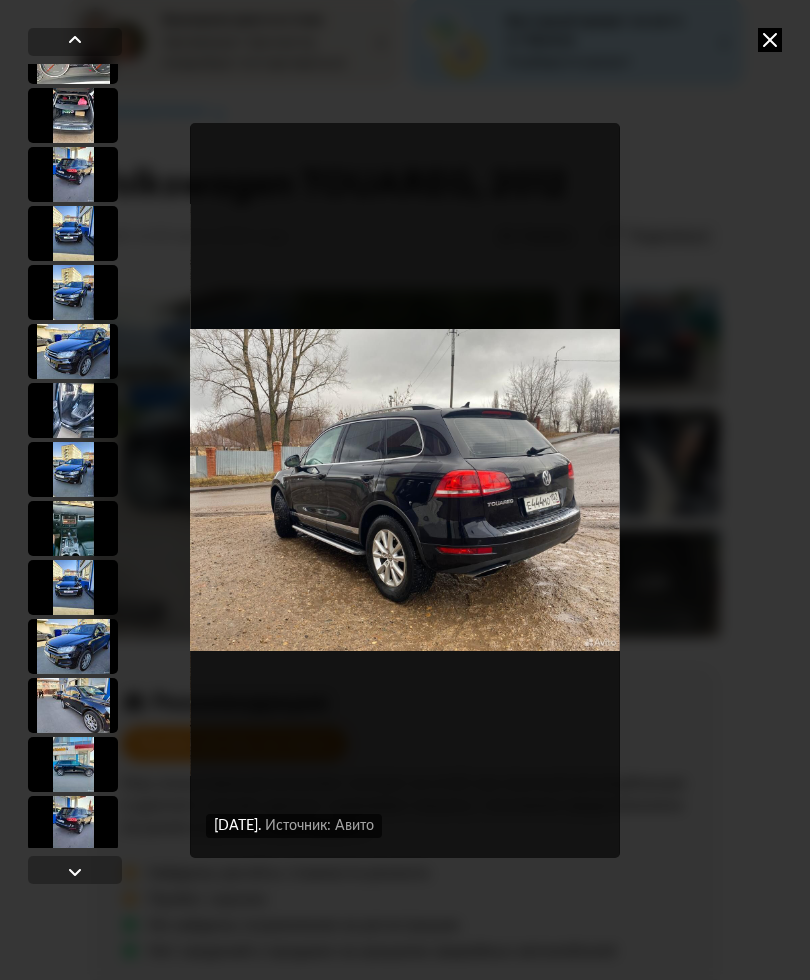 click at bounding box center (75, 872) 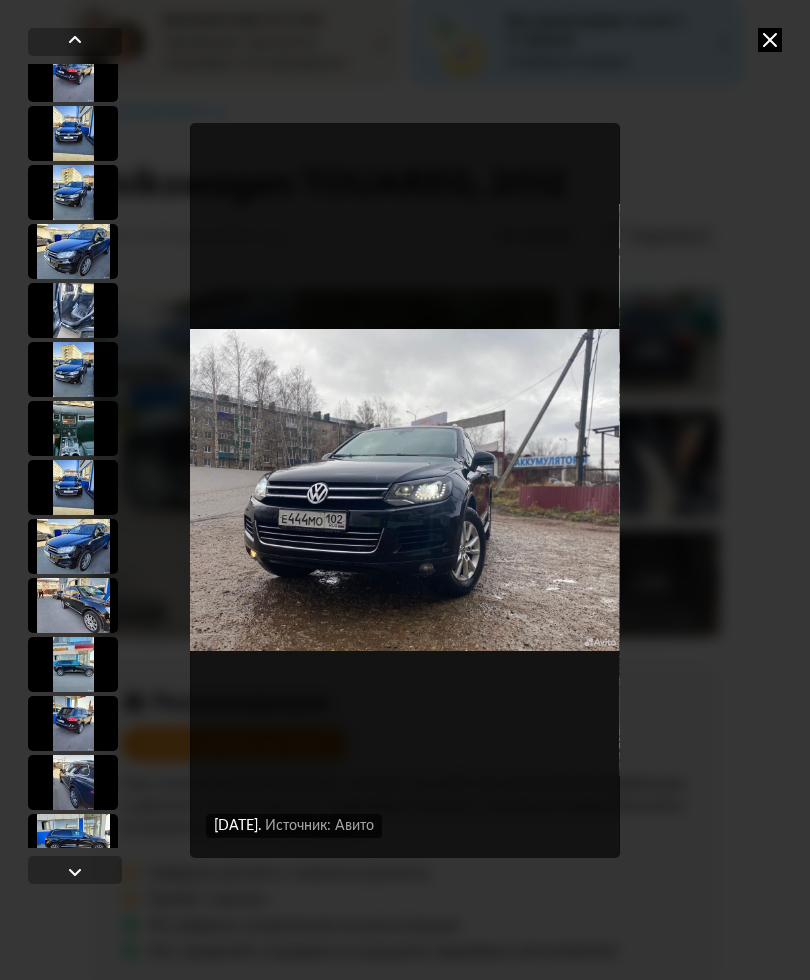 click at bounding box center (75, 872) 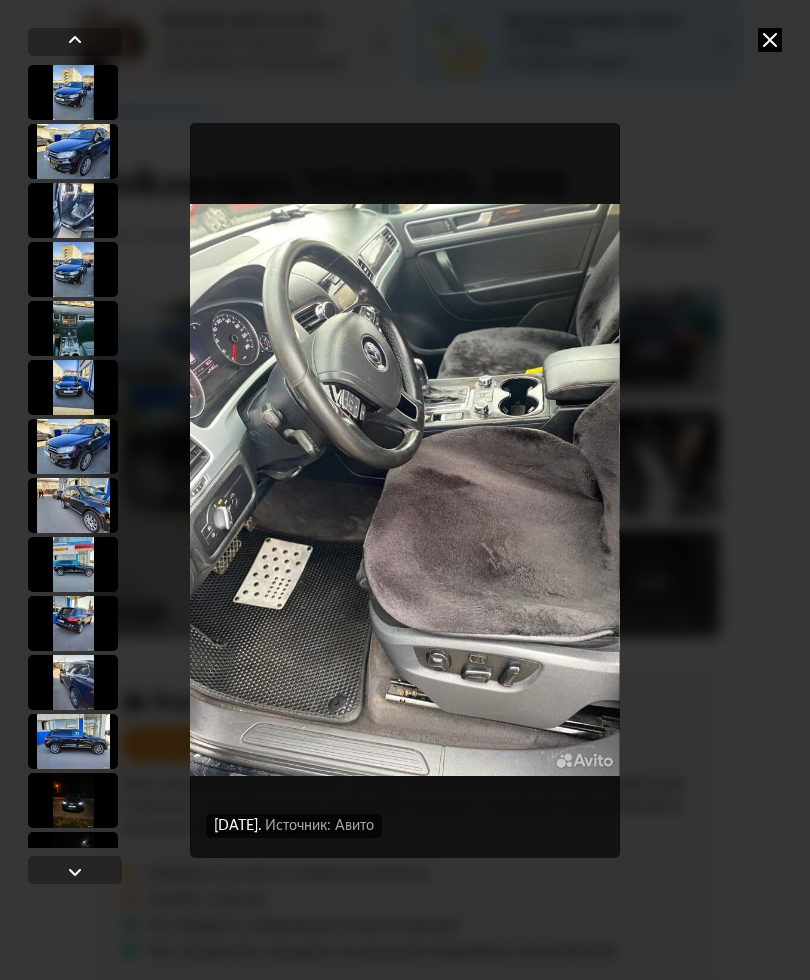 click at bounding box center (75, 870) 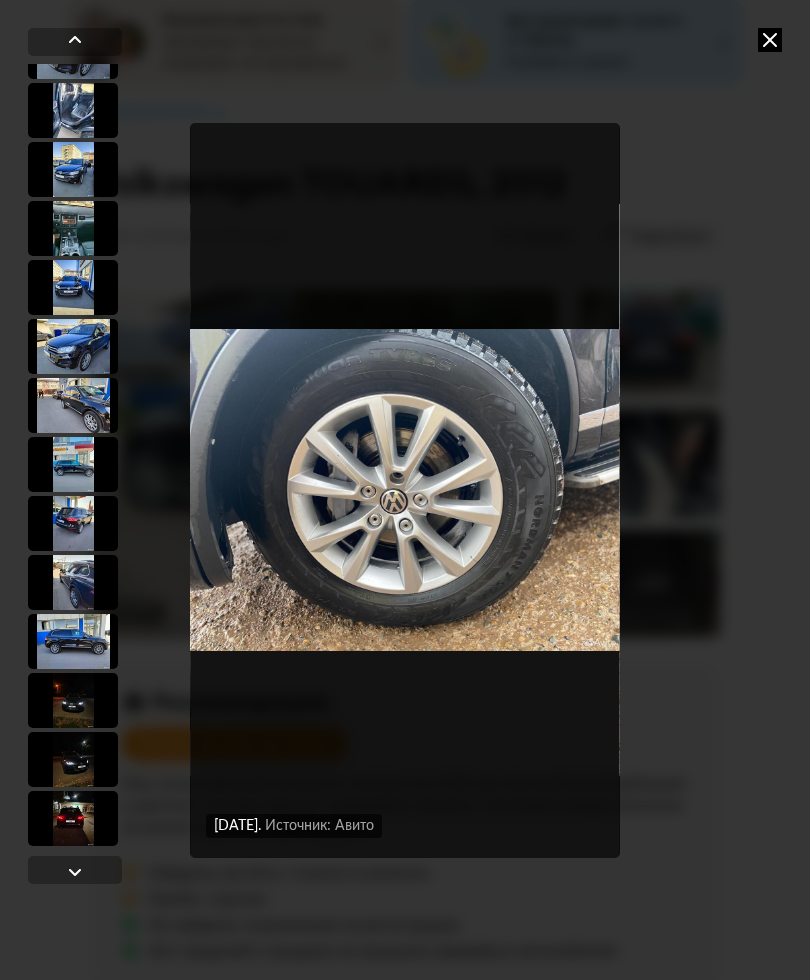 click at bounding box center (75, 870) 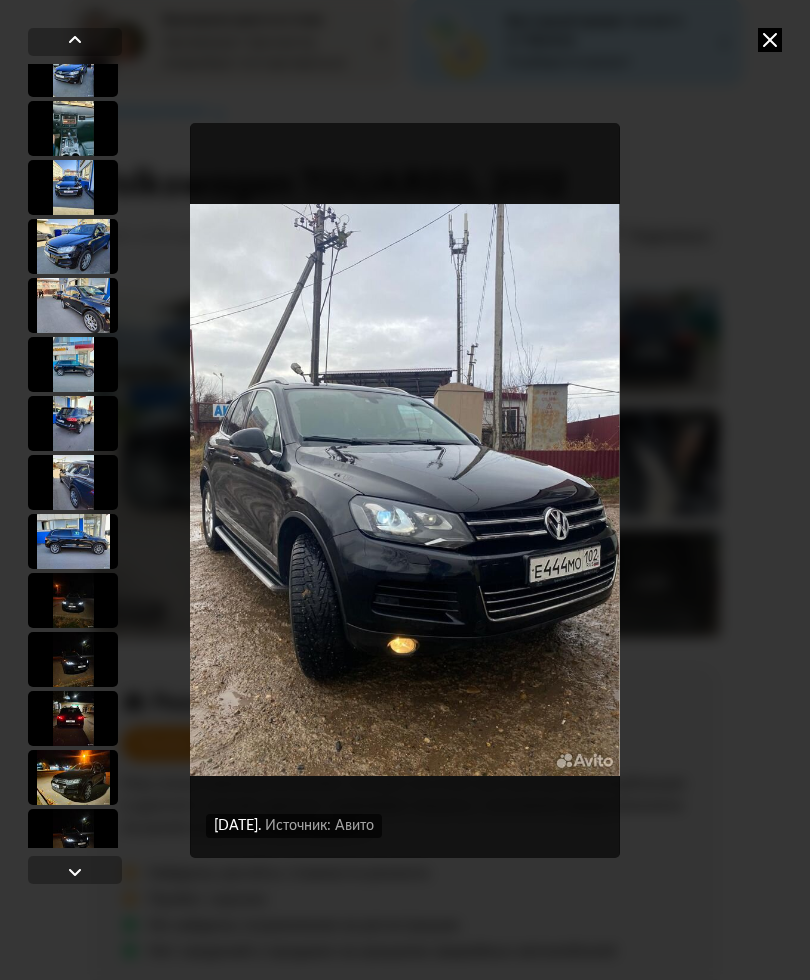 click at bounding box center [75, 872] 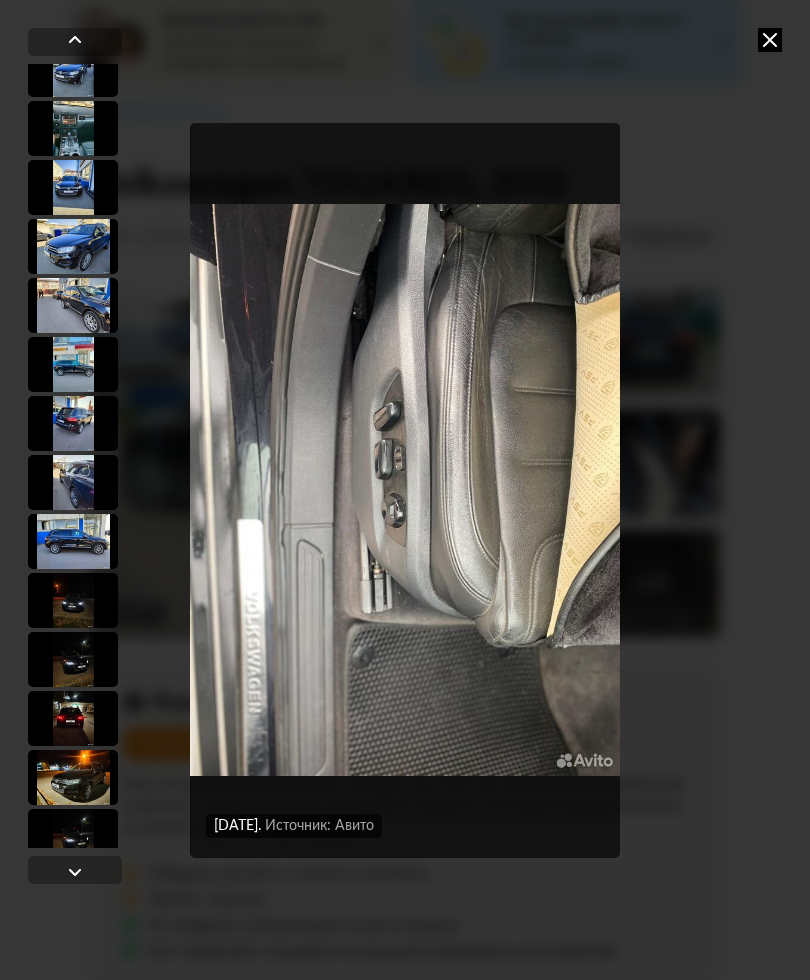 scroll, scrollTop: 3133, scrollLeft: 0, axis: vertical 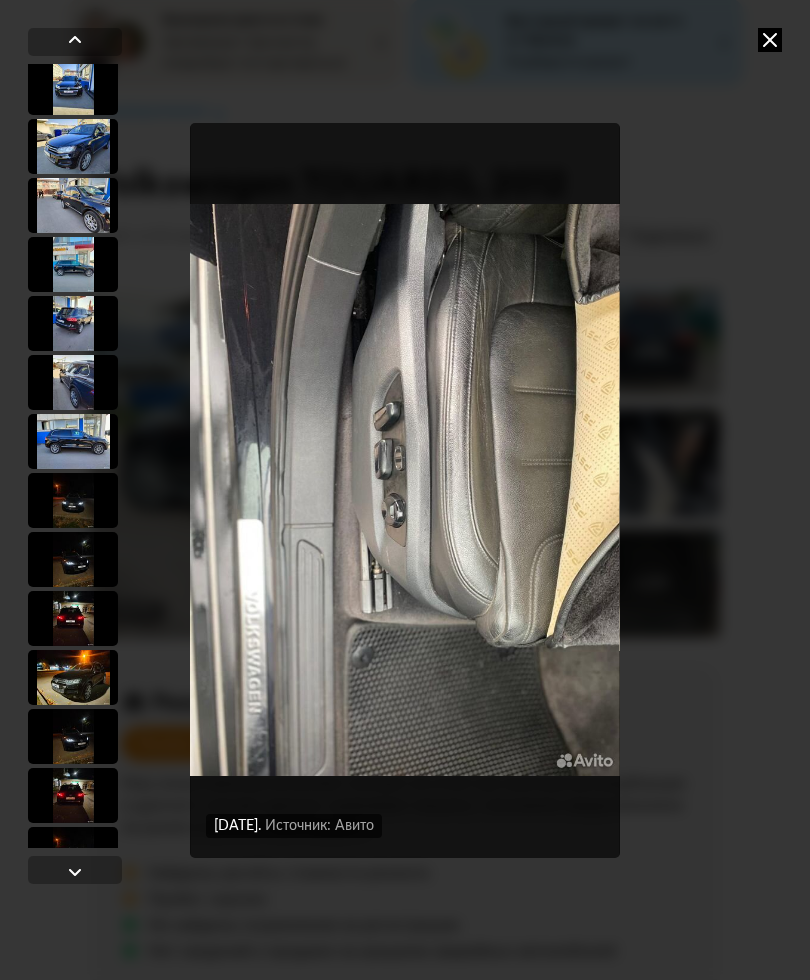 click at bounding box center [75, 872] 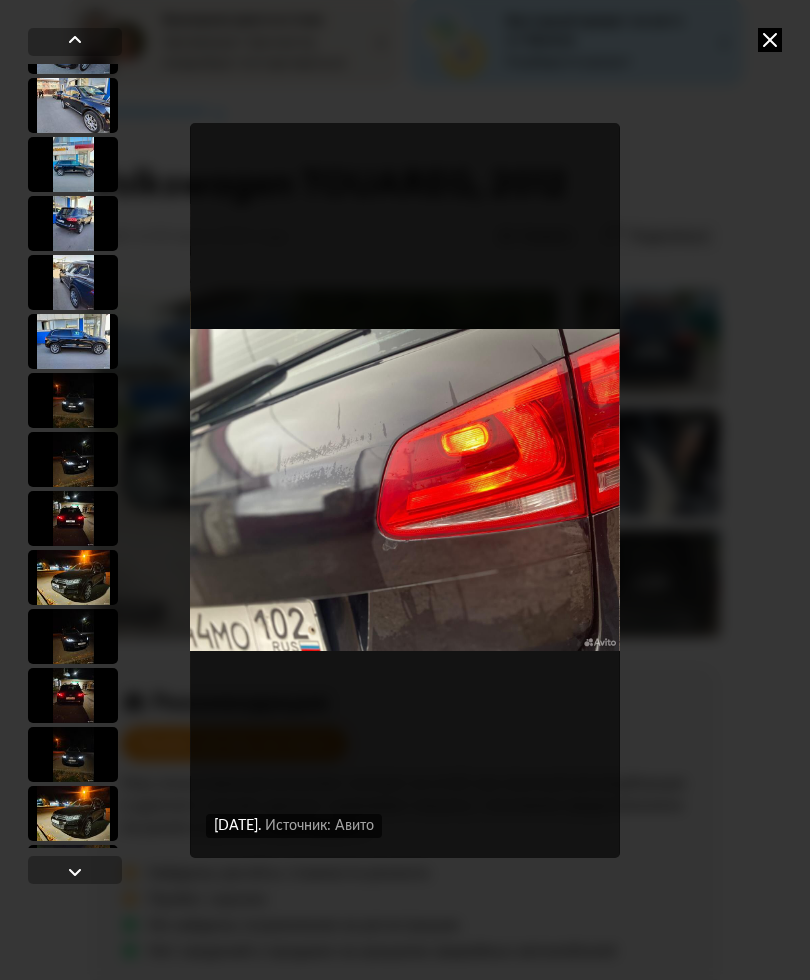 click at bounding box center [75, 872] 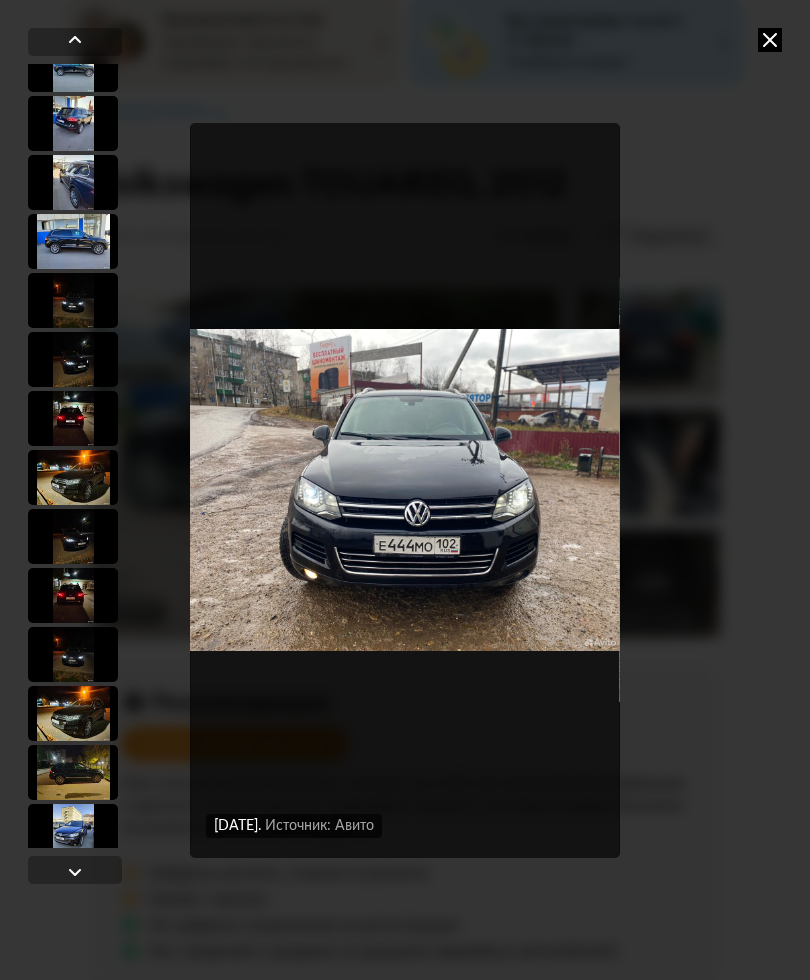 click at bounding box center (75, 42) 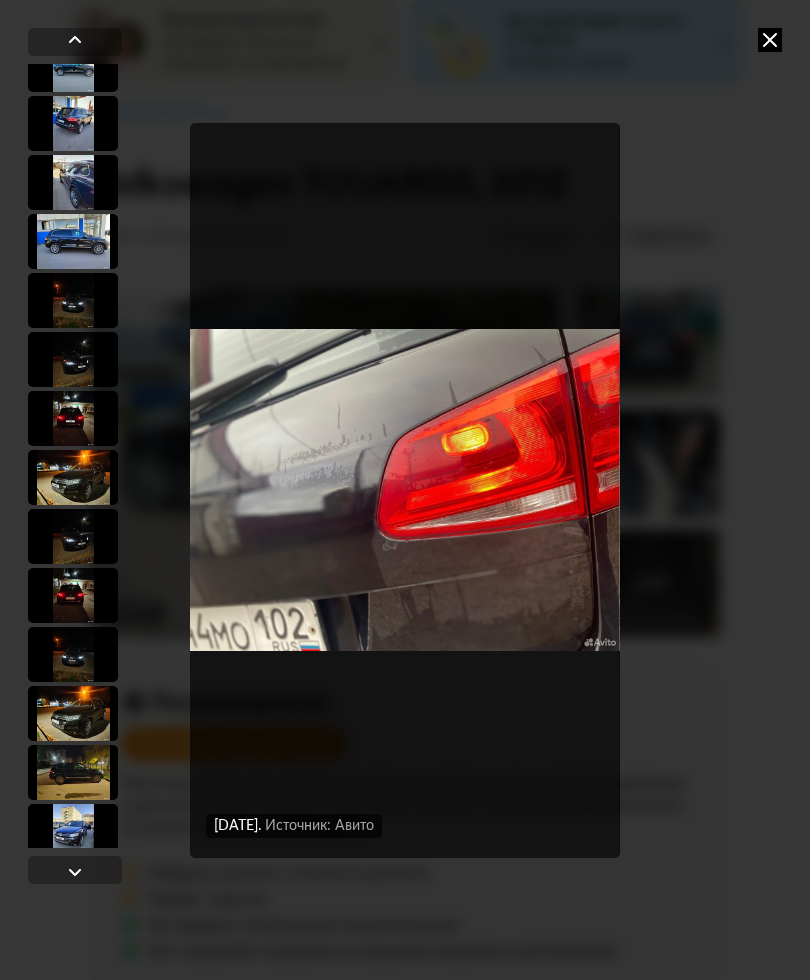scroll, scrollTop: 3233, scrollLeft: 0, axis: vertical 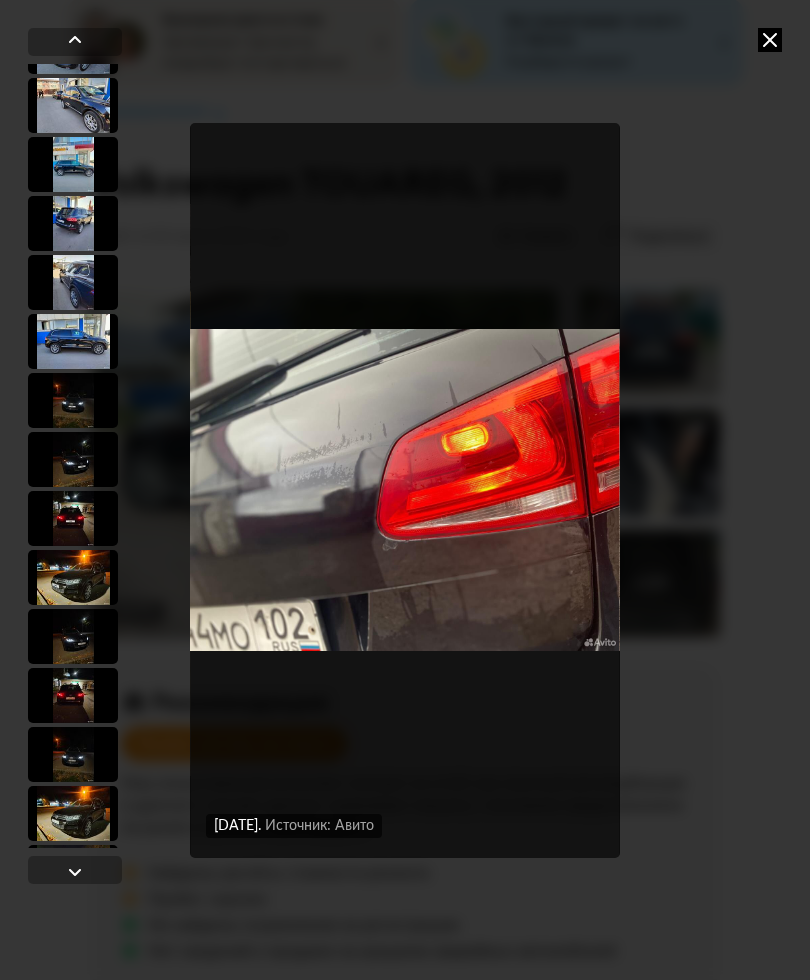 click at bounding box center [75, 872] 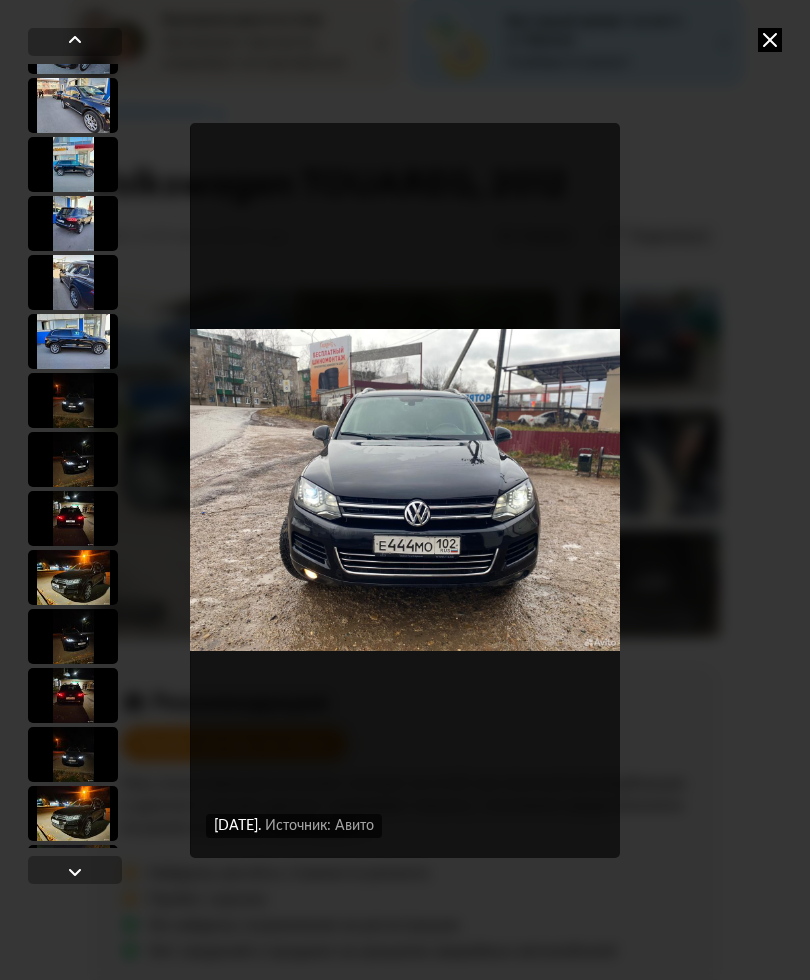 scroll, scrollTop: 3333, scrollLeft: 0, axis: vertical 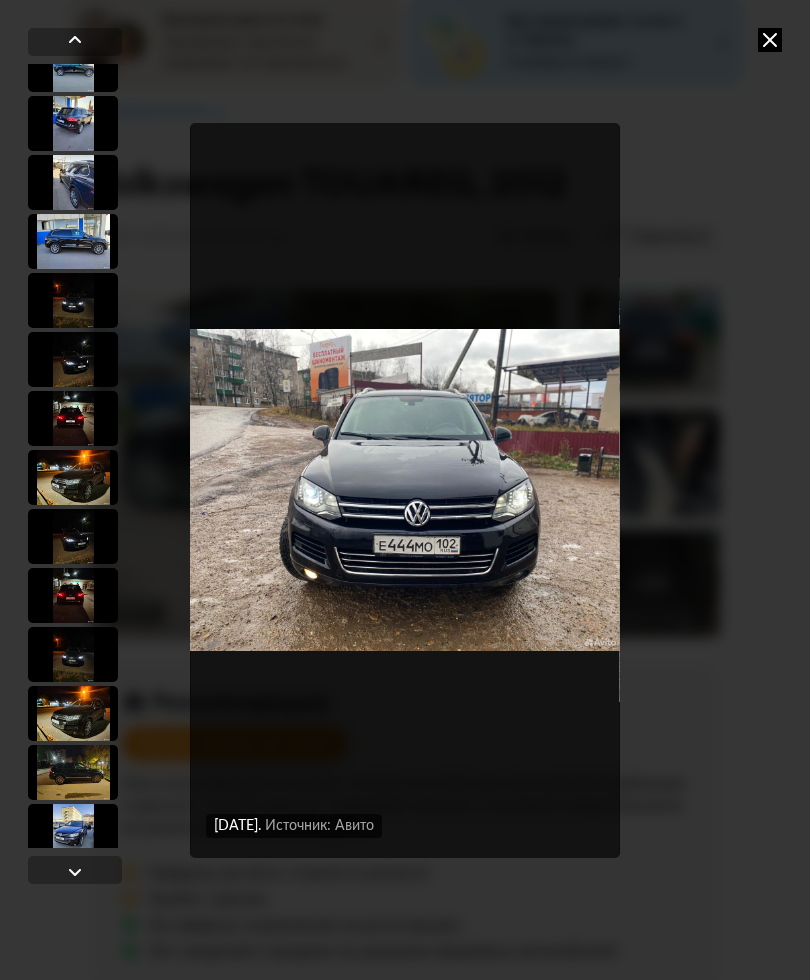 click at bounding box center (75, 872) 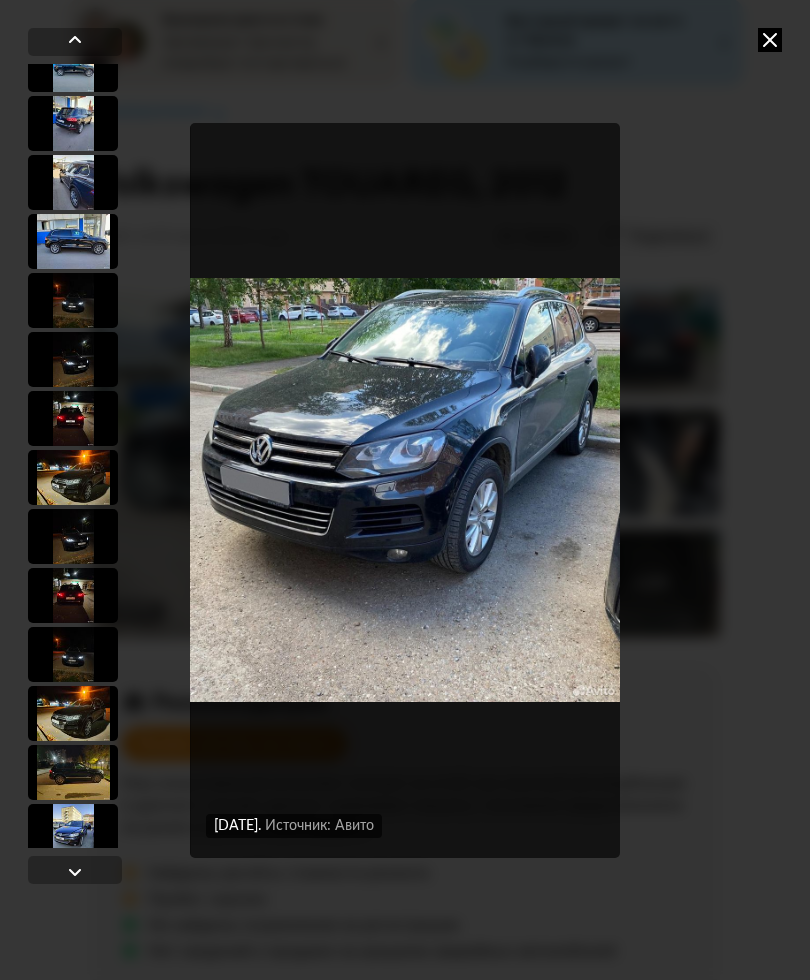 scroll, scrollTop: 3433, scrollLeft: 0, axis: vertical 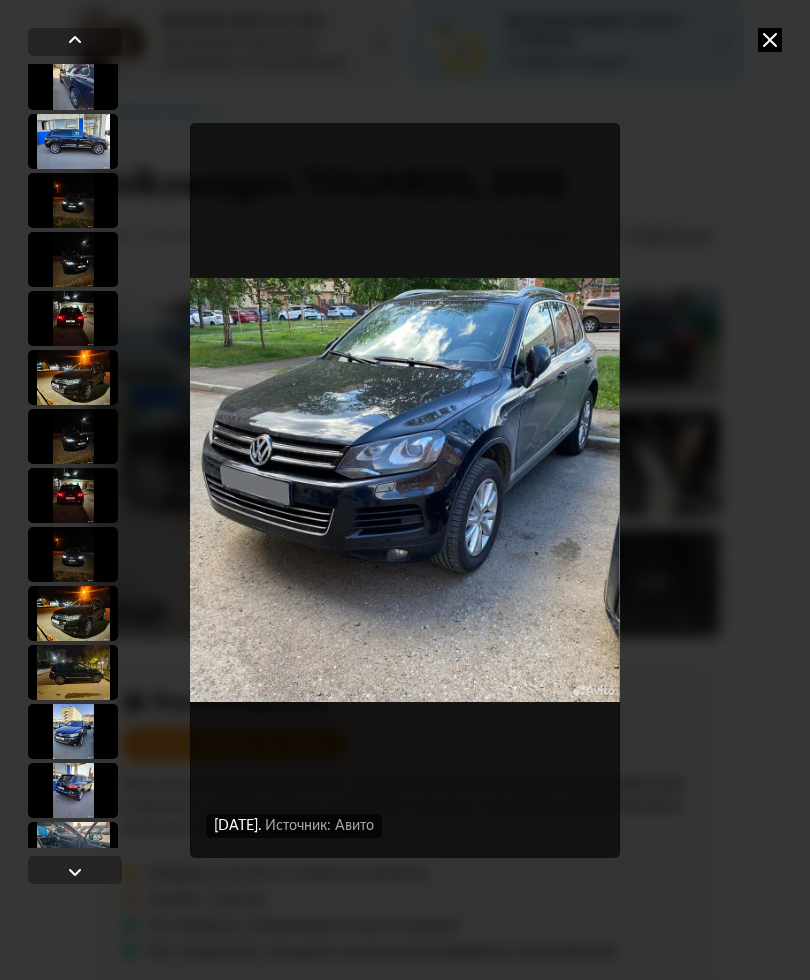 click at bounding box center [75, 872] 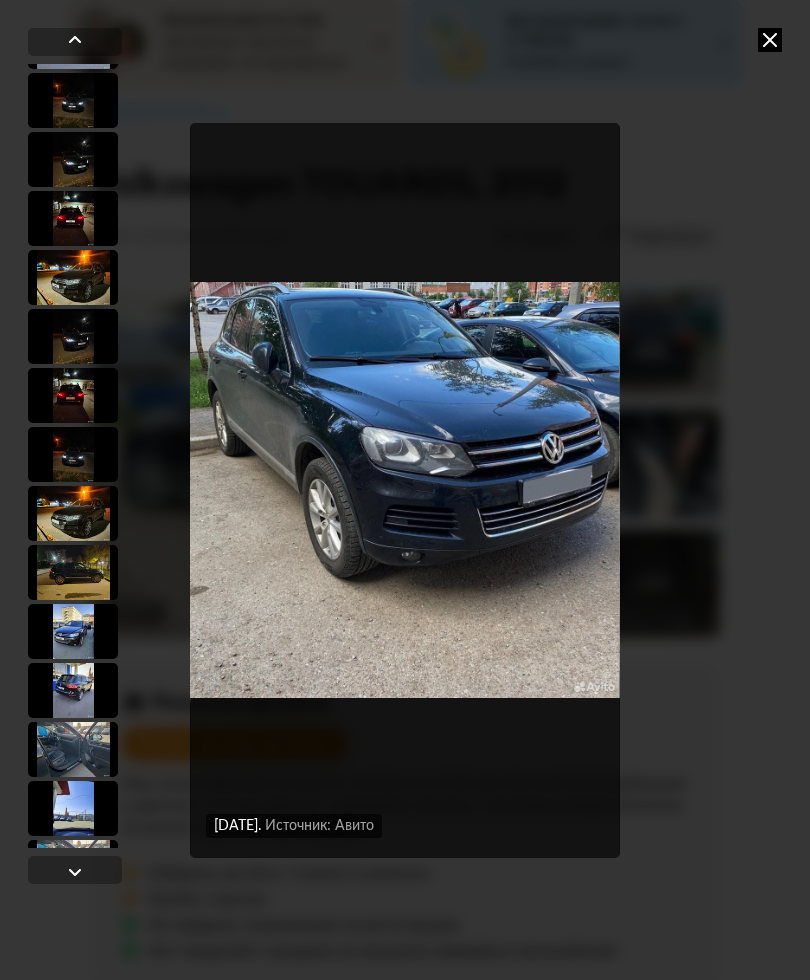 click at bounding box center (75, 872) 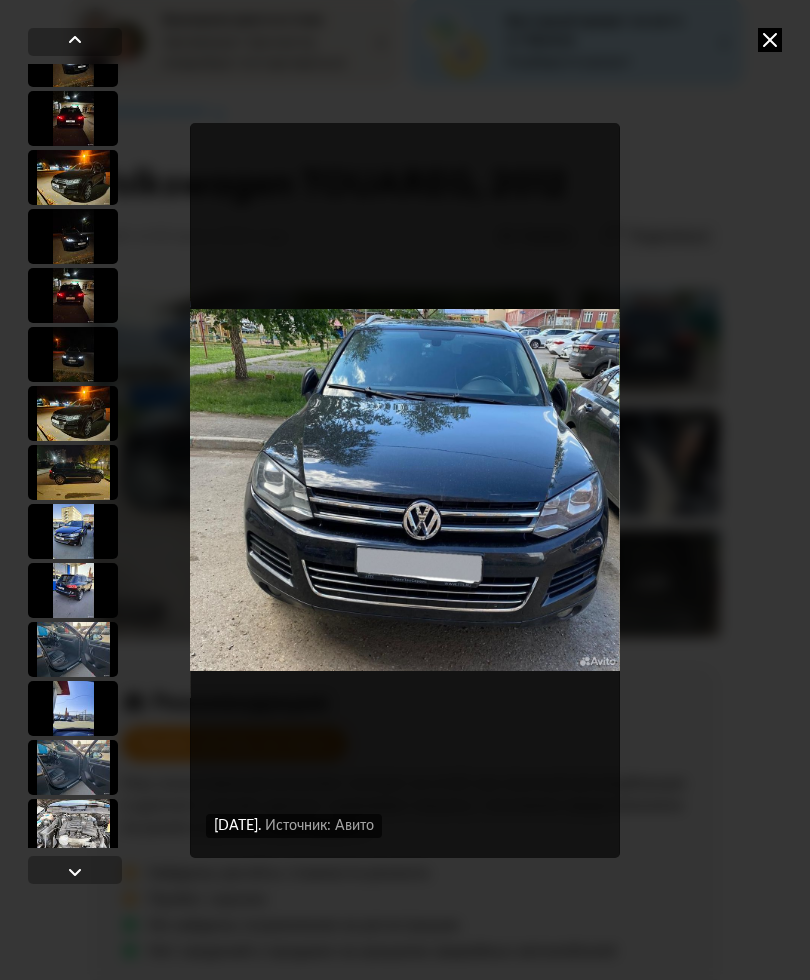 click at bounding box center [75, 872] 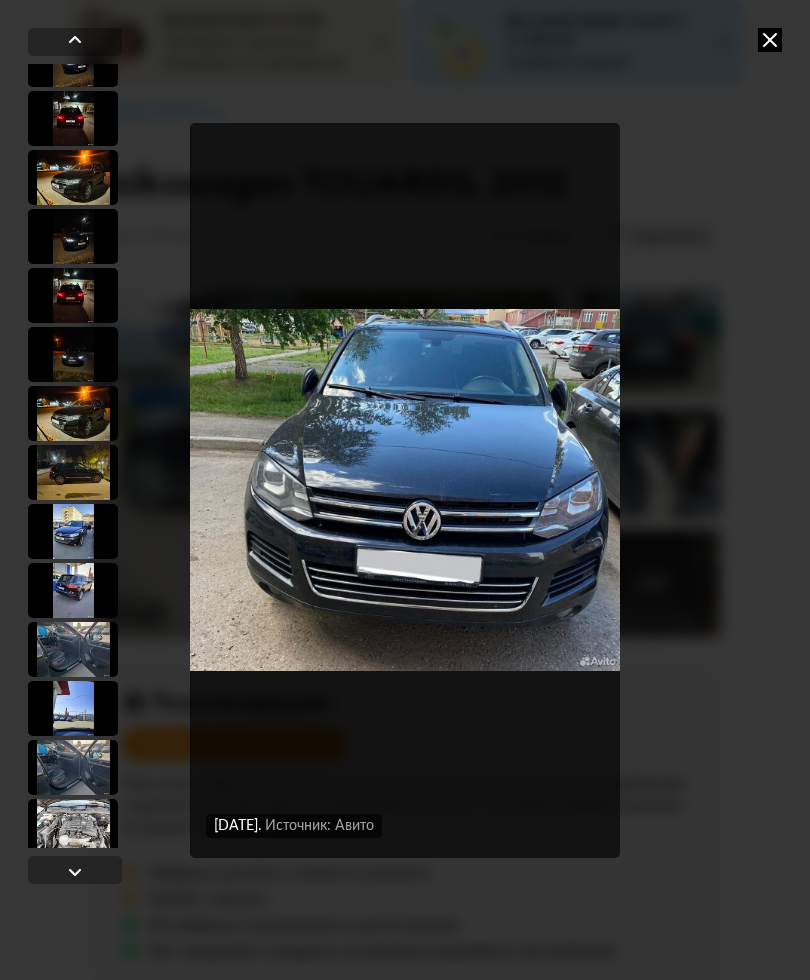 scroll, scrollTop: 3733, scrollLeft: 0, axis: vertical 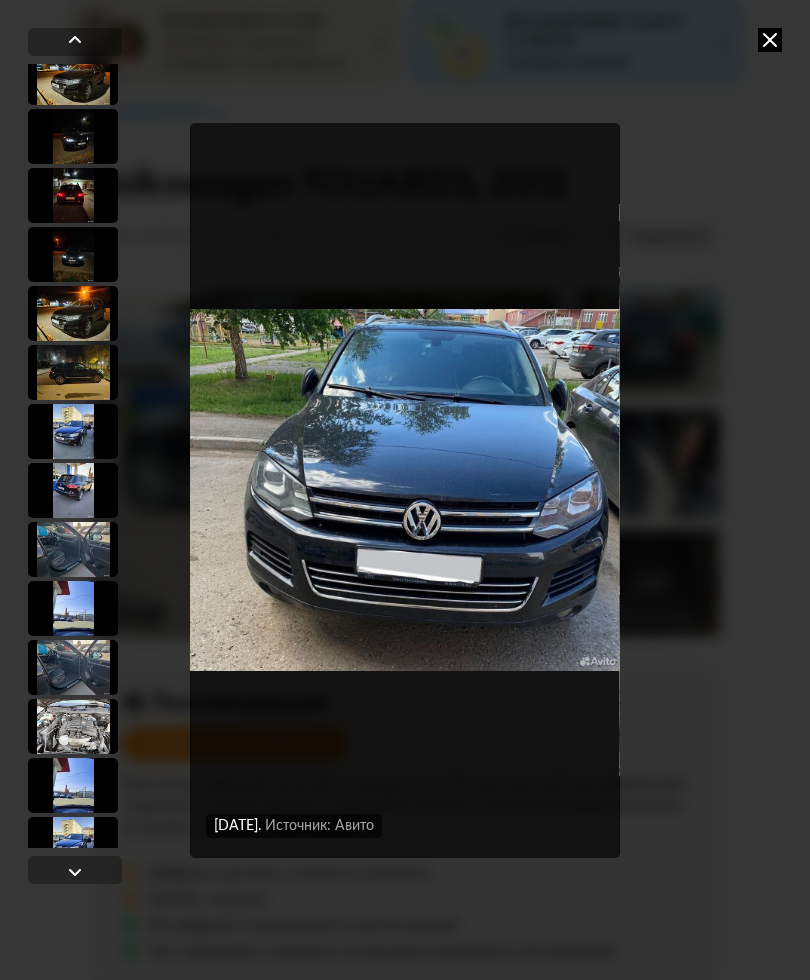 click at bounding box center (75, 872) 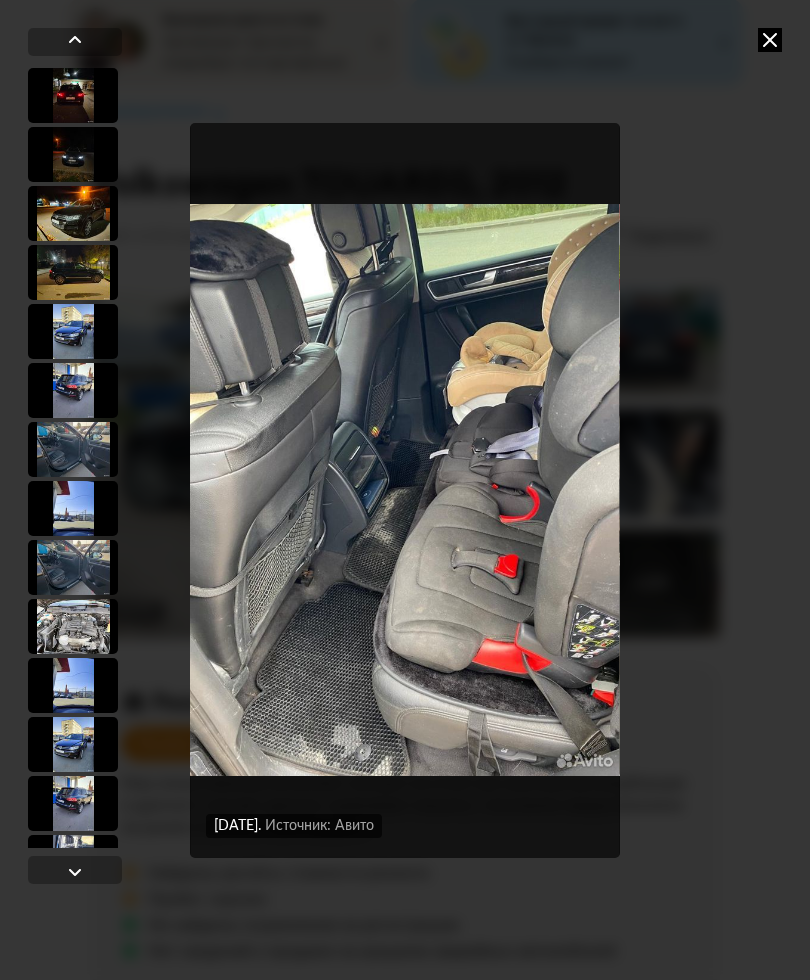 click at bounding box center [75, 872] 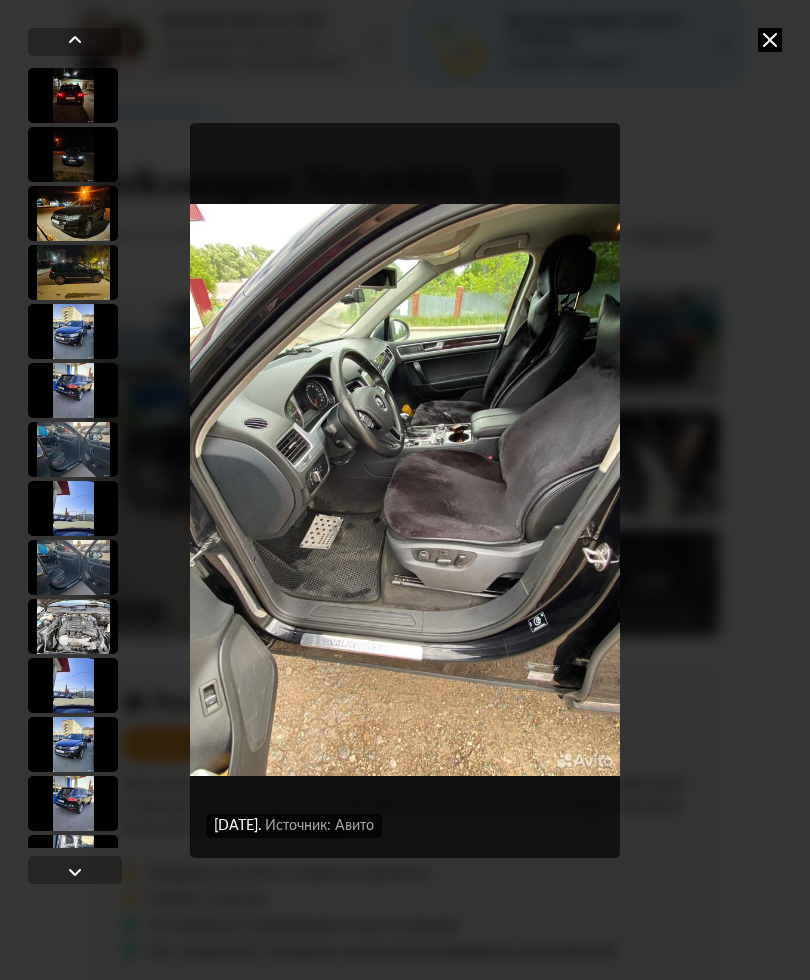scroll, scrollTop: 3933, scrollLeft: 0, axis: vertical 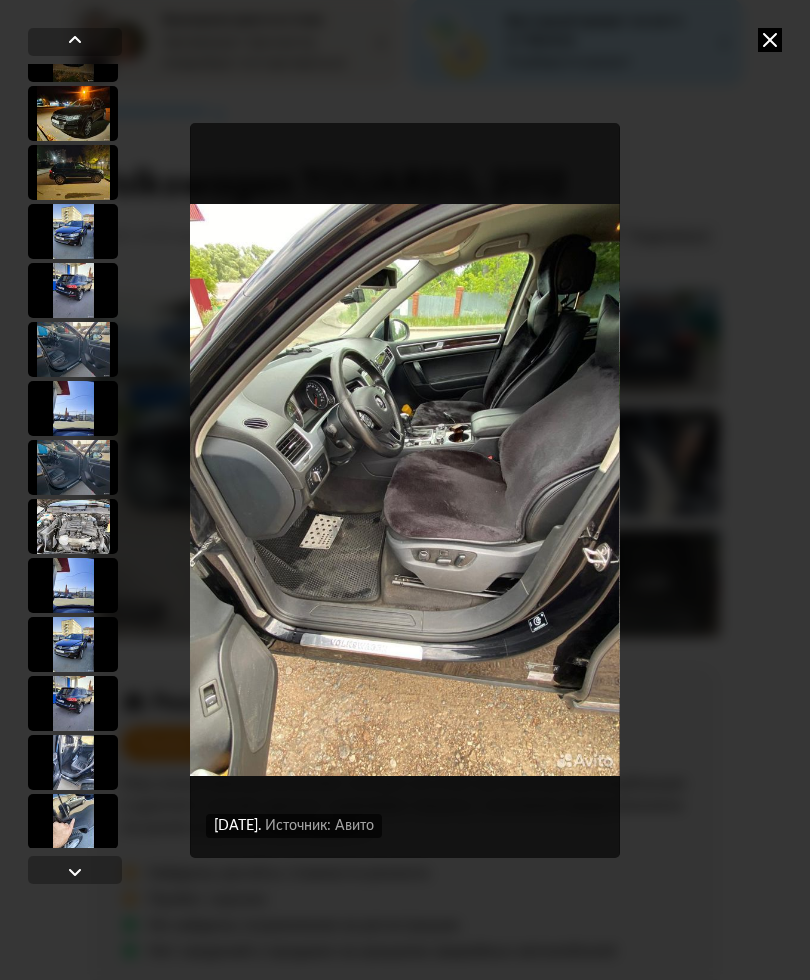 click at bounding box center (75, 872) 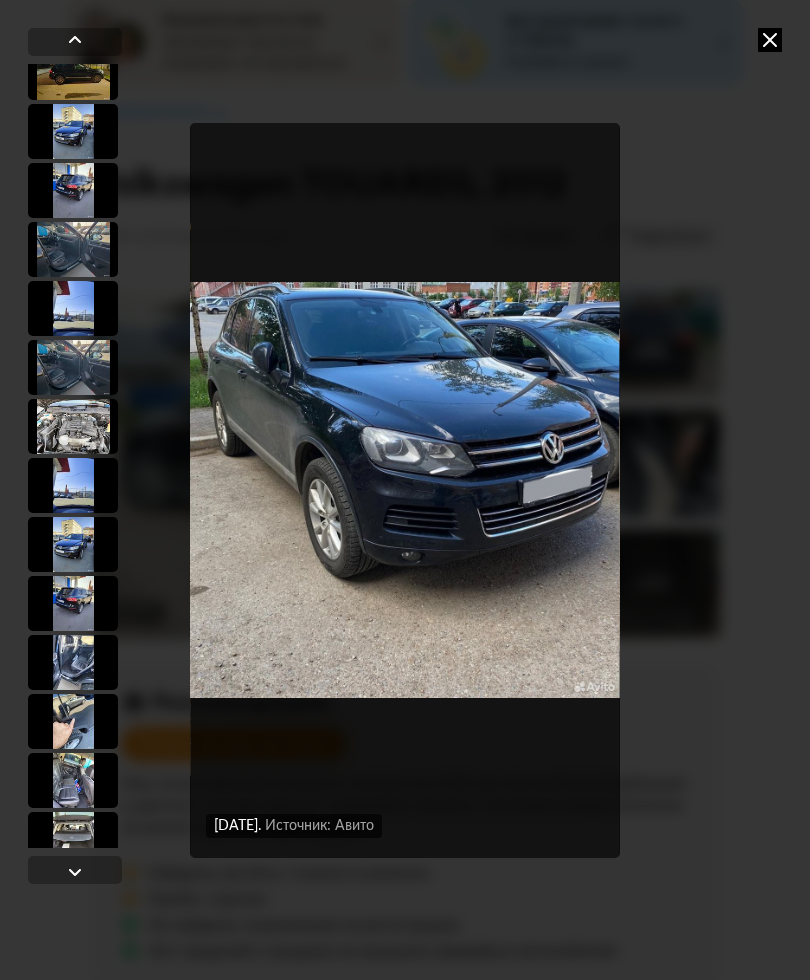 click at bounding box center [75, 872] 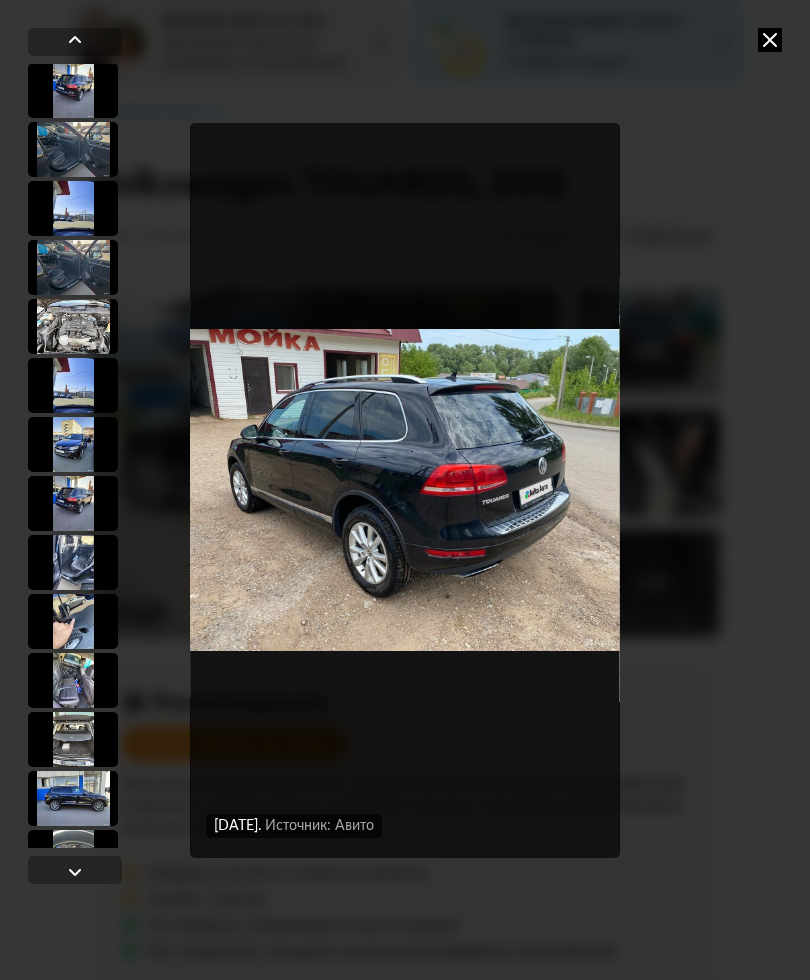 click at bounding box center (75, 872) 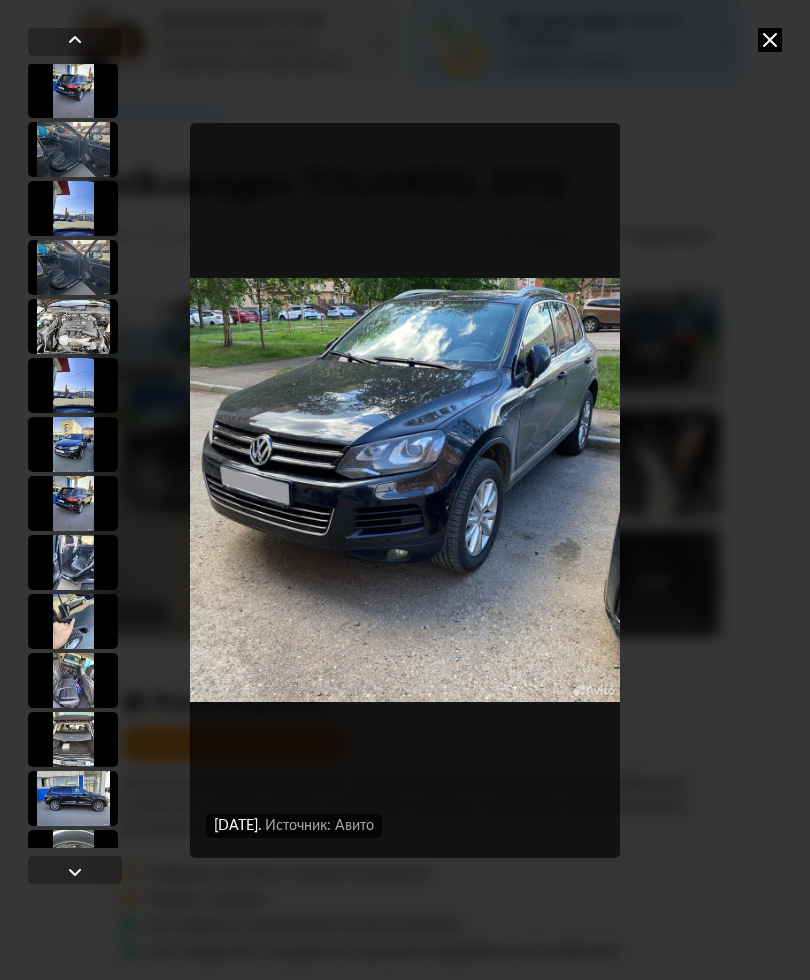 scroll, scrollTop: 4233, scrollLeft: 0, axis: vertical 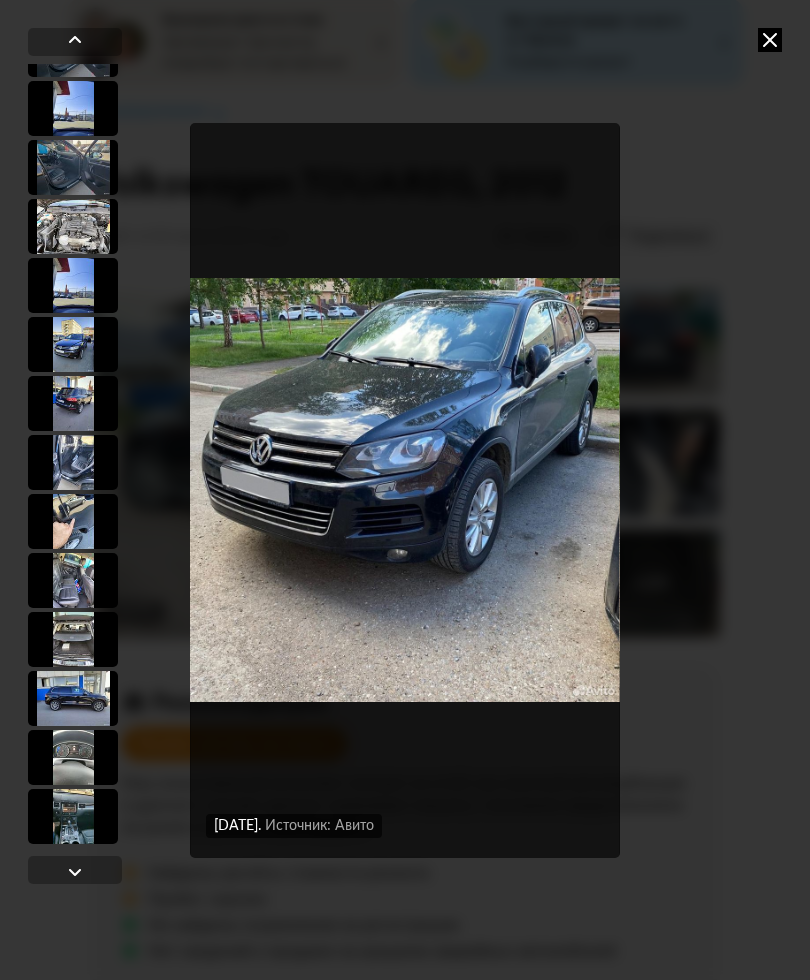 click at bounding box center [75, 872] 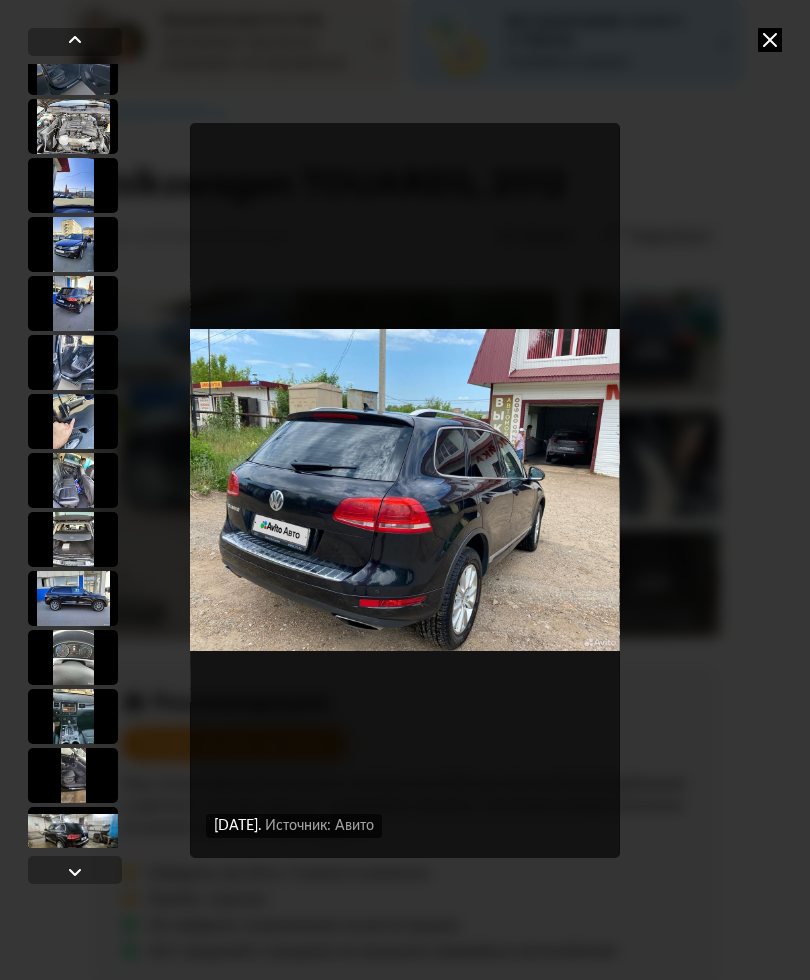 click at bounding box center (75, 870) 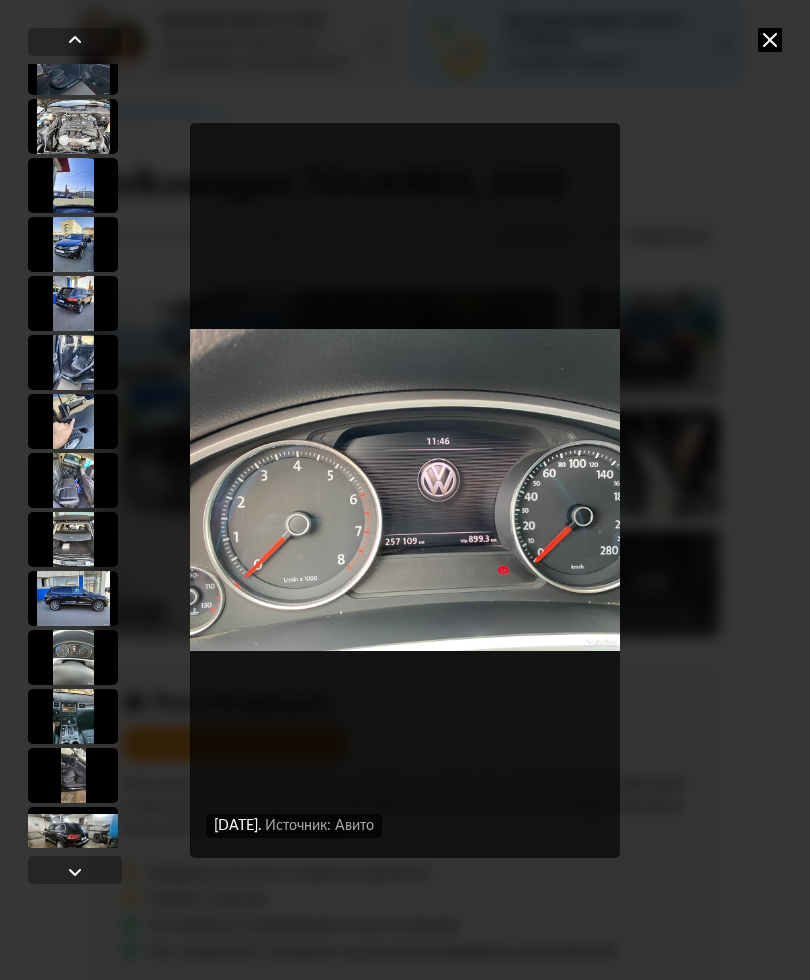 scroll, scrollTop: 4433, scrollLeft: 0, axis: vertical 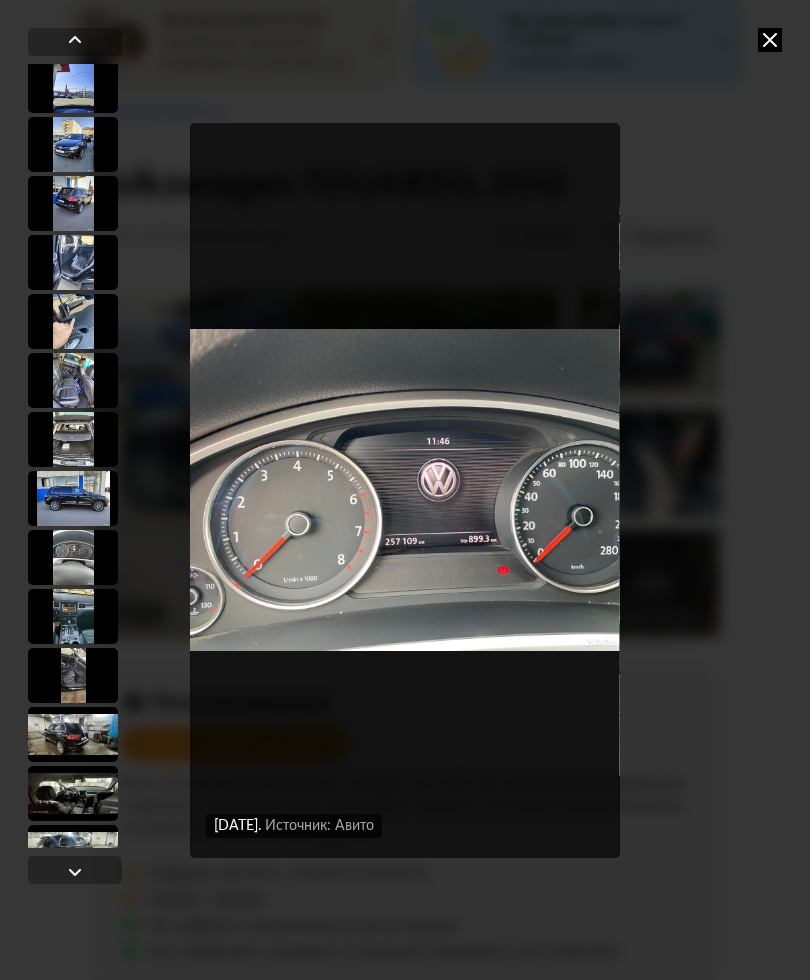 click at bounding box center [75, 872] 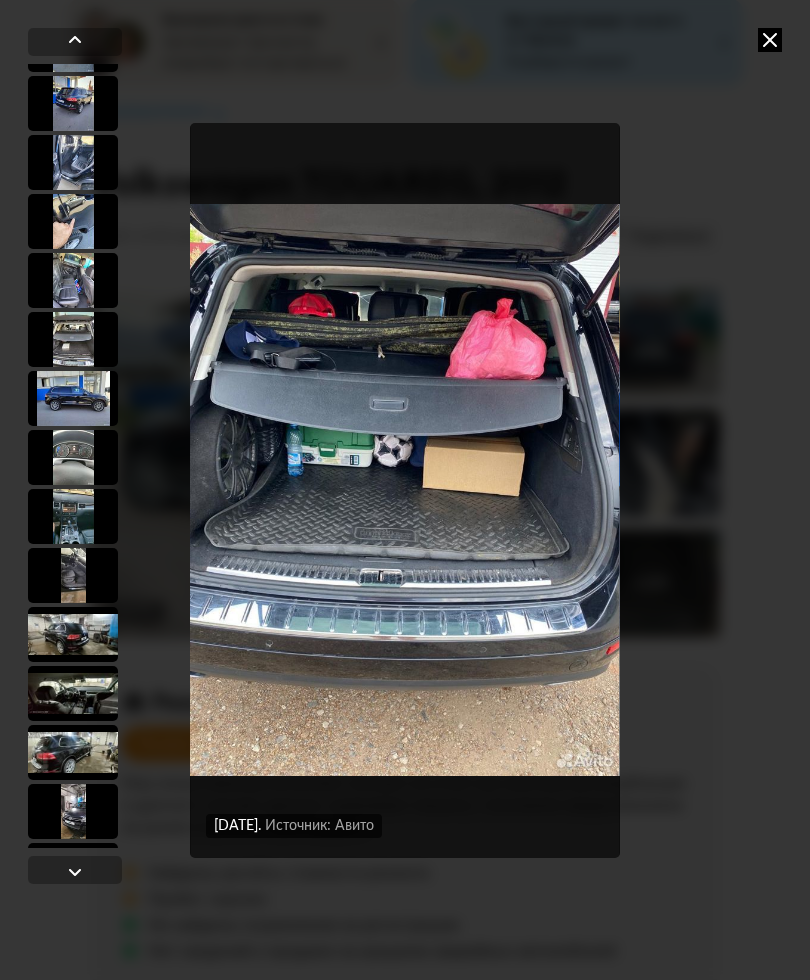 click at bounding box center [75, 872] 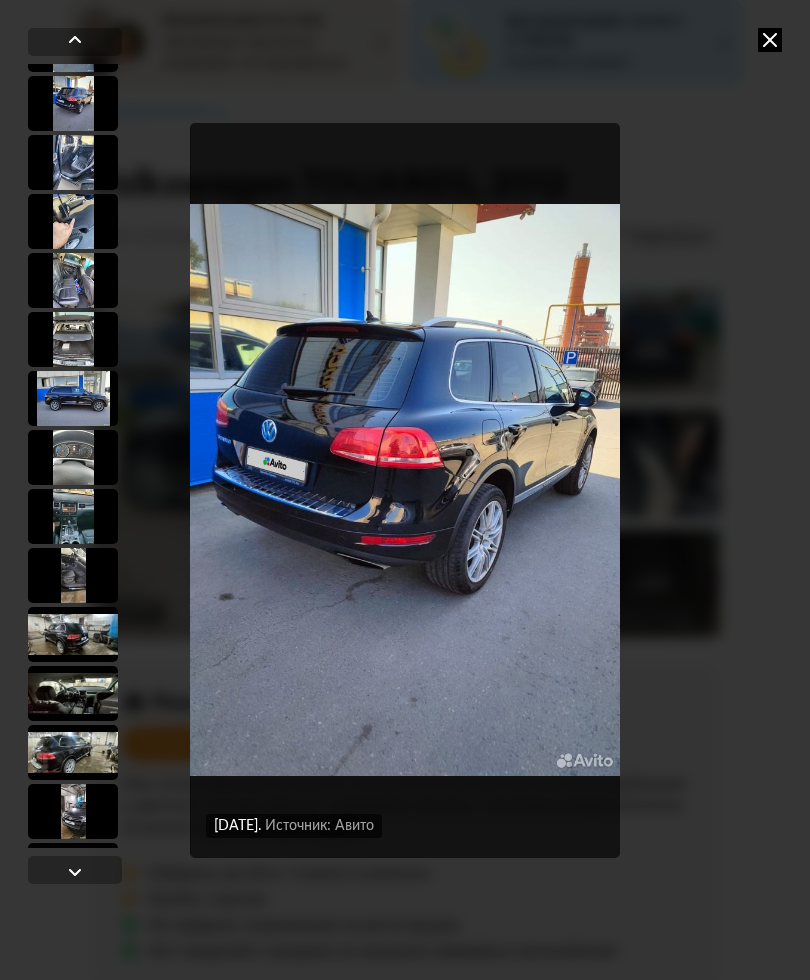 scroll, scrollTop: 4633, scrollLeft: 0, axis: vertical 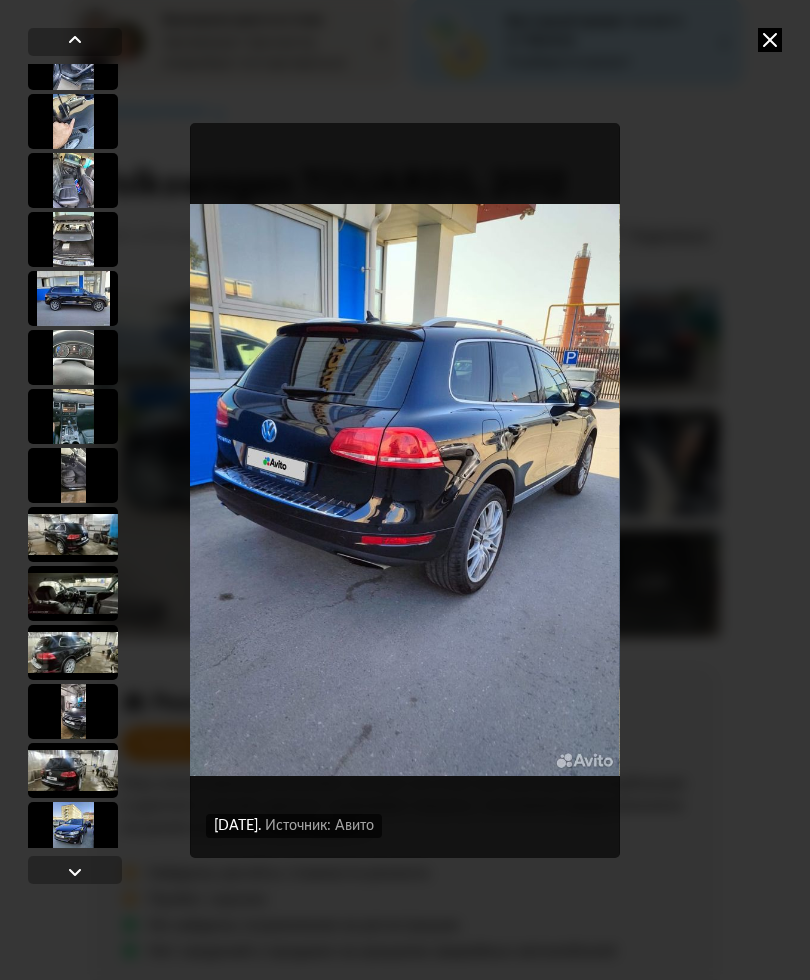 click at bounding box center [75, 872] 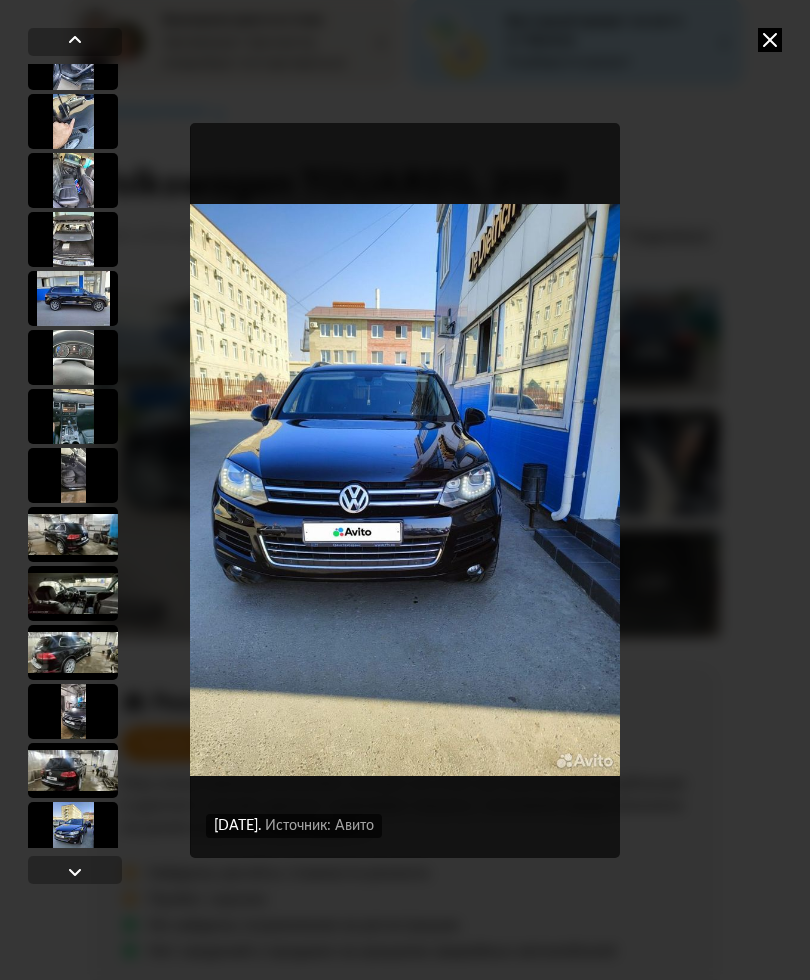 scroll, scrollTop: 4733, scrollLeft: 0, axis: vertical 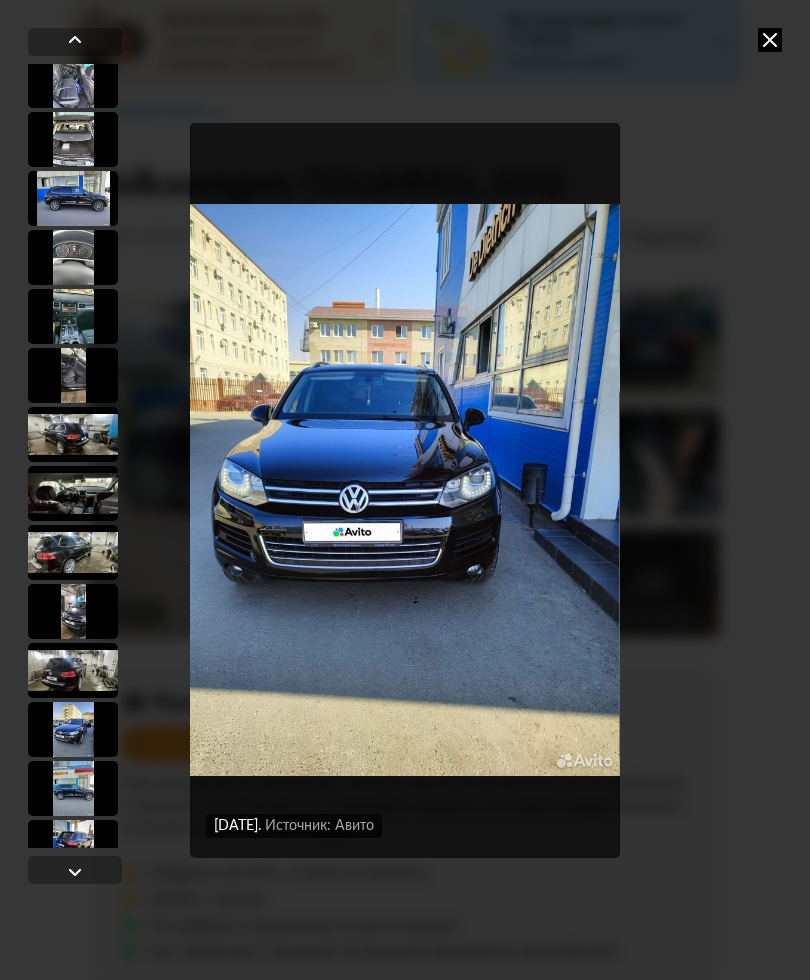 click at bounding box center [75, 42] 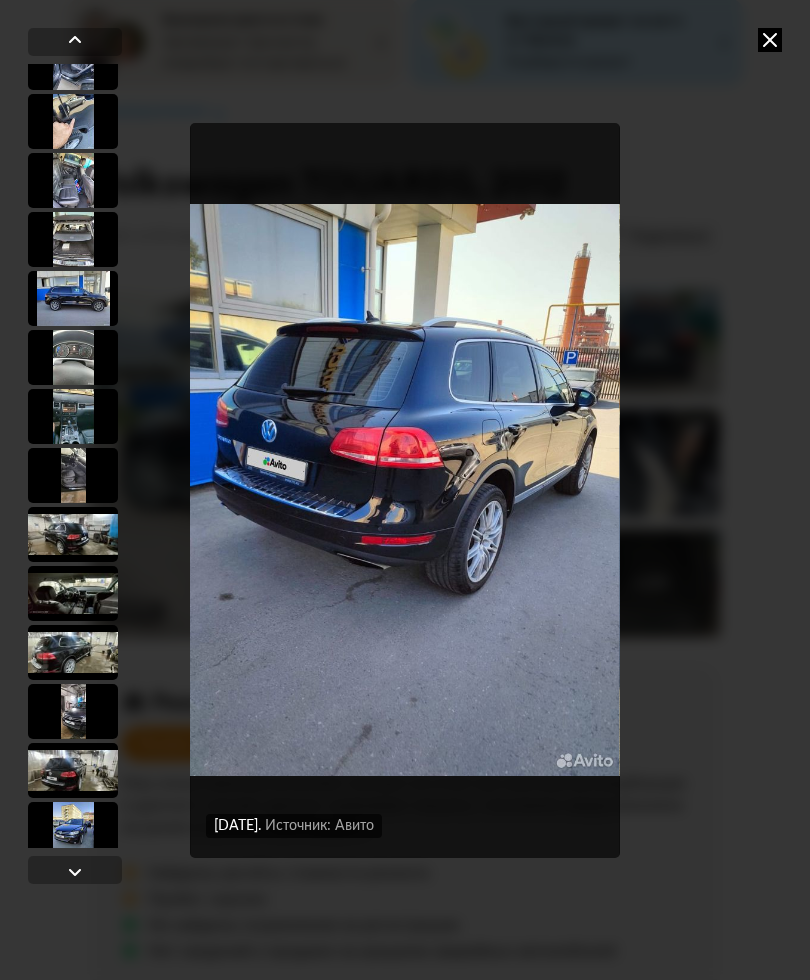 click at bounding box center (75, 42) 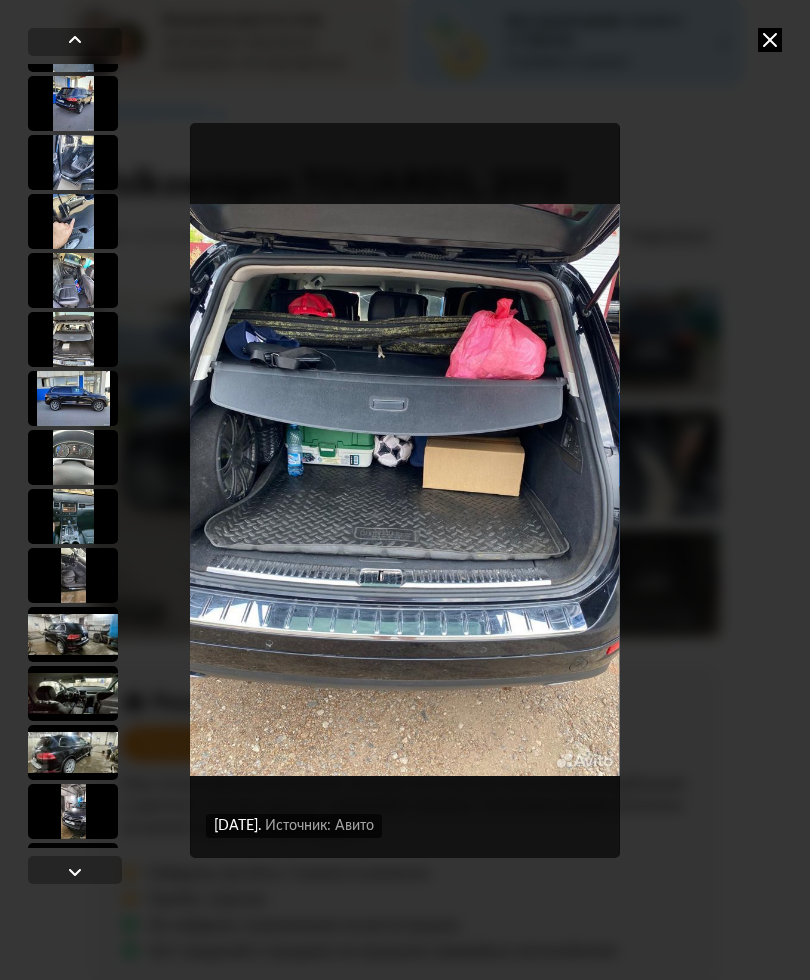 click at bounding box center (75, 872) 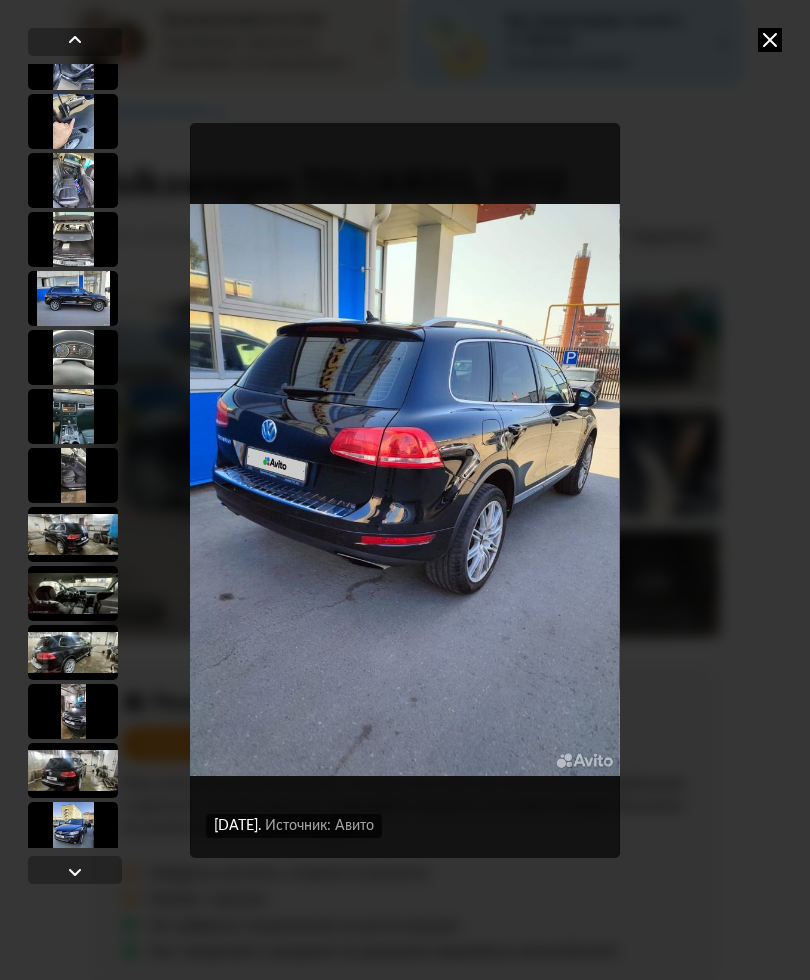 click at bounding box center (75, 872) 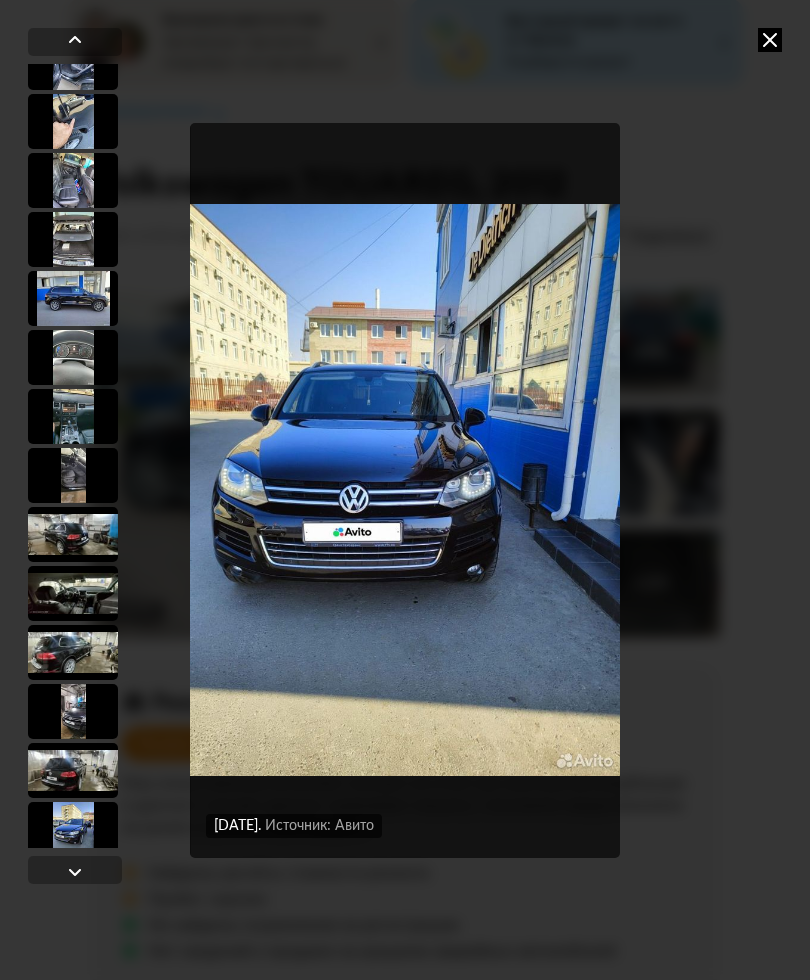 scroll, scrollTop: 4733, scrollLeft: 0, axis: vertical 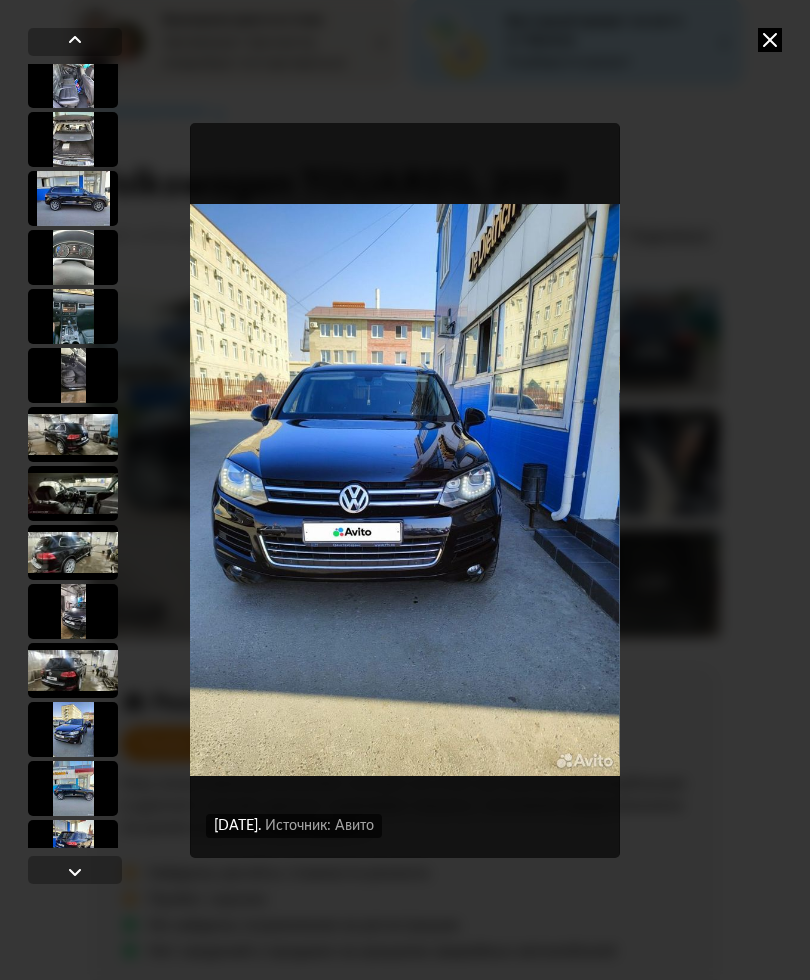 click at bounding box center (75, 872) 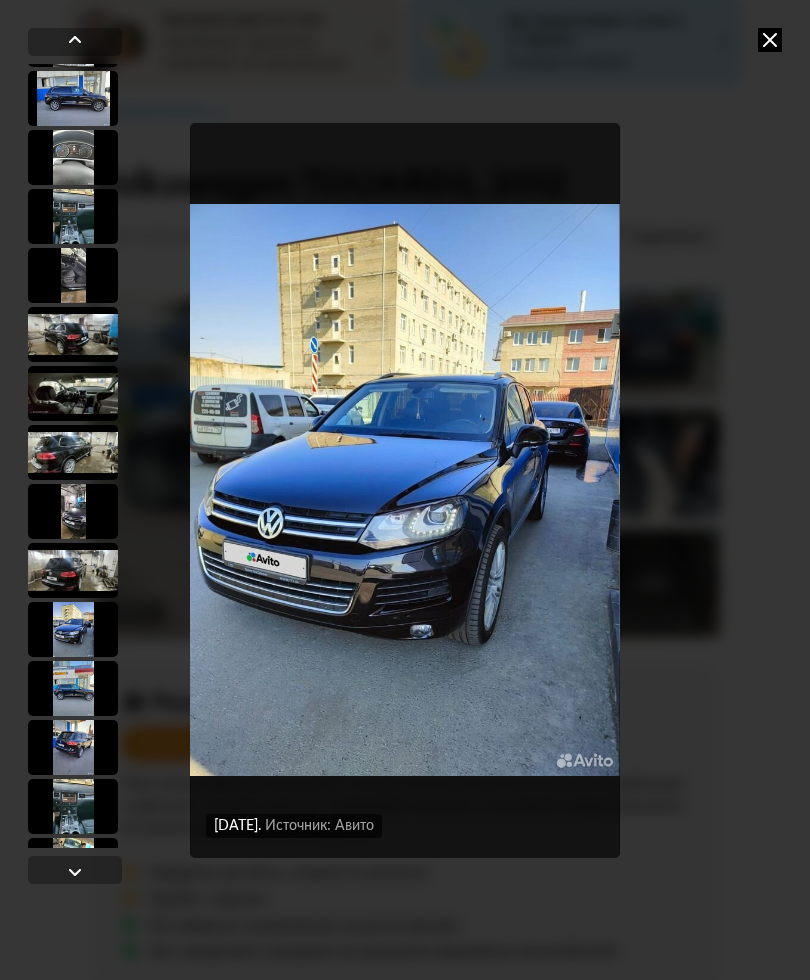 click at bounding box center (75, 872) 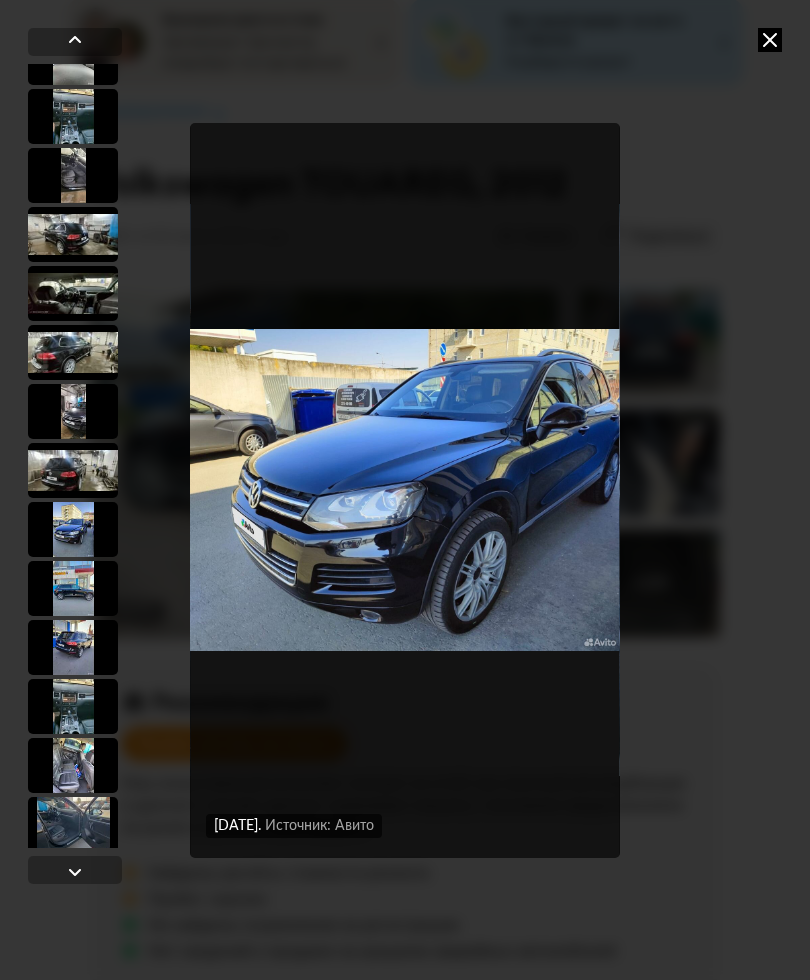 click at bounding box center (75, 872) 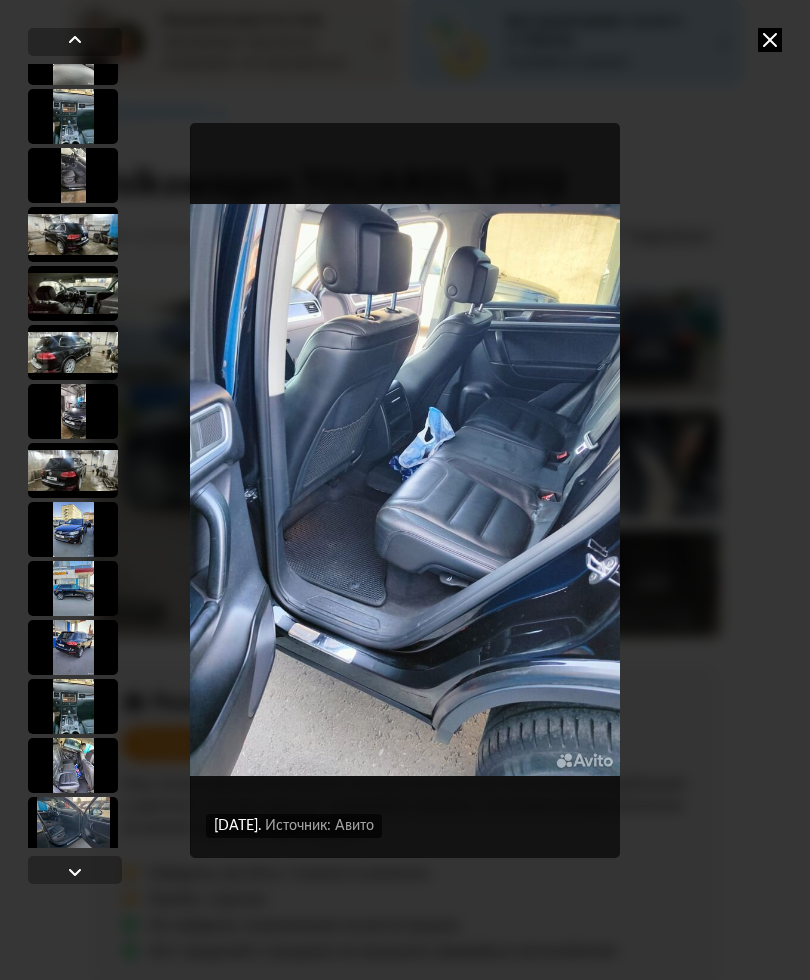 scroll, scrollTop: 5033, scrollLeft: 0, axis: vertical 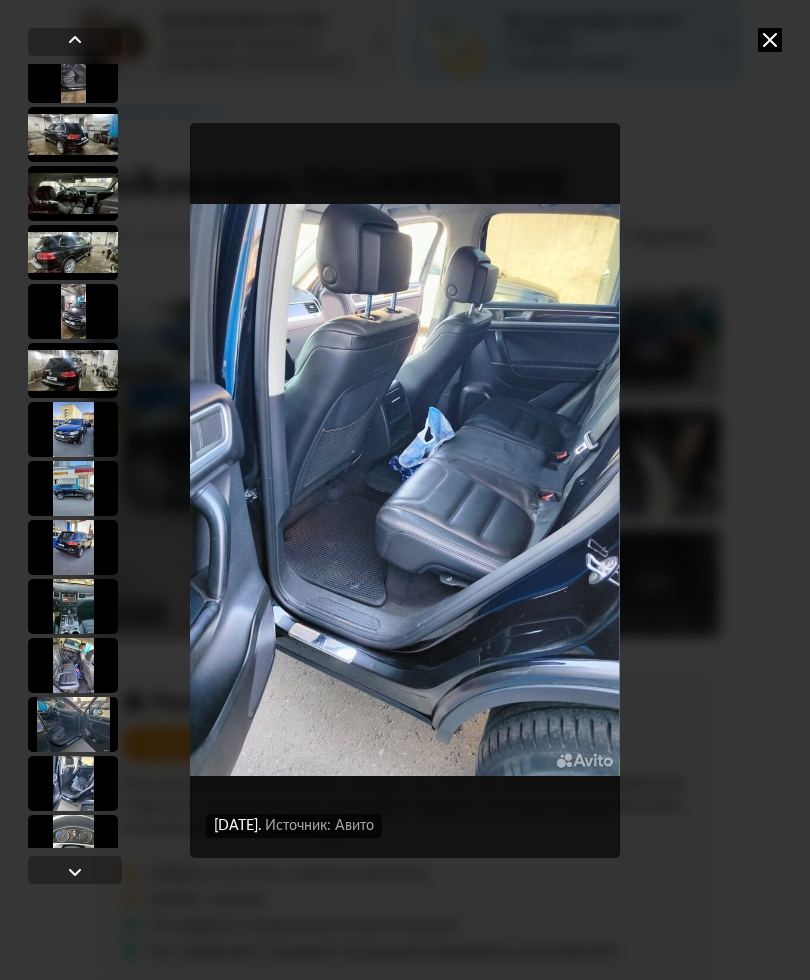 click at bounding box center [75, 872] 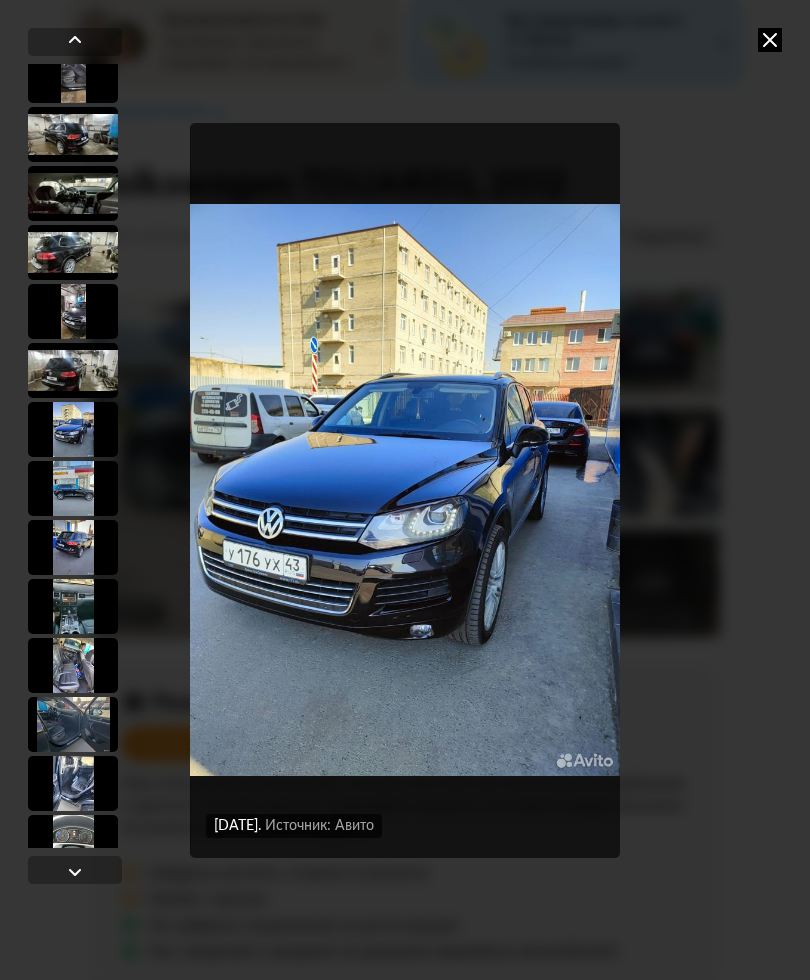 scroll, scrollTop: 5133, scrollLeft: 0, axis: vertical 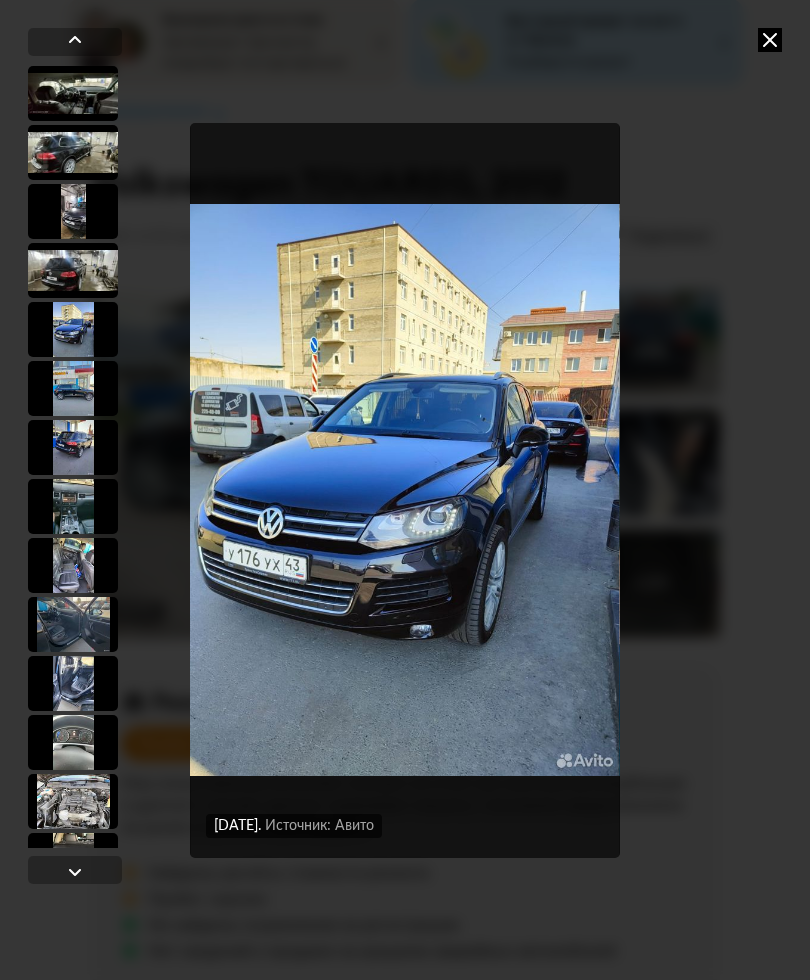 click at bounding box center (75, 872) 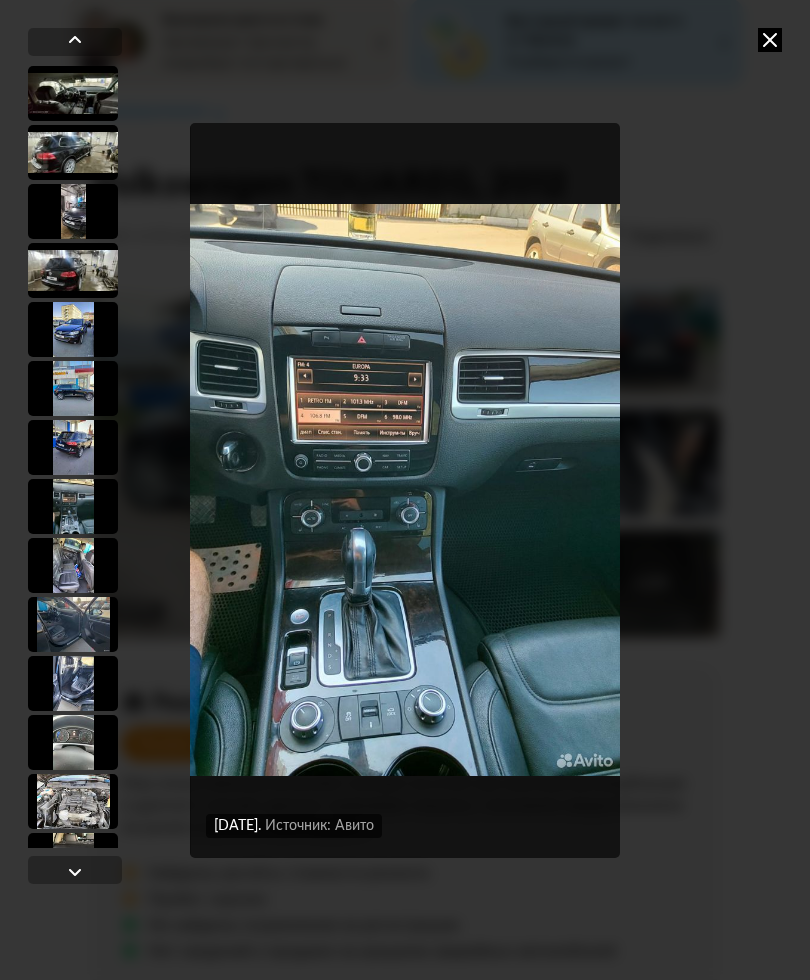 scroll, scrollTop: 5233, scrollLeft: 0, axis: vertical 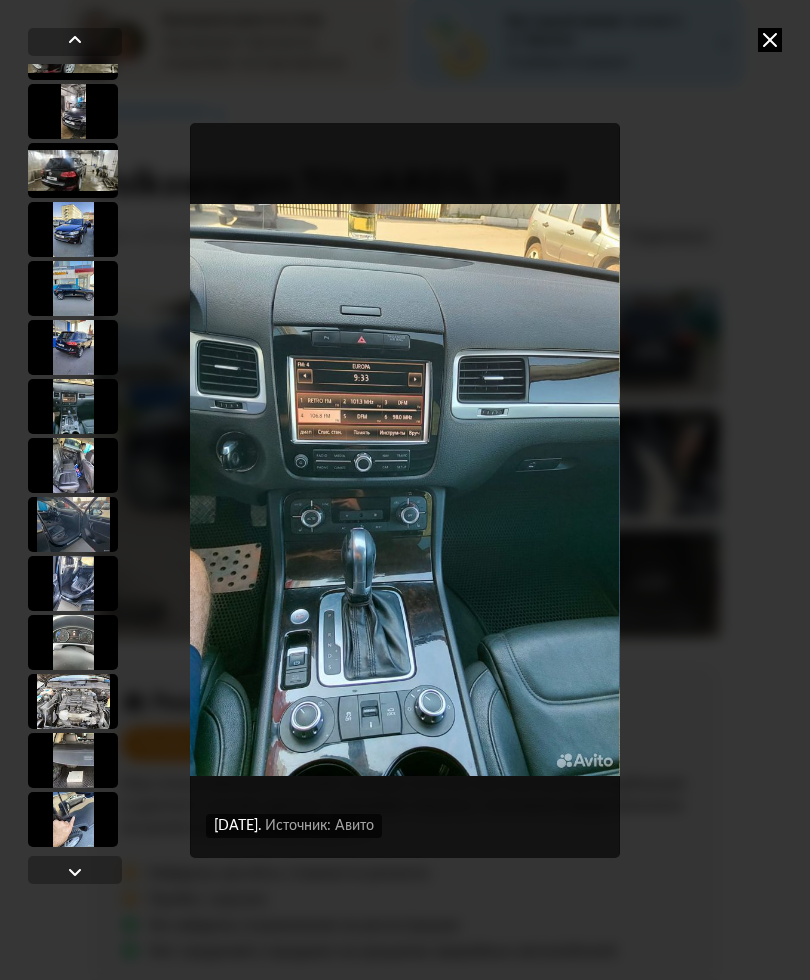 click at bounding box center (75, 872) 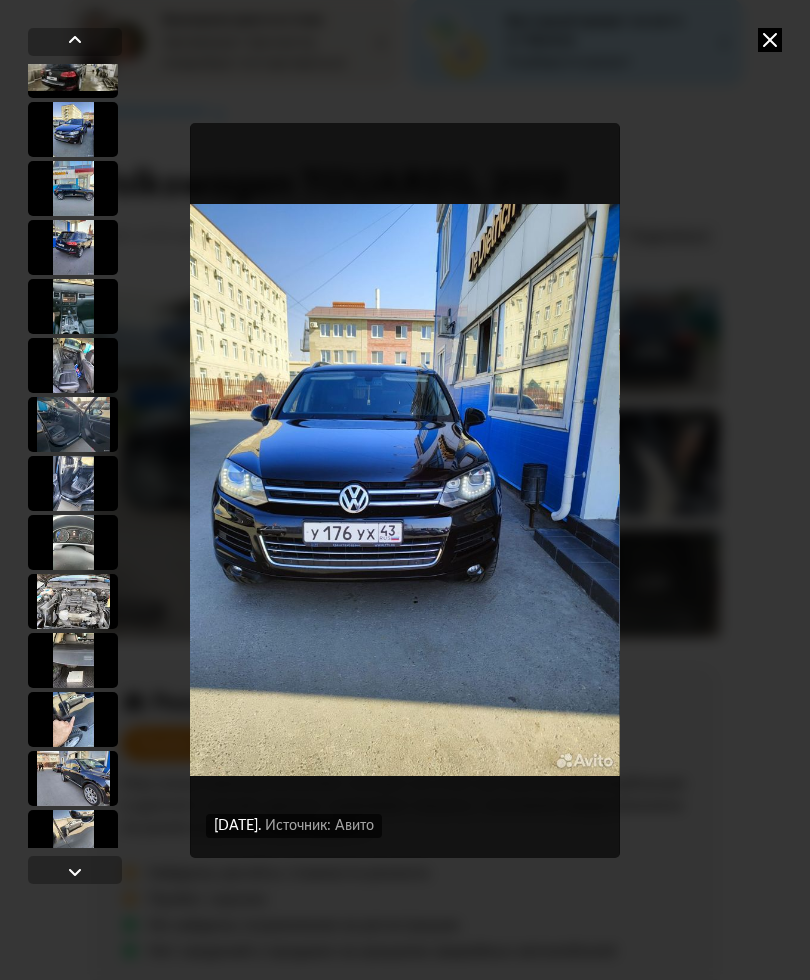 click at bounding box center [75, 872] 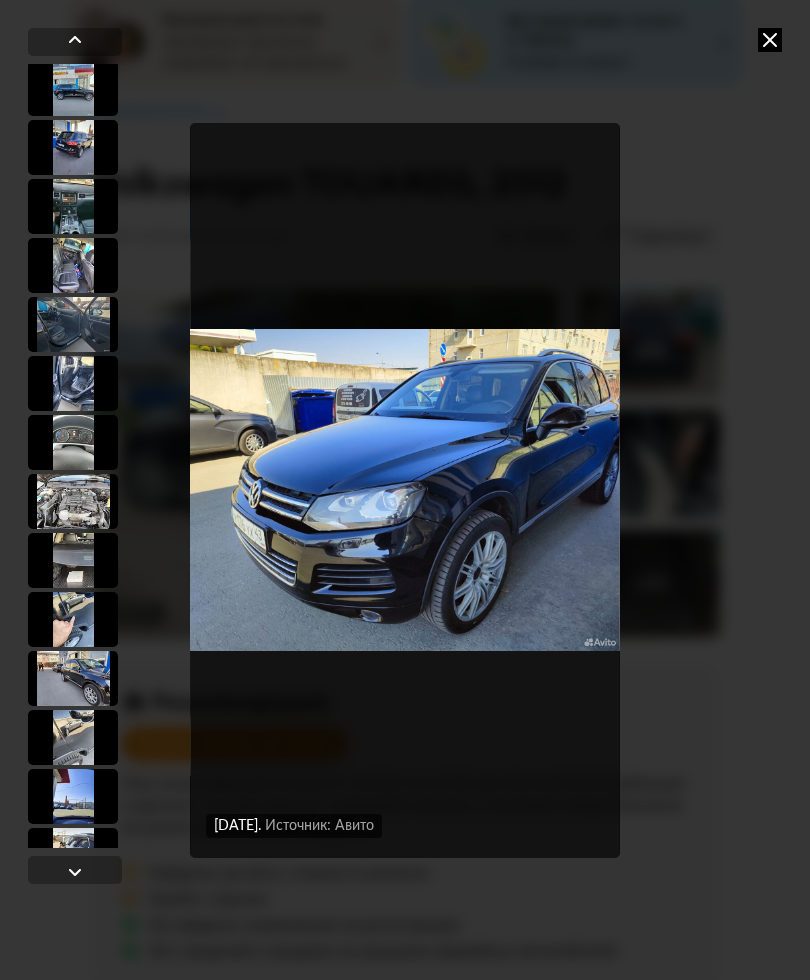 click at bounding box center [75, 872] 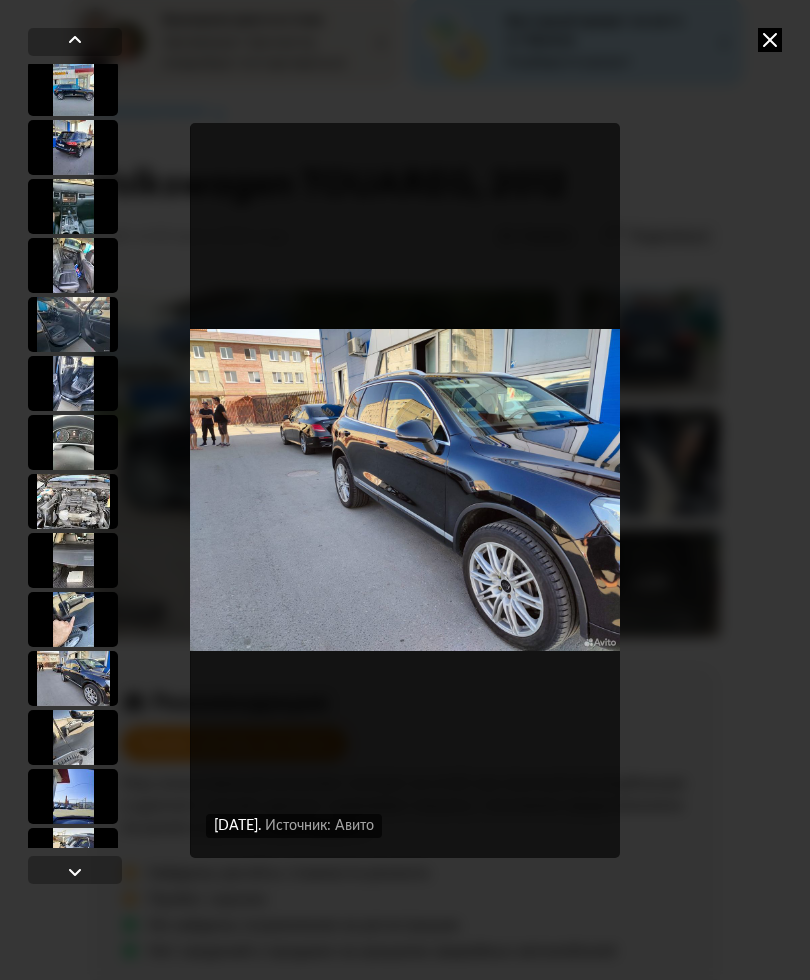 scroll, scrollTop: 5533, scrollLeft: 0, axis: vertical 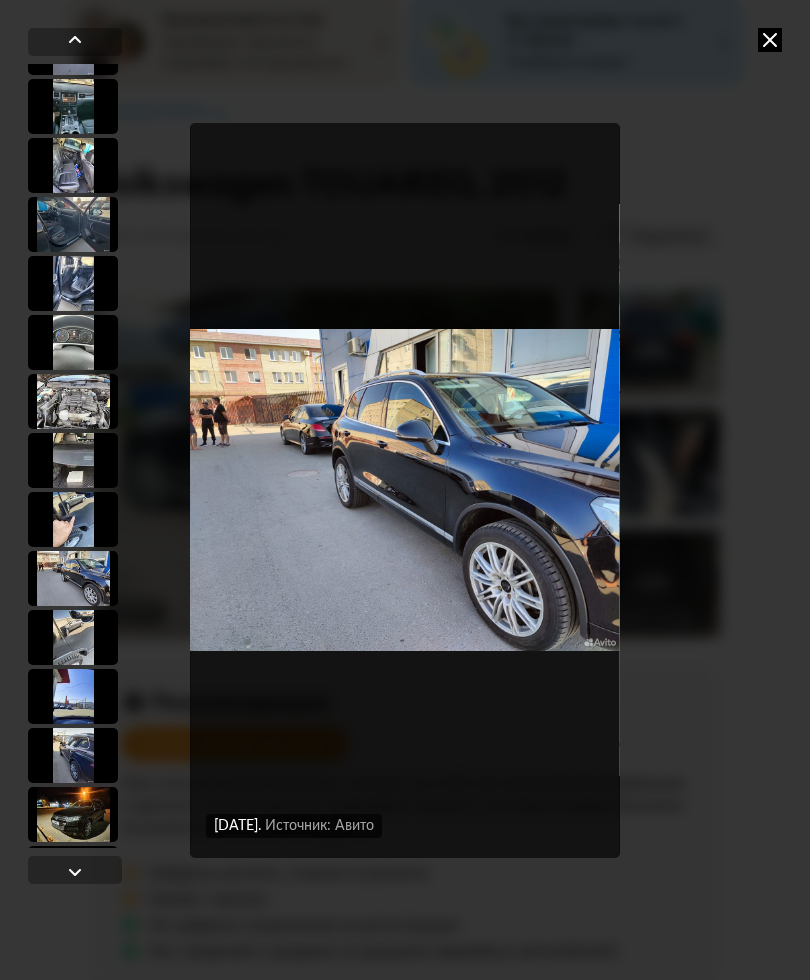 click at bounding box center (75, 872) 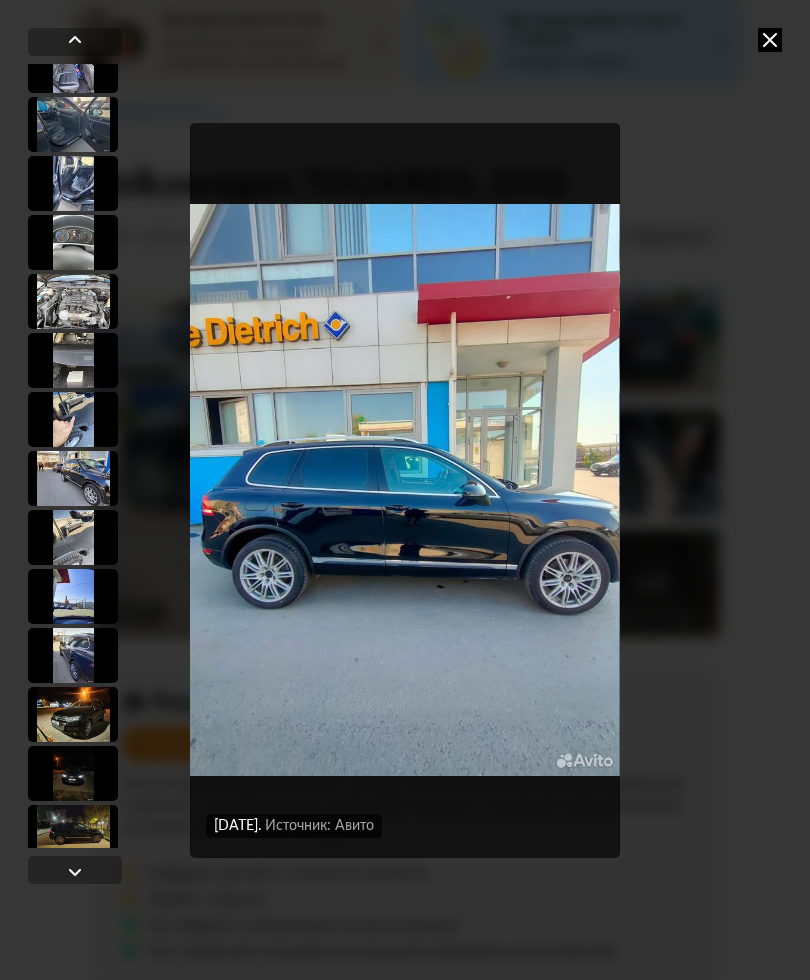 click at bounding box center [75, 872] 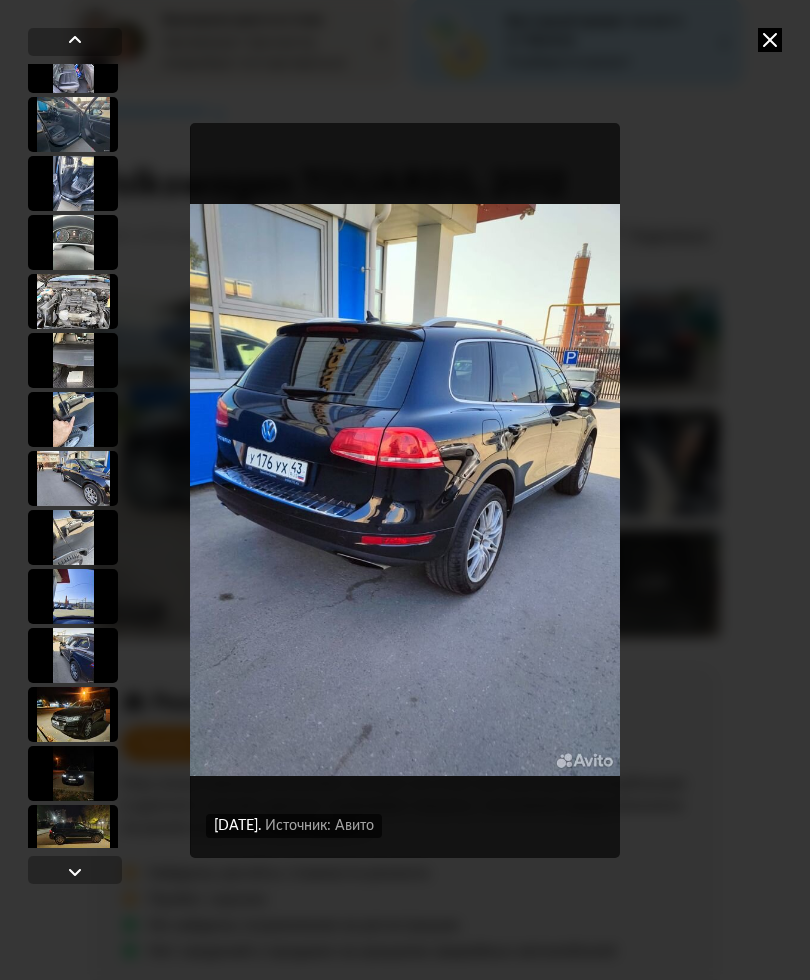 scroll, scrollTop: 5733, scrollLeft: 0, axis: vertical 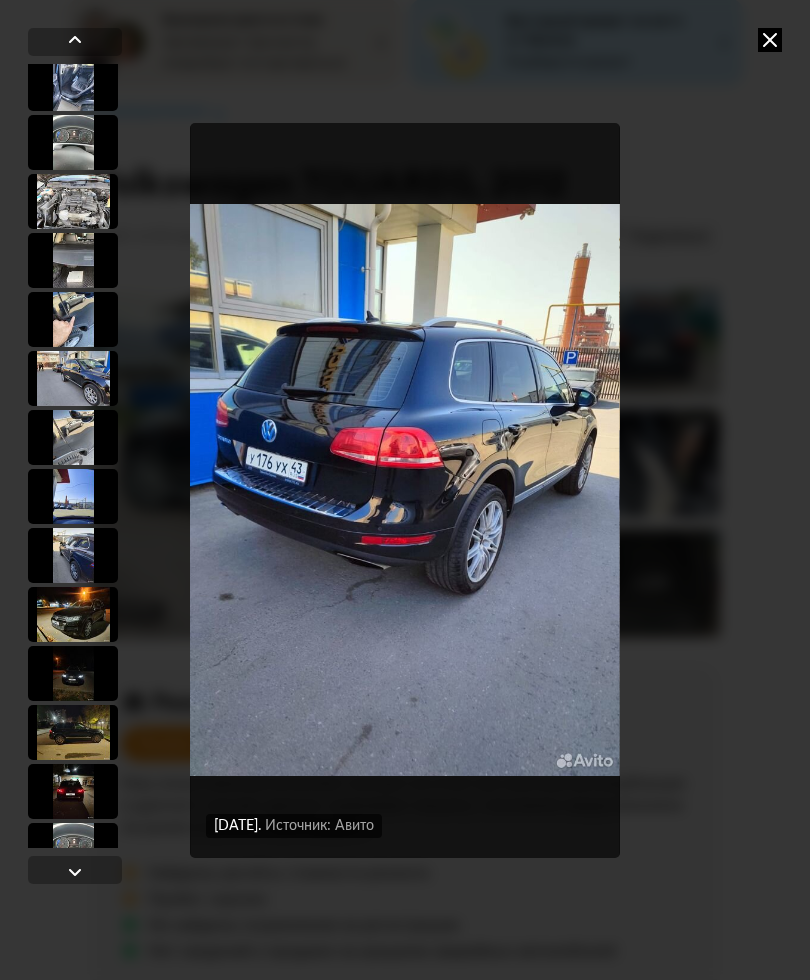 click at bounding box center (75, 872) 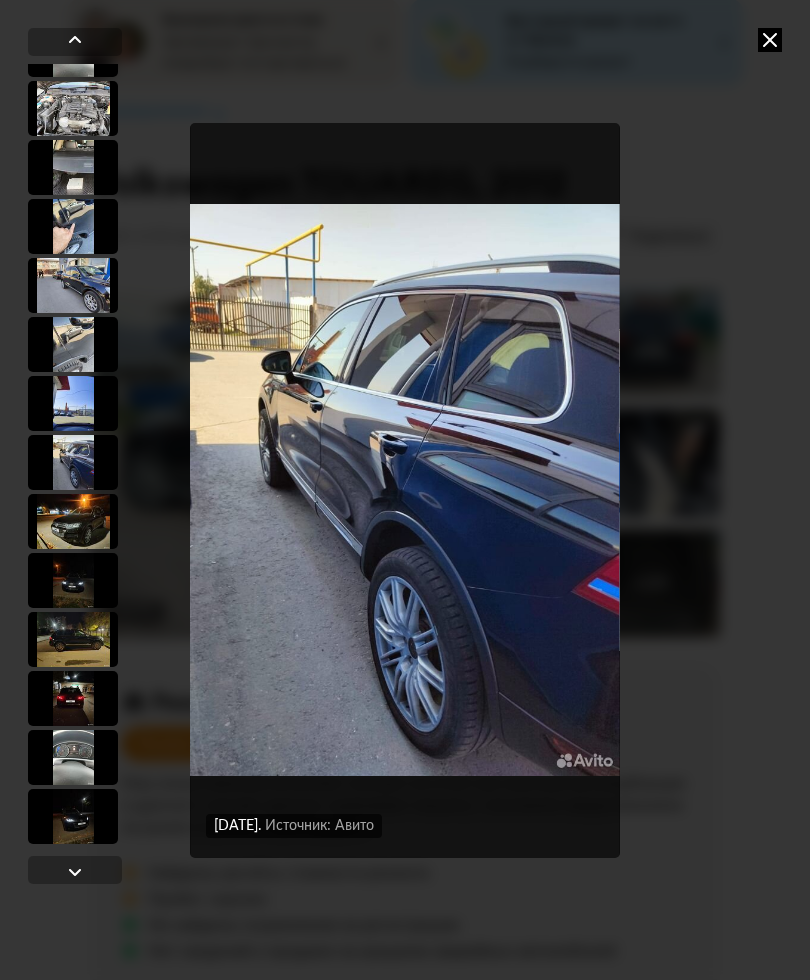 click at bounding box center [75, 872] 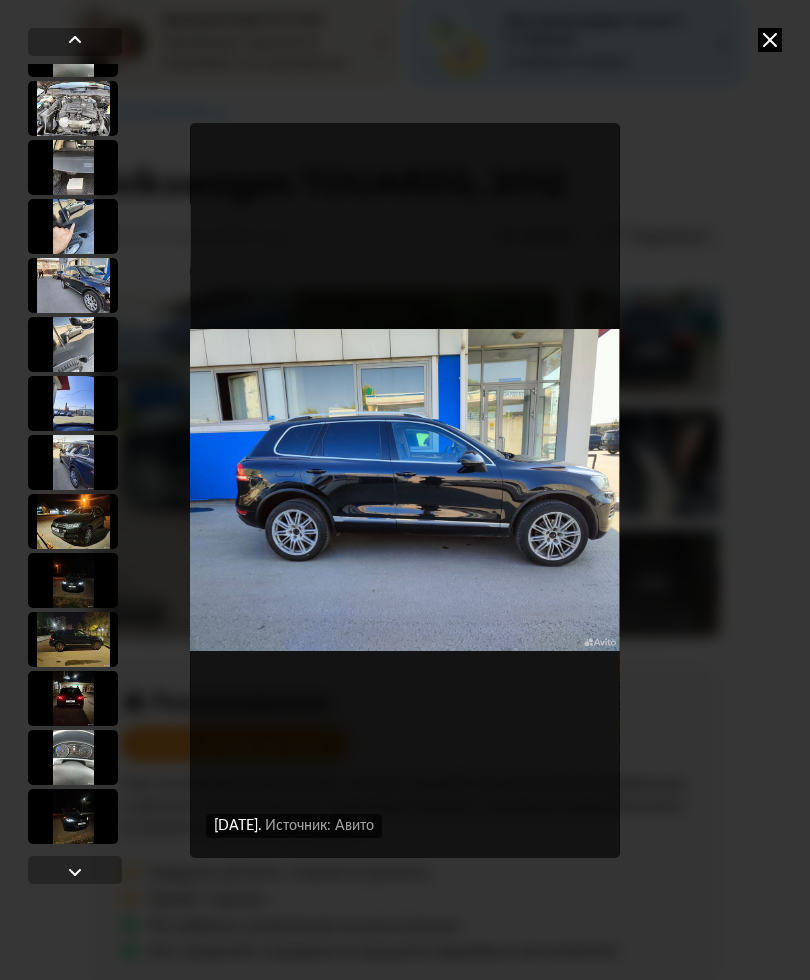 click at bounding box center [75, 872] 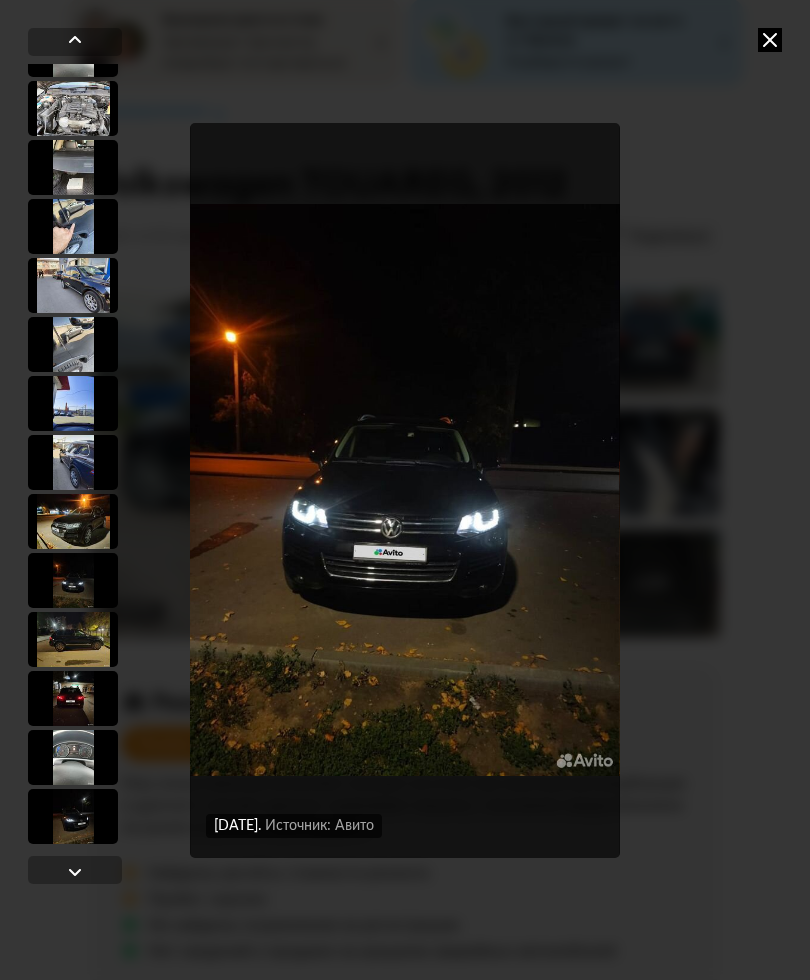 click at bounding box center [75, 872] 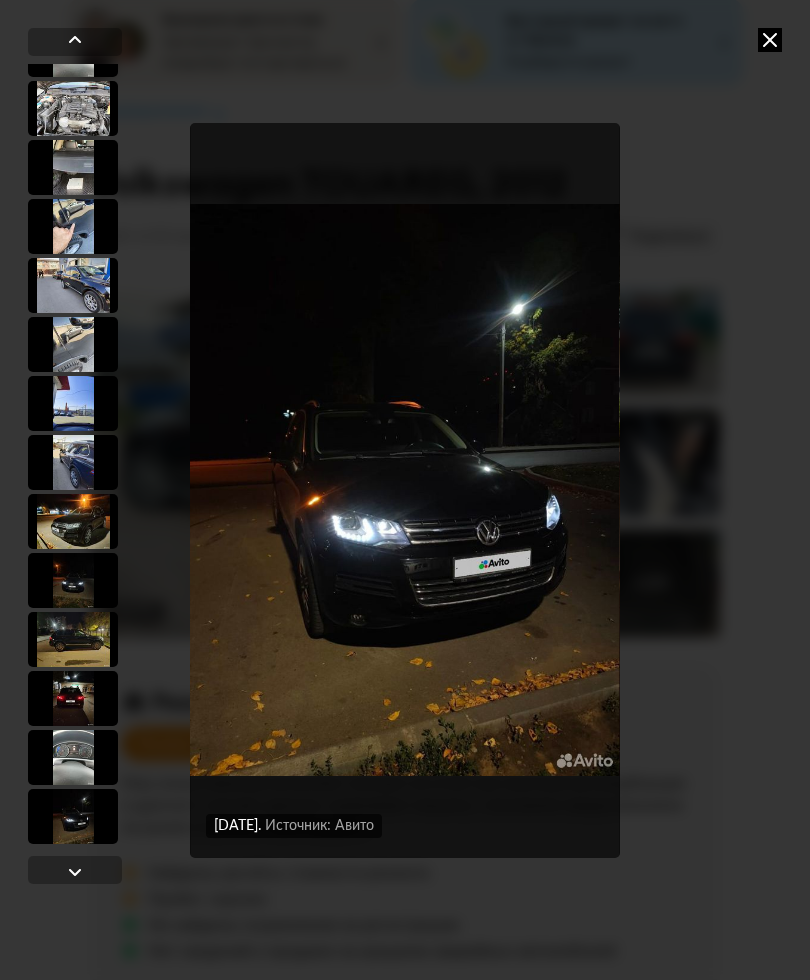 click at bounding box center [75, 872] 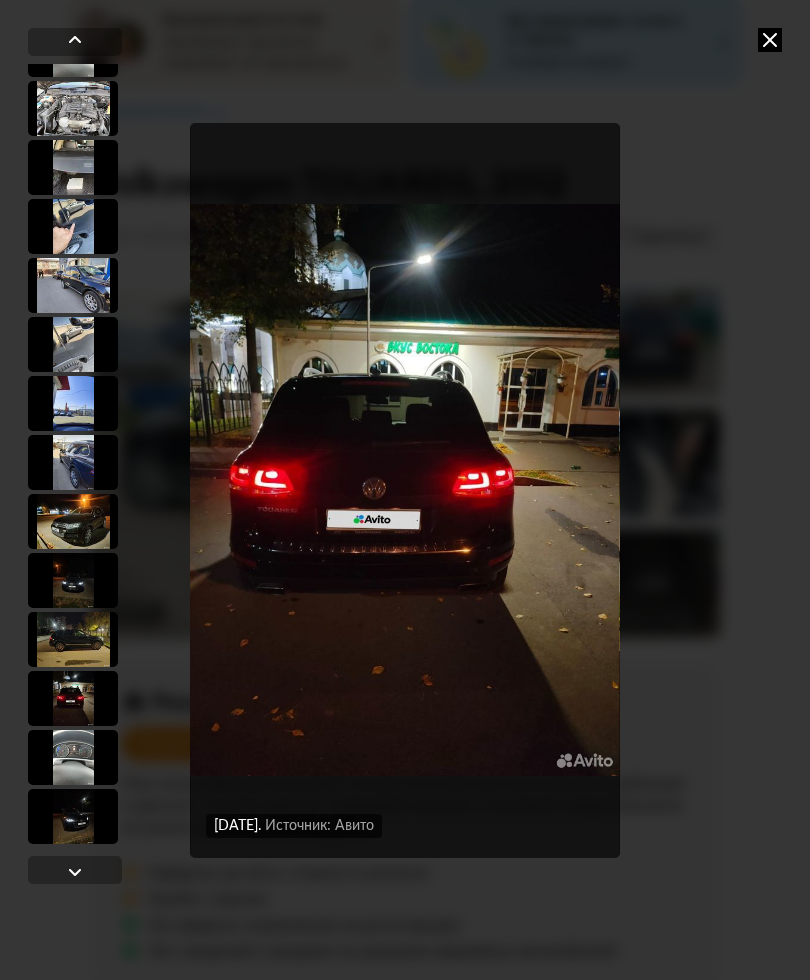 click at bounding box center (75, 872) 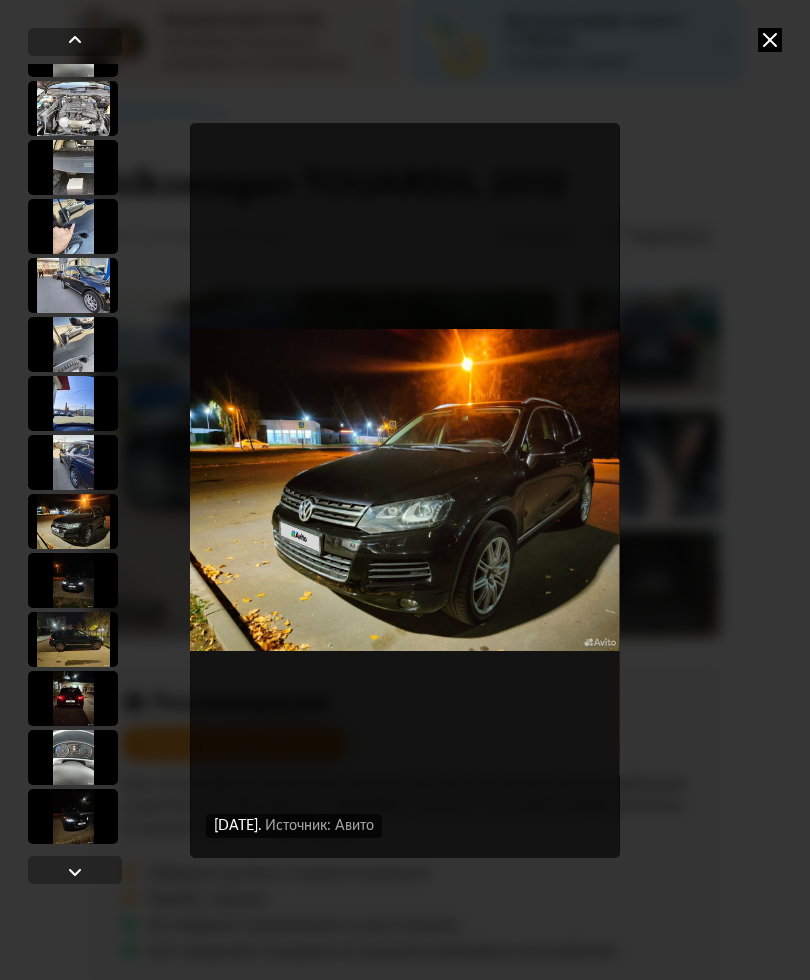 click at bounding box center [75, 872] 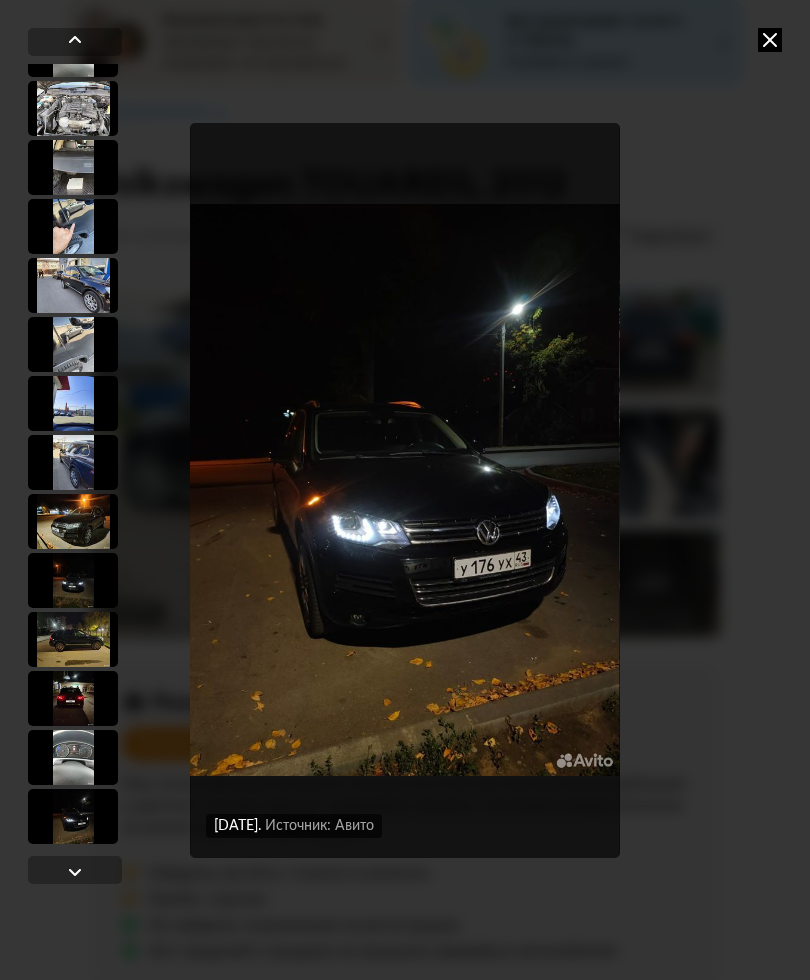 click at bounding box center (75, 872) 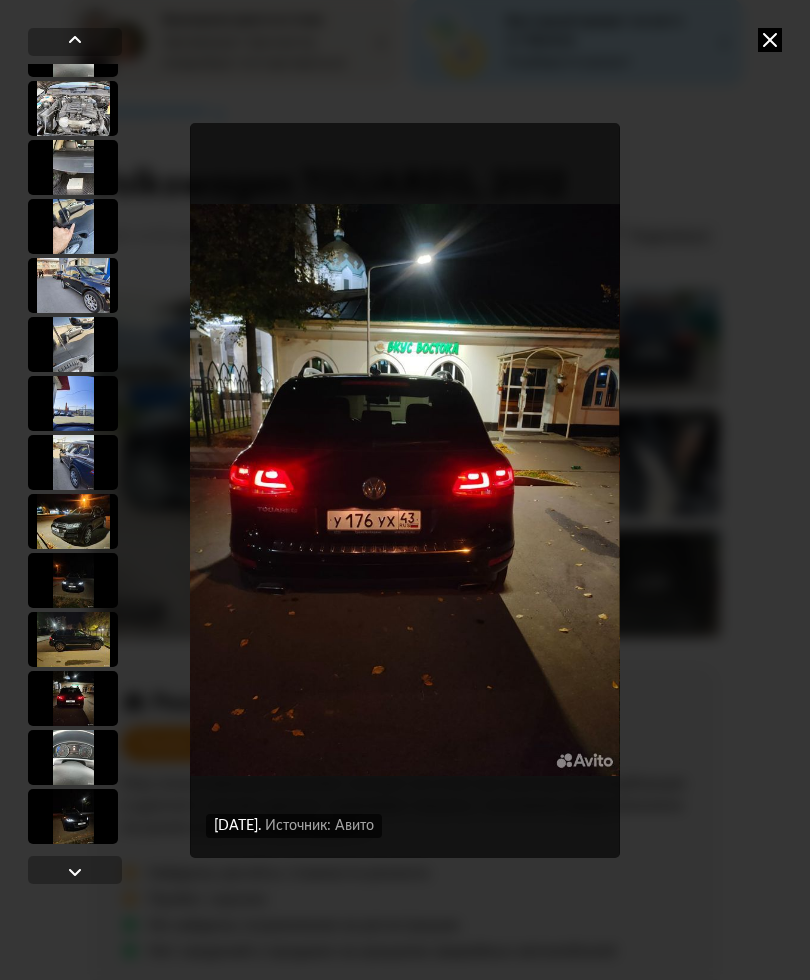 click on "13 июня 2025 года Источник: Авито 13 июня 2025 года Источник: Авито 13 июня 2025 года Источник: Авито 13 июня 2025 года Источник: Авито 13 июня 2025 года Источник: Авито 13 июня 2025 года Источник: Авито 13 июня 2025 года Источник: Авито 13 июня 2025 года Источник: Авито 13 июня 2025 года Источник: Авито 13 июня 2025 года Источник: Авито 13 июня 2025 года Источник: Авито 13 июня 2025 года Источник: Авито 13 июня 2025 года Источник: Авито 13 июня 2025 года Источник: Авито 13 июня 2025 года Источник: Авито 13 июня 2025 года Источник: Авито 13 июня 2025 года Источник: Авито 13 июня 2025 года Источник: Авито 21 мая 2025 года" at bounding box center [405, 490] 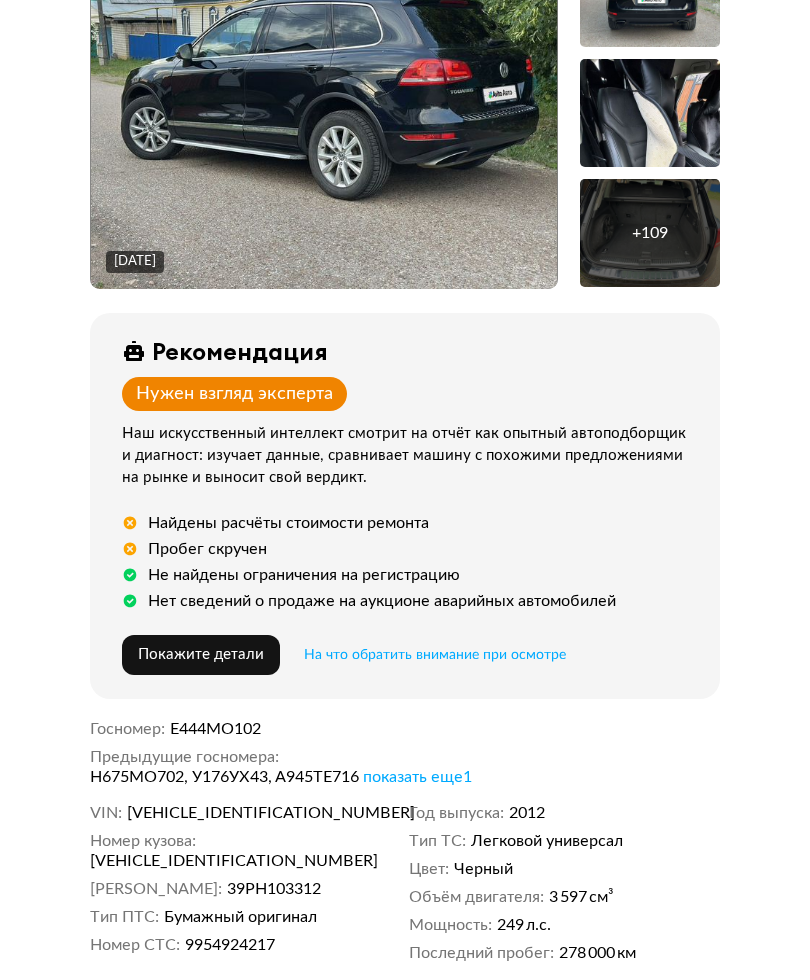 scroll, scrollTop: 507, scrollLeft: 0, axis: vertical 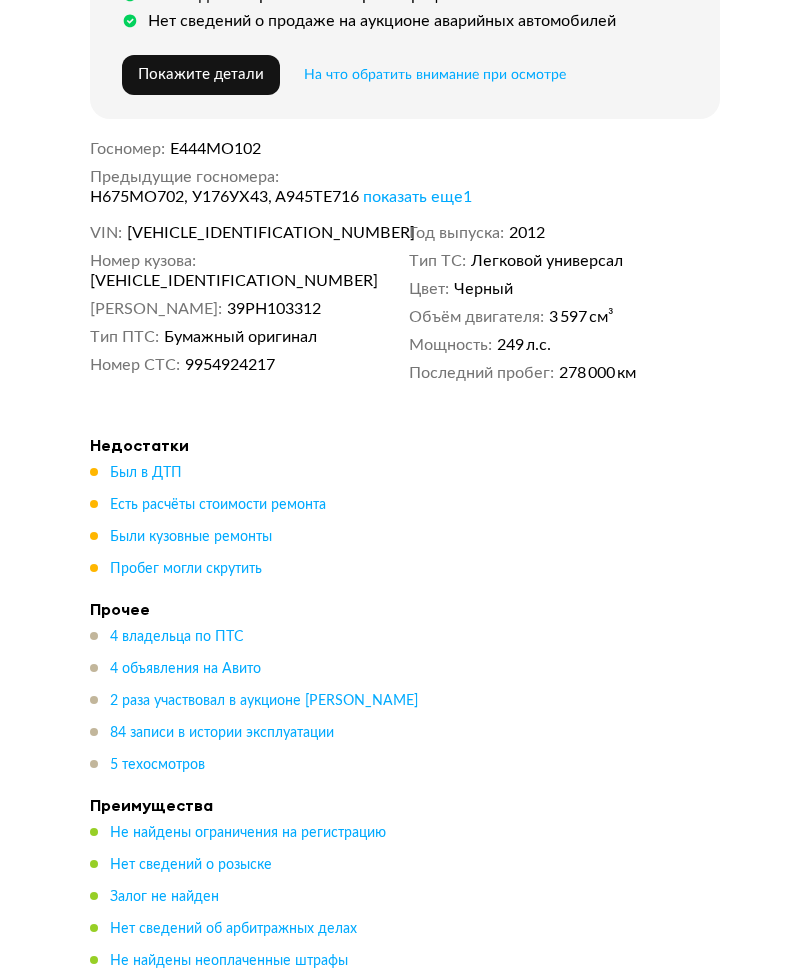 click on "Был в ДТП" at bounding box center (146, 473) 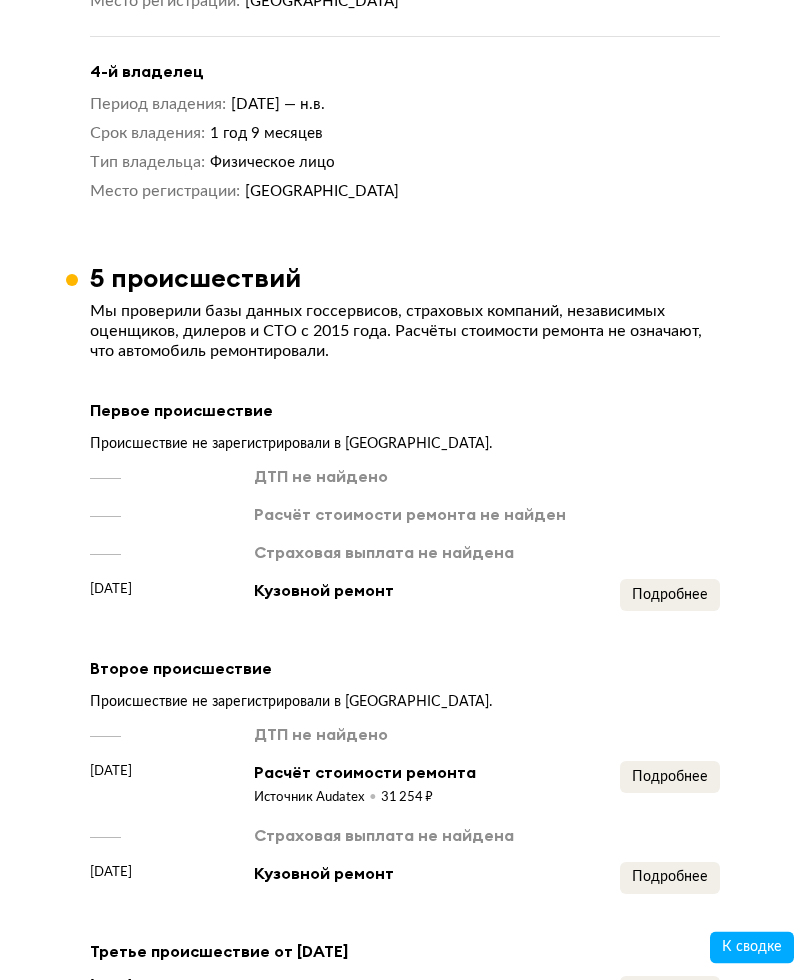 scroll, scrollTop: 3913, scrollLeft: 0, axis: vertical 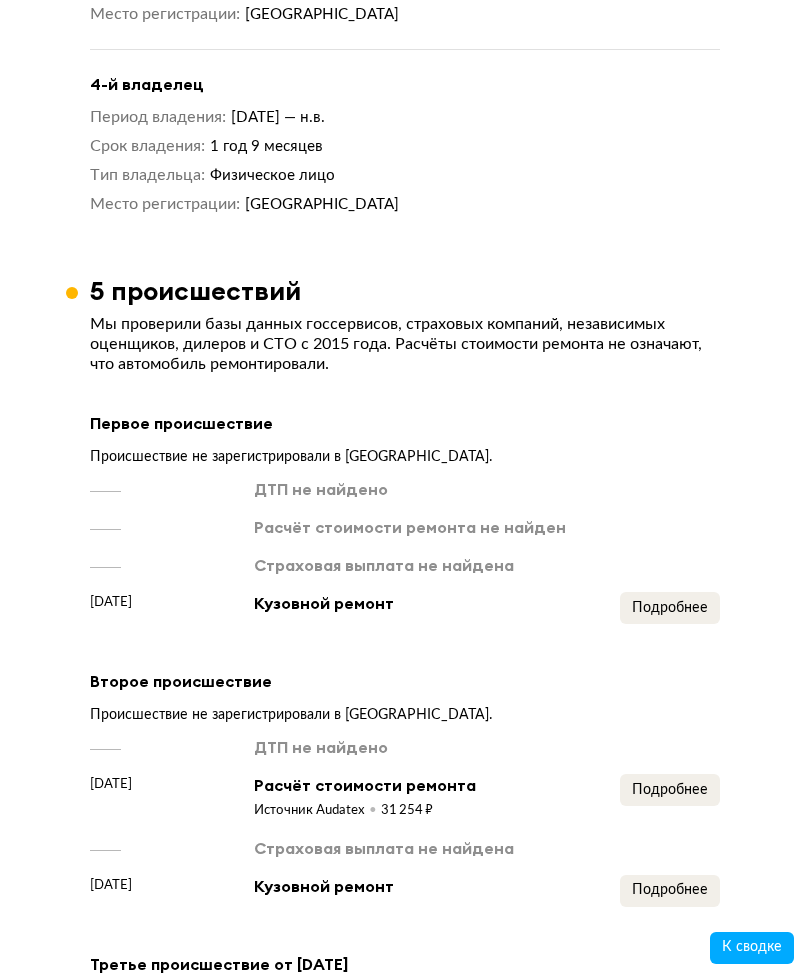 click on "Подробнее" at bounding box center (670, 608) 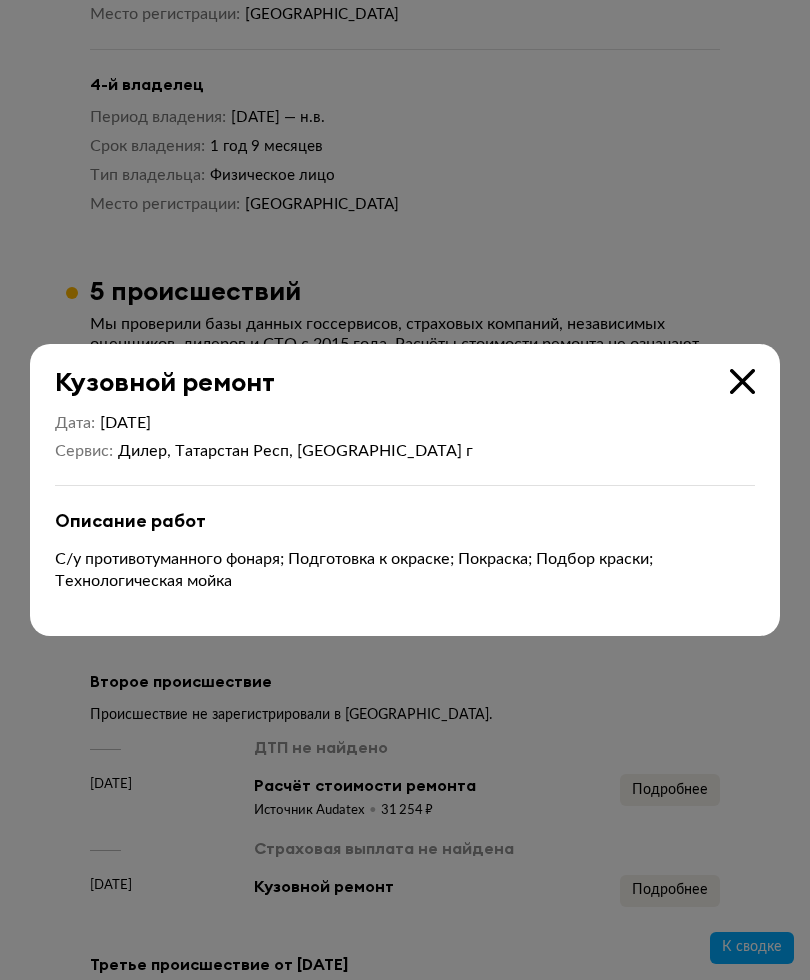 click at bounding box center [405, 490] 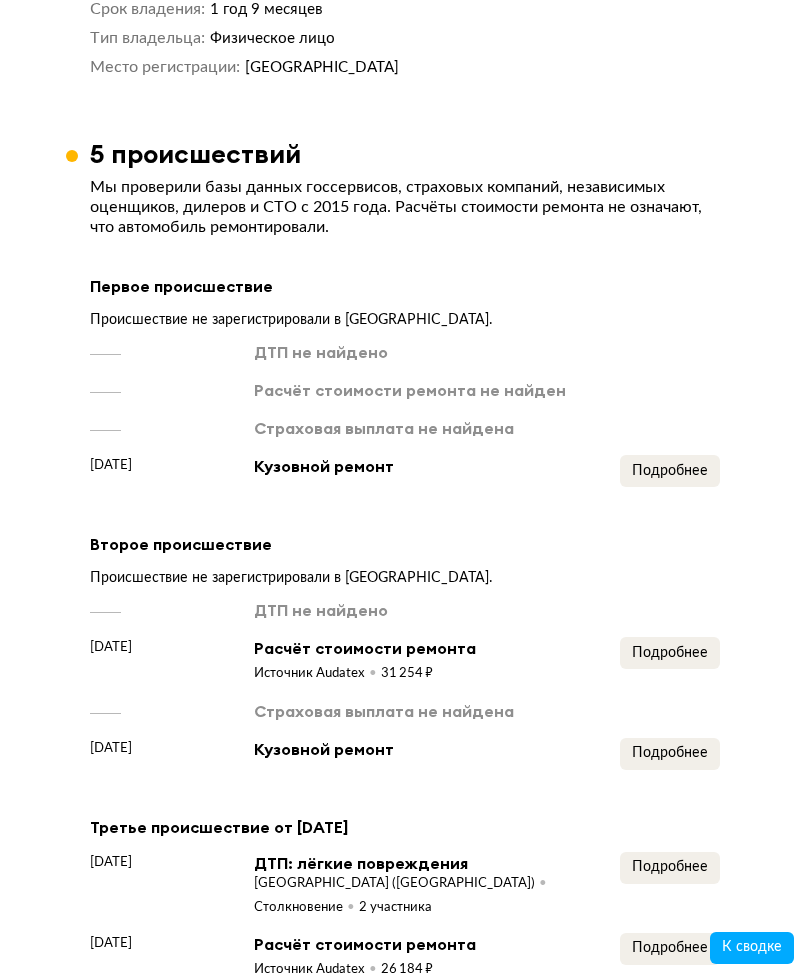 scroll, scrollTop: 4070, scrollLeft: 0, axis: vertical 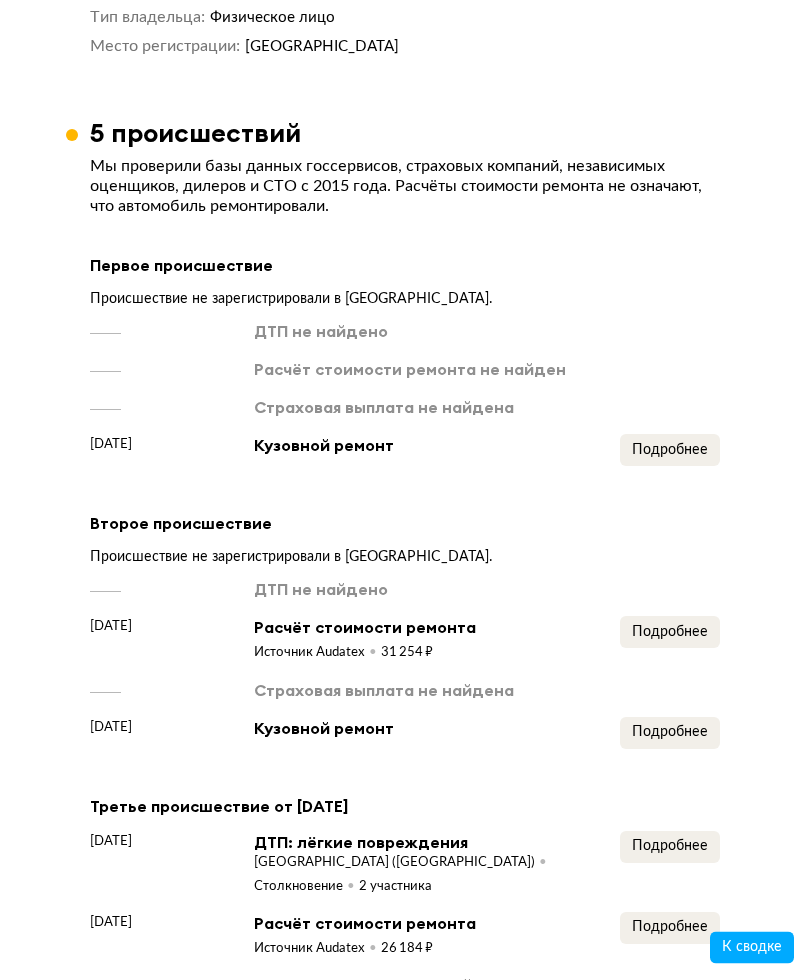 click on "Подробнее" at bounding box center [670, 733] 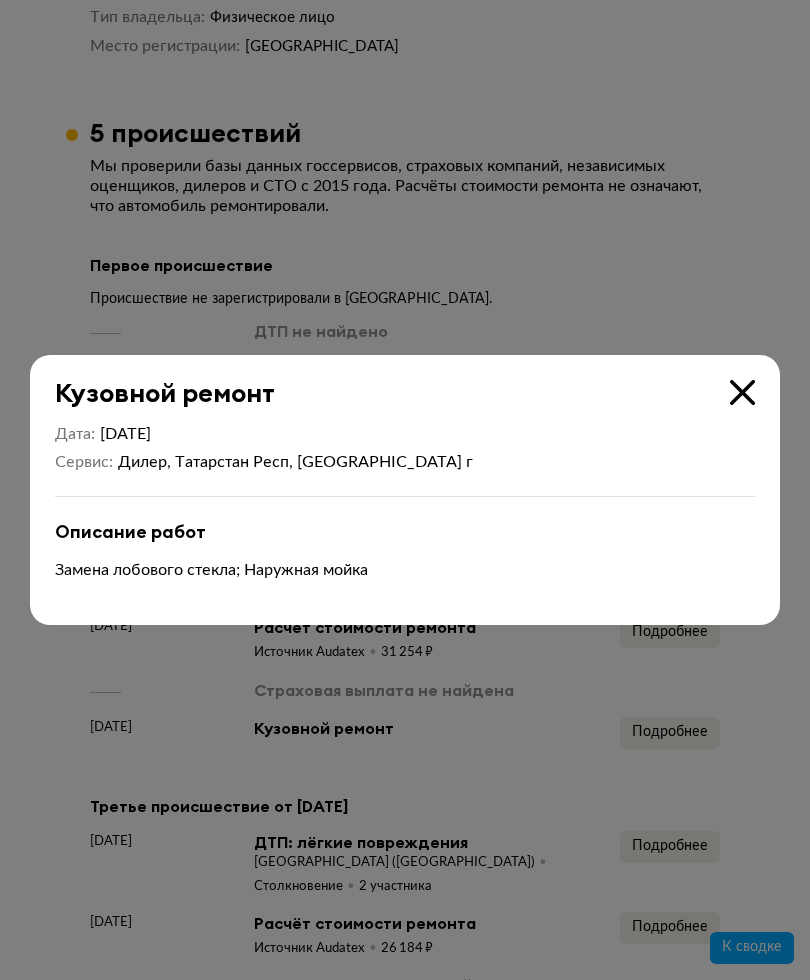 click at bounding box center [405, 490] 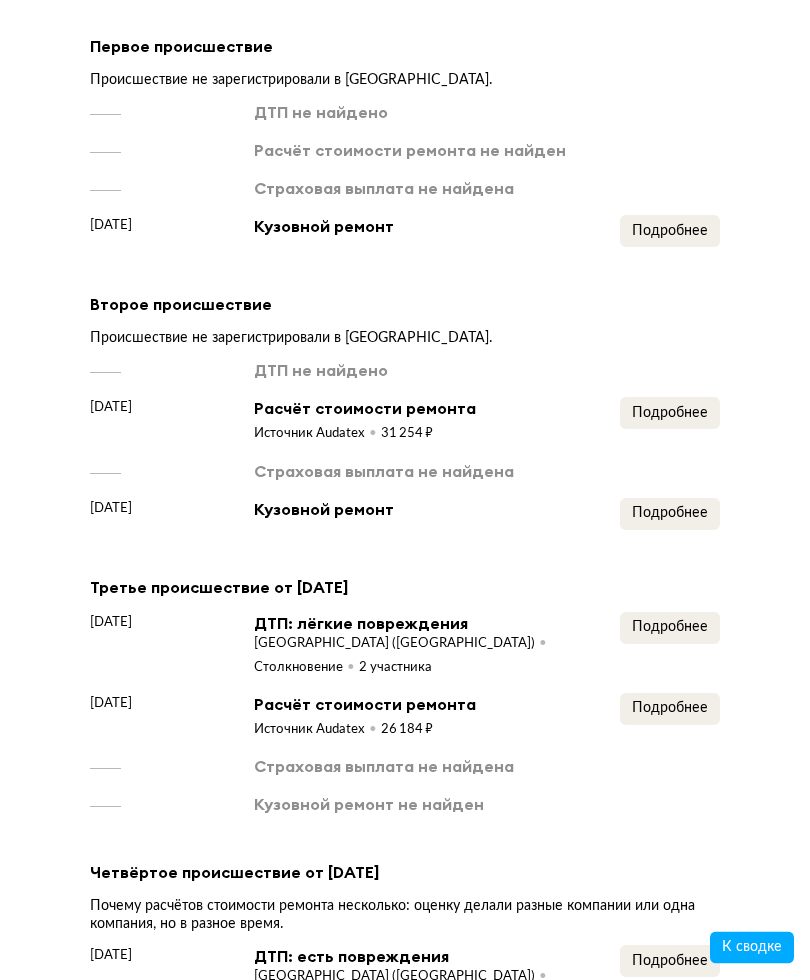 scroll, scrollTop: 4287, scrollLeft: 0, axis: vertical 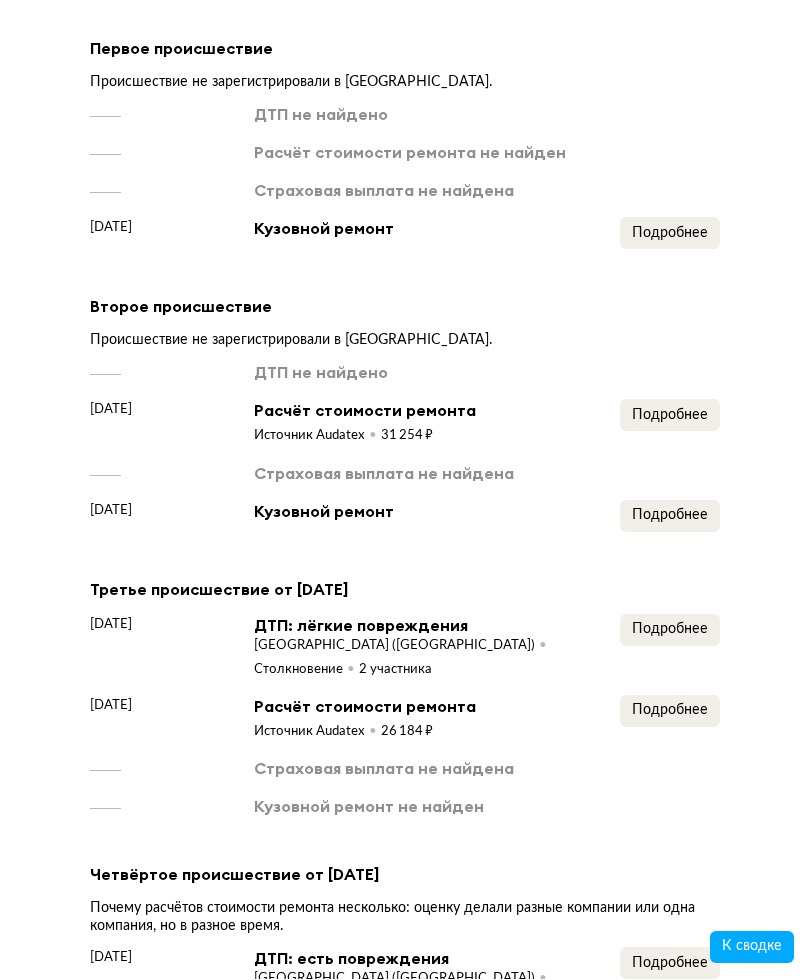 click on "Подробнее" at bounding box center [670, 711] 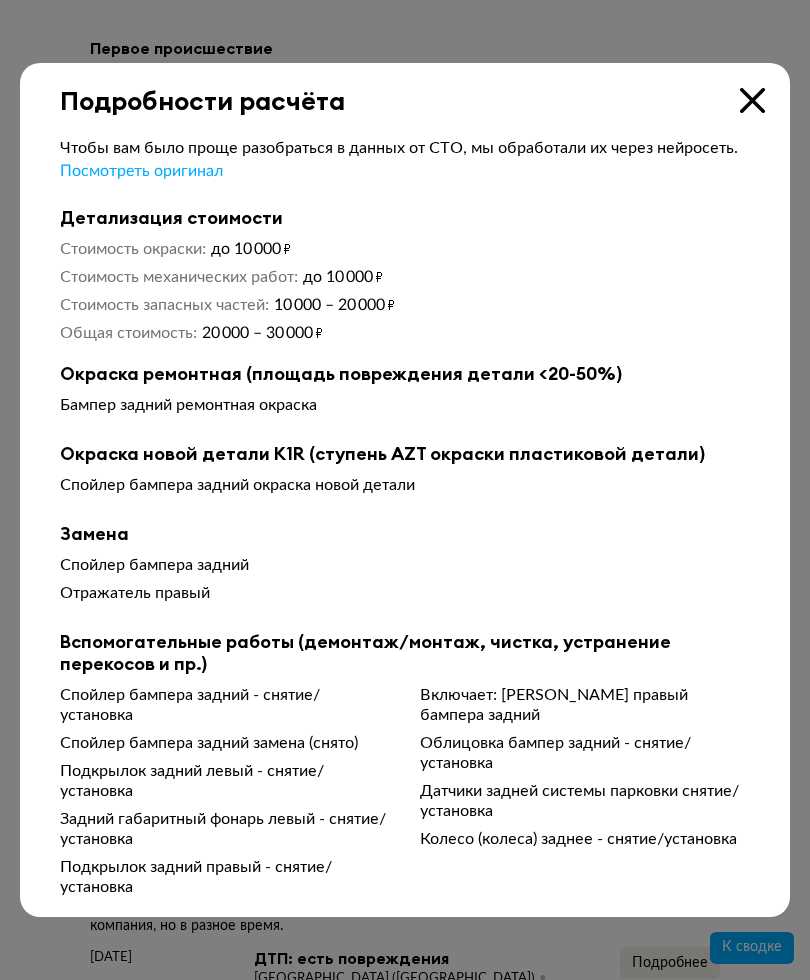 click at bounding box center [405, 490] 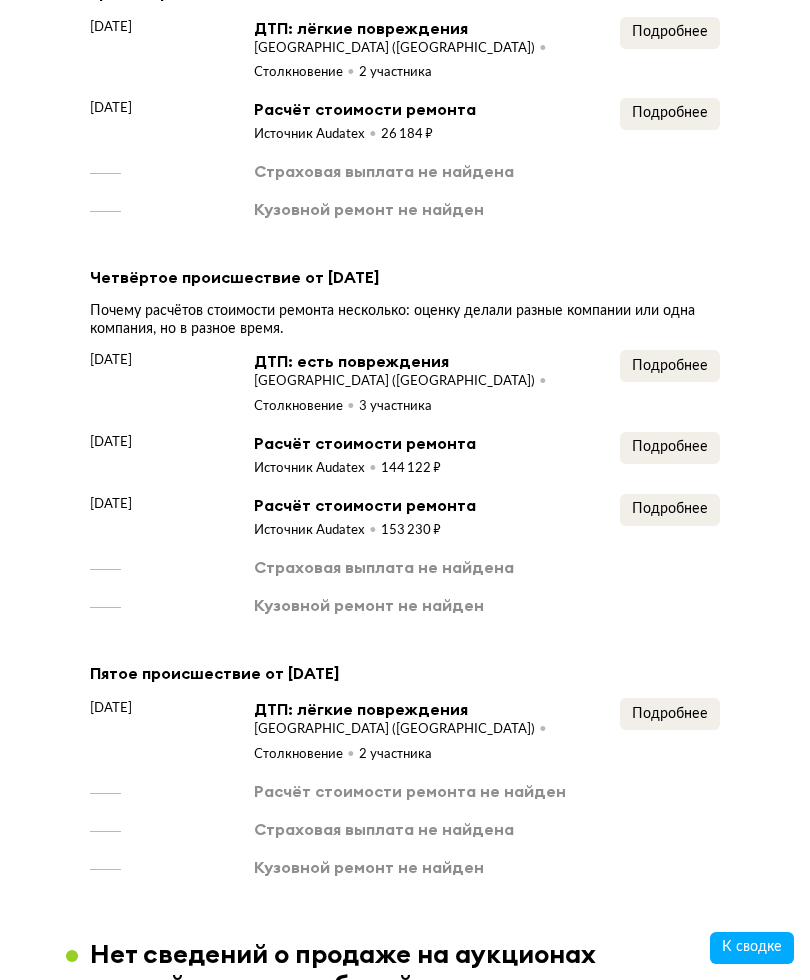 scroll, scrollTop: 4880, scrollLeft: 0, axis: vertical 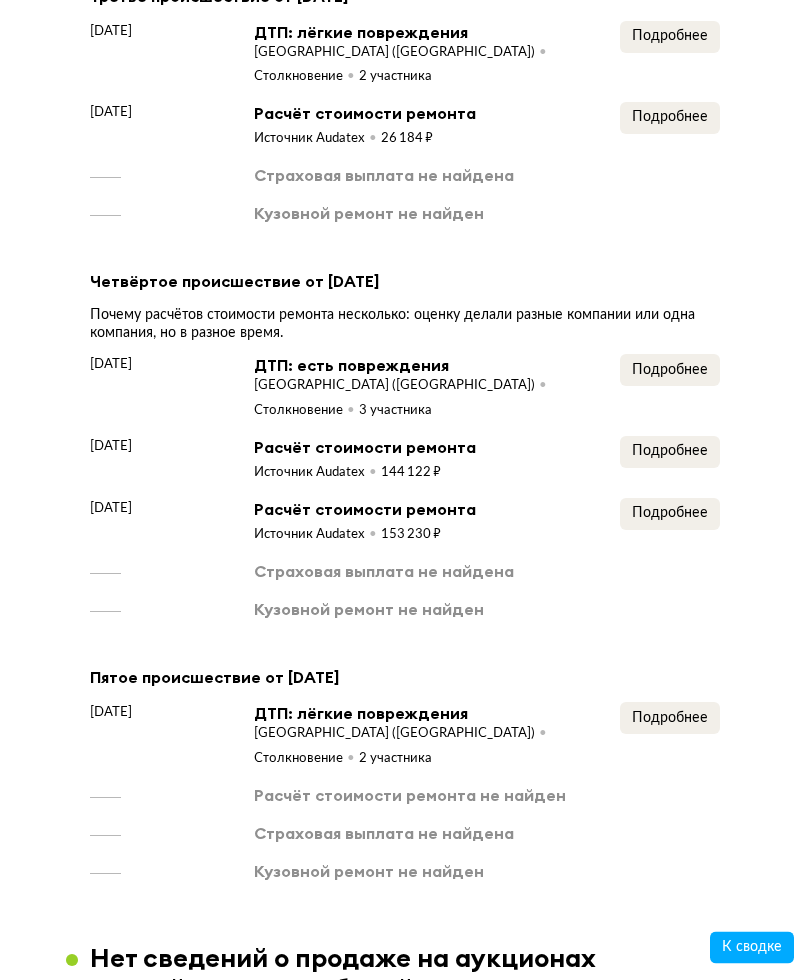 click on "Подробнее" at bounding box center [670, 514] 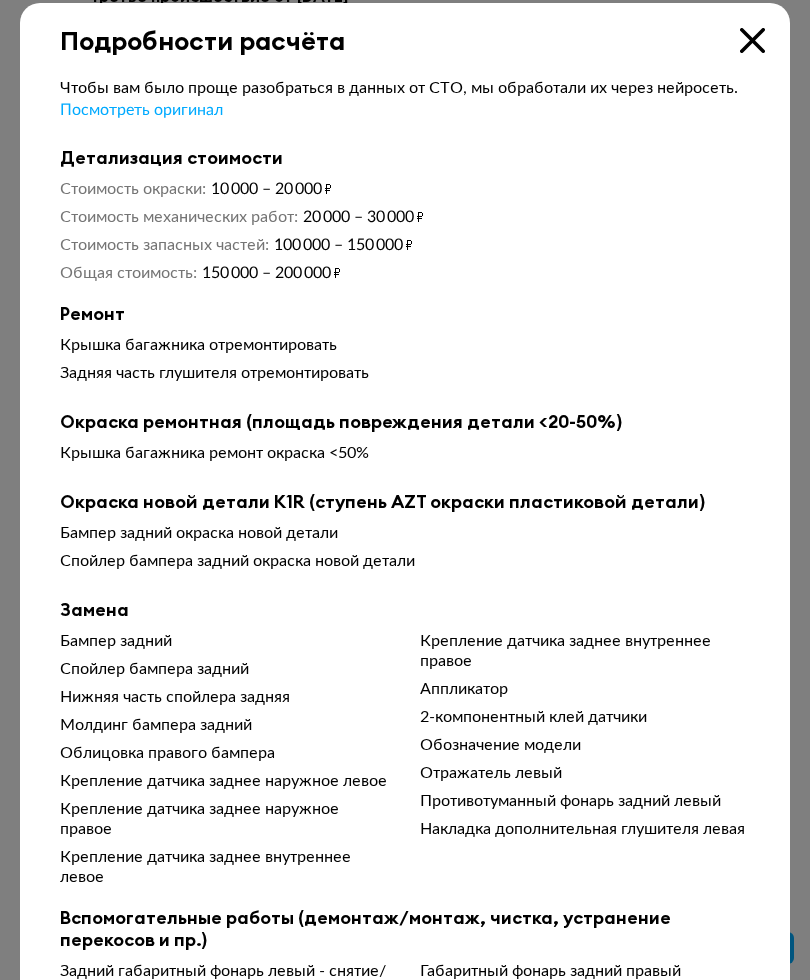scroll, scrollTop: 10, scrollLeft: 0, axis: vertical 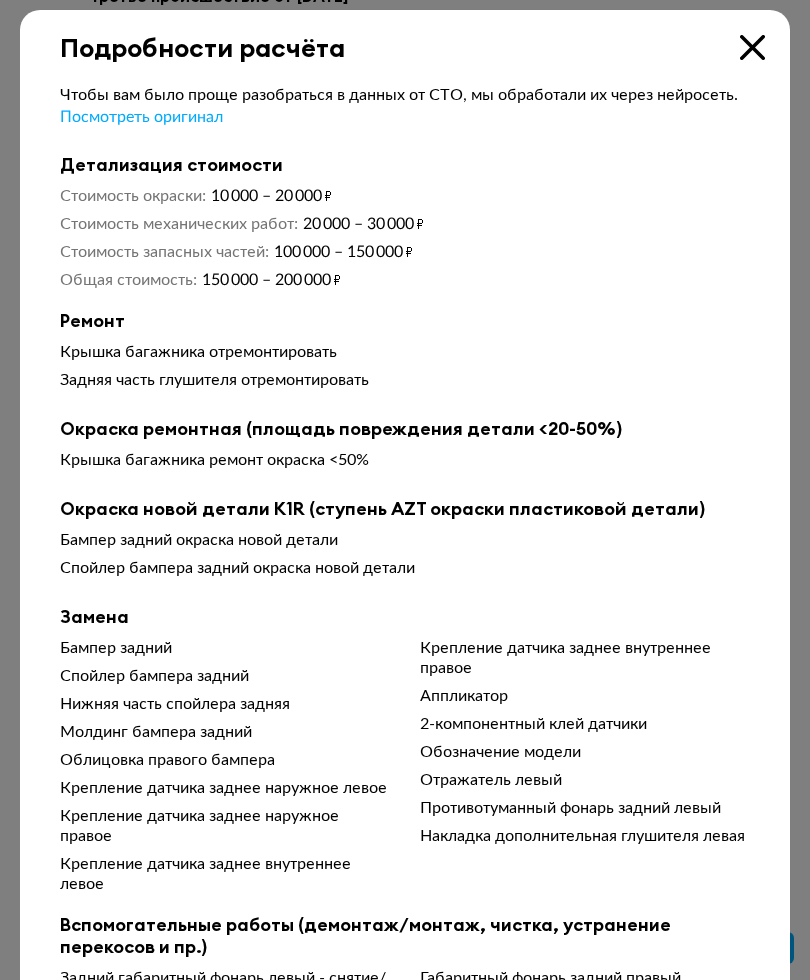 click at bounding box center (752, 47) 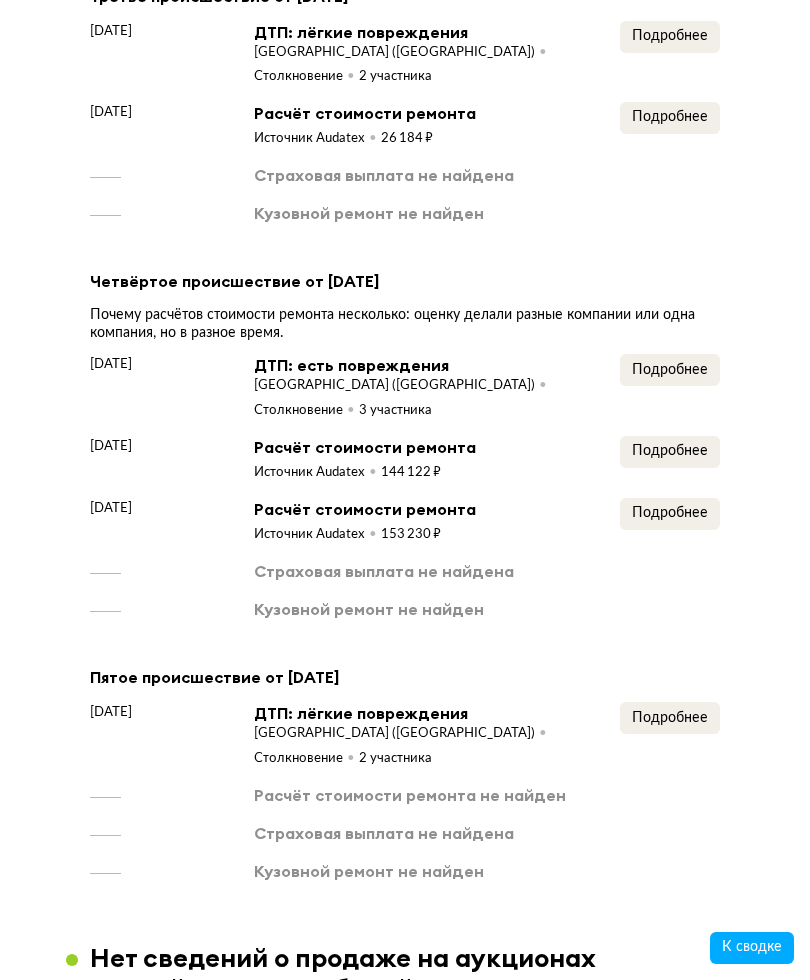 click on "Подробнее" at bounding box center (670, 718) 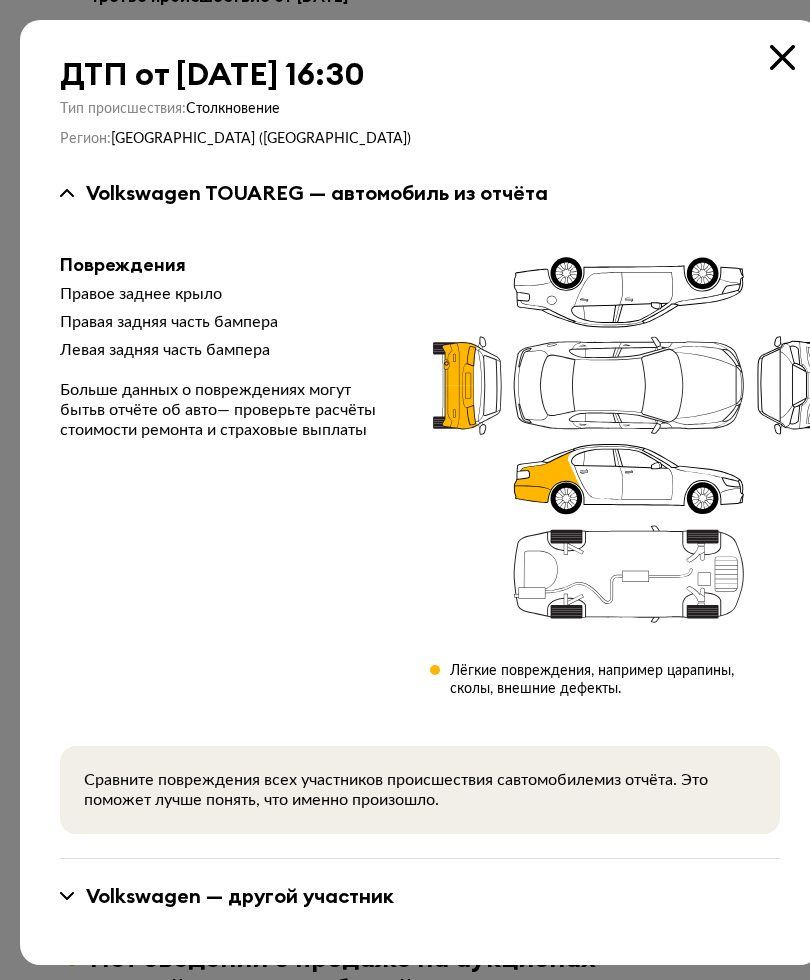 click at bounding box center (782, 57) 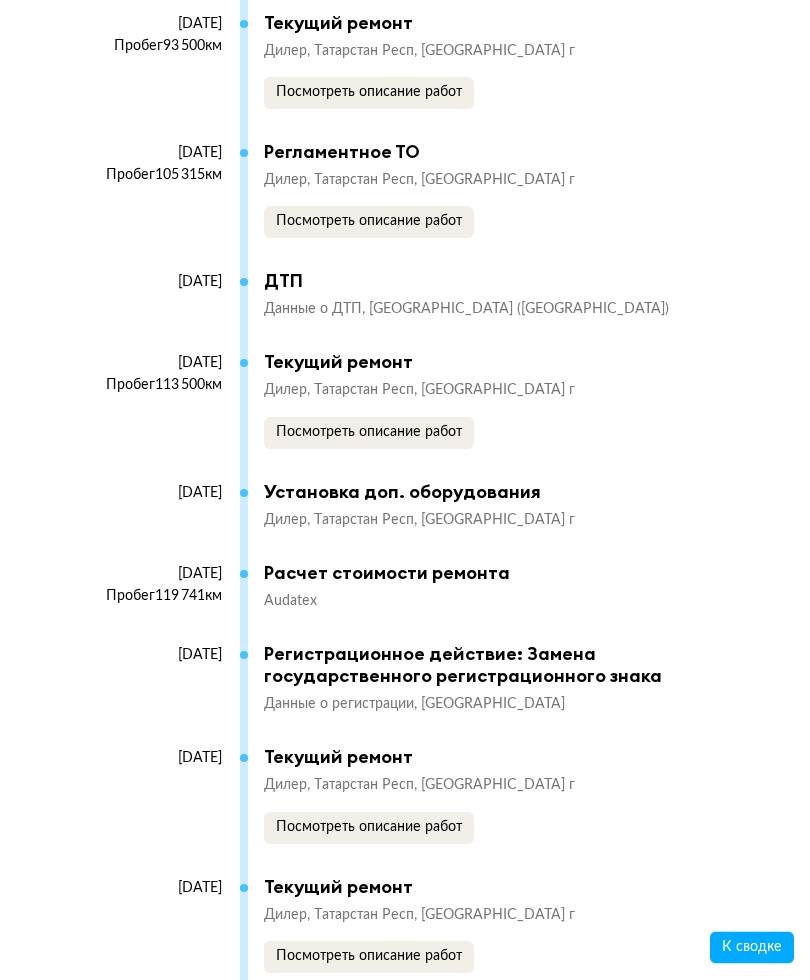 scroll, scrollTop: 13576, scrollLeft: 0, axis: vertical 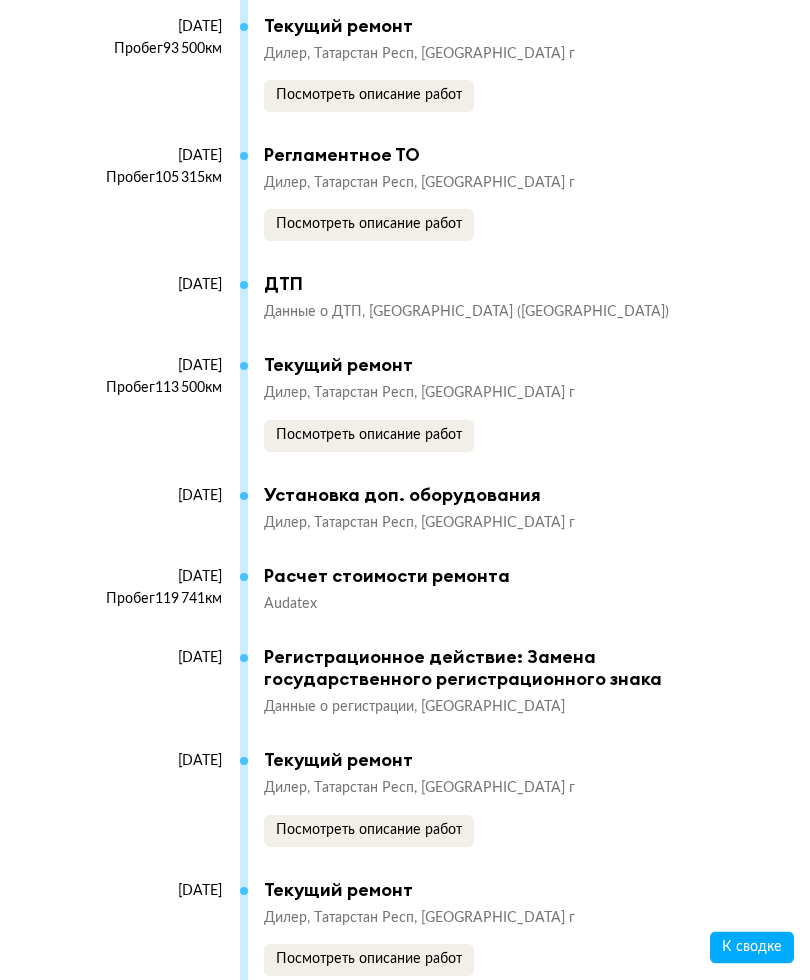 click on "Посмотреть описание работ" at bounding box center (369, 436) 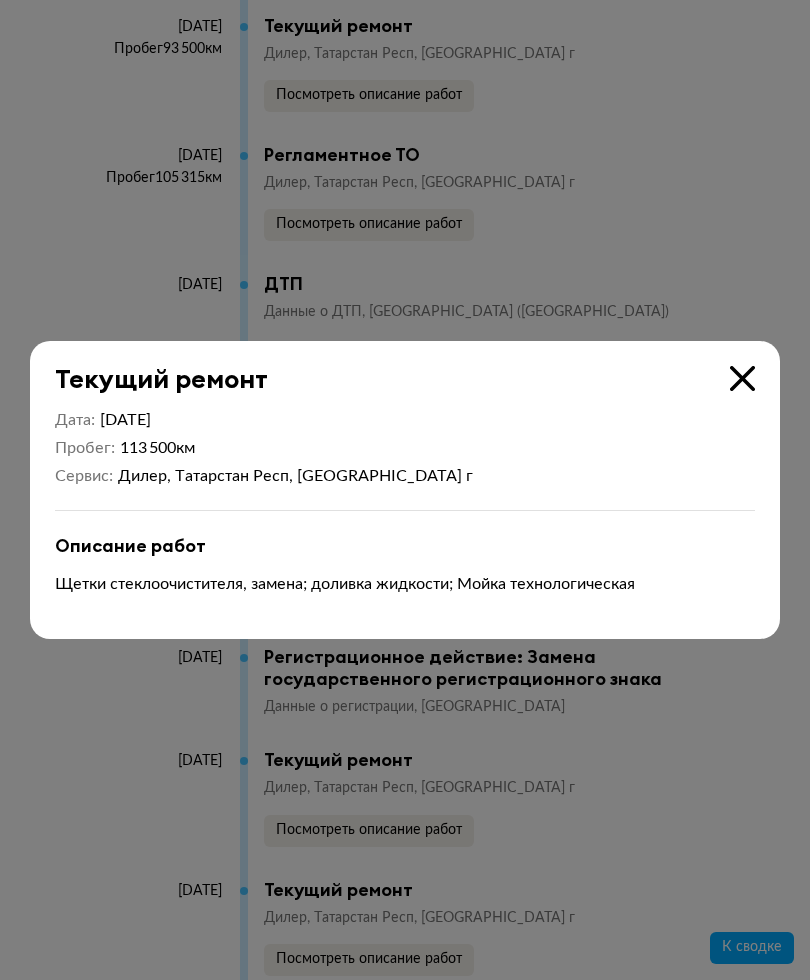 click at bounding box center (405, 490) 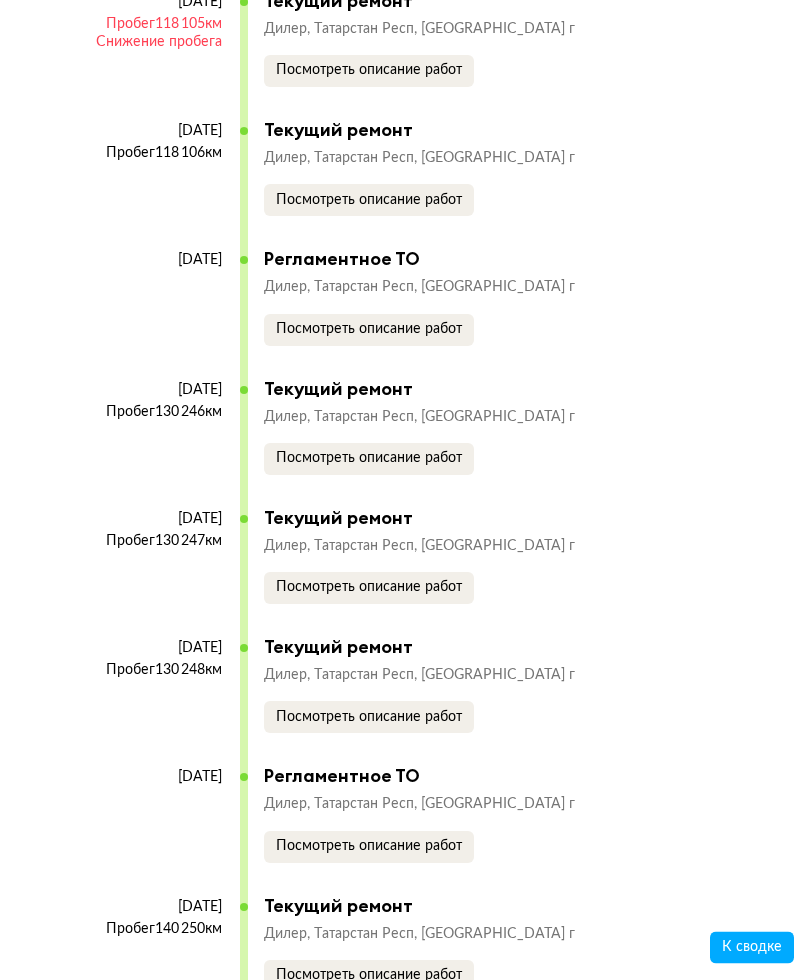 scroll, scrollTop: 16637, scrollLeft: 0, axis: vertical 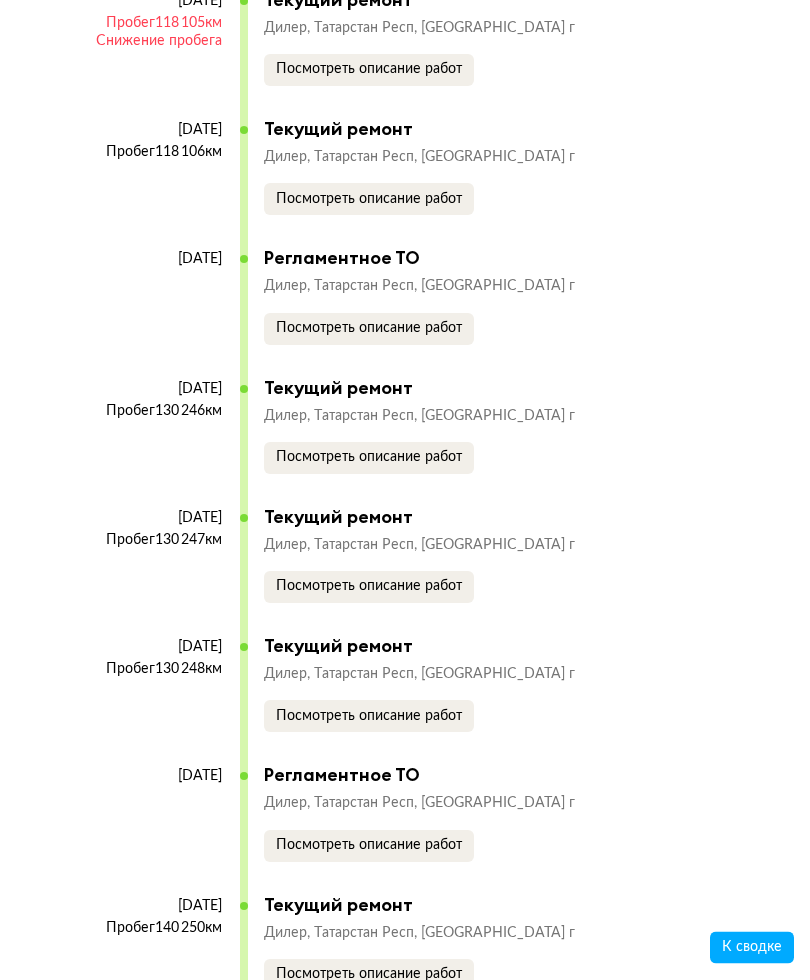 click on "Посмотреть описание работ" at bounding box center (369, 587) 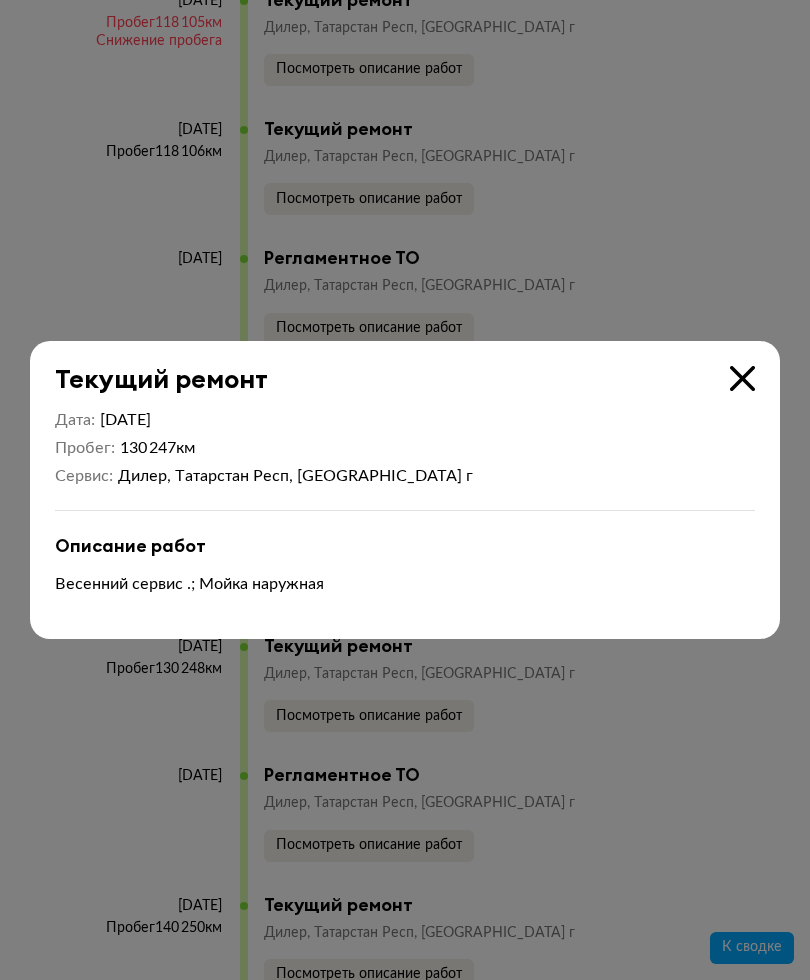 click at bounding box center (405, 490) 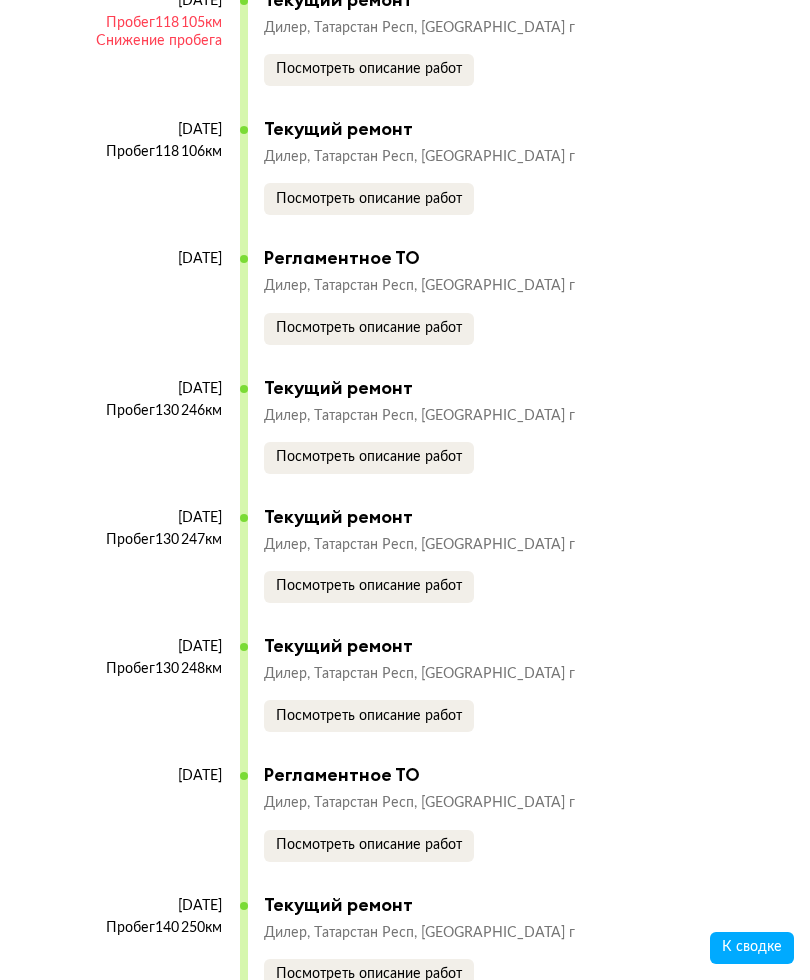 click on "Посмотреть описание работ" at bounding box center (369, 716) 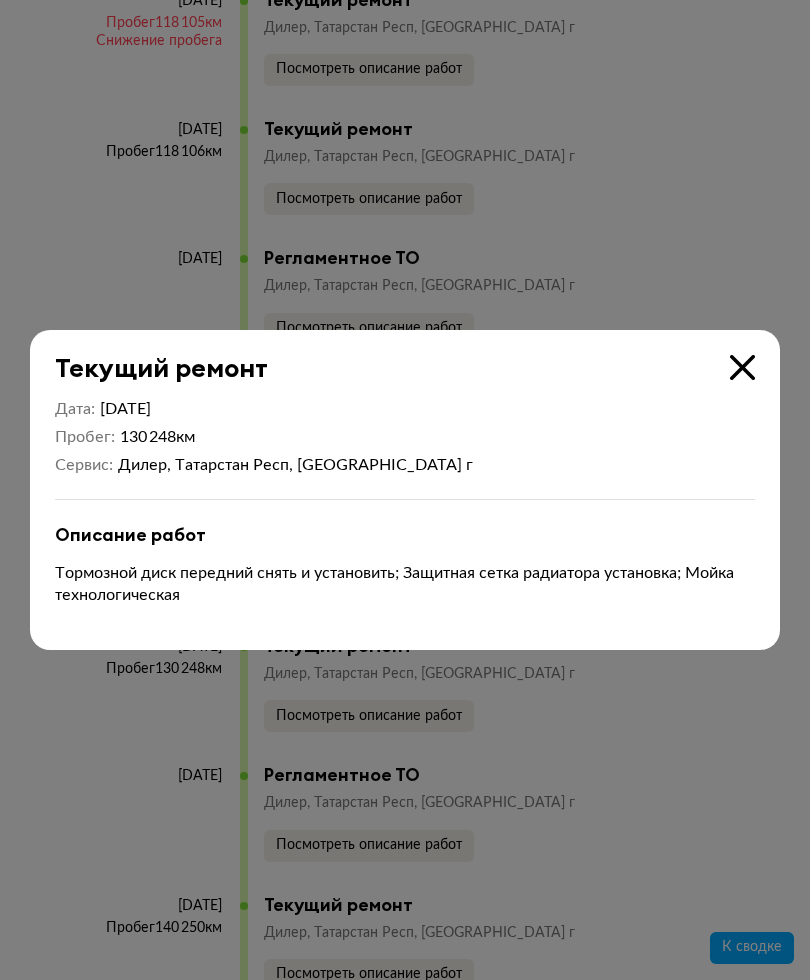 click at bounding box center (405, 490) 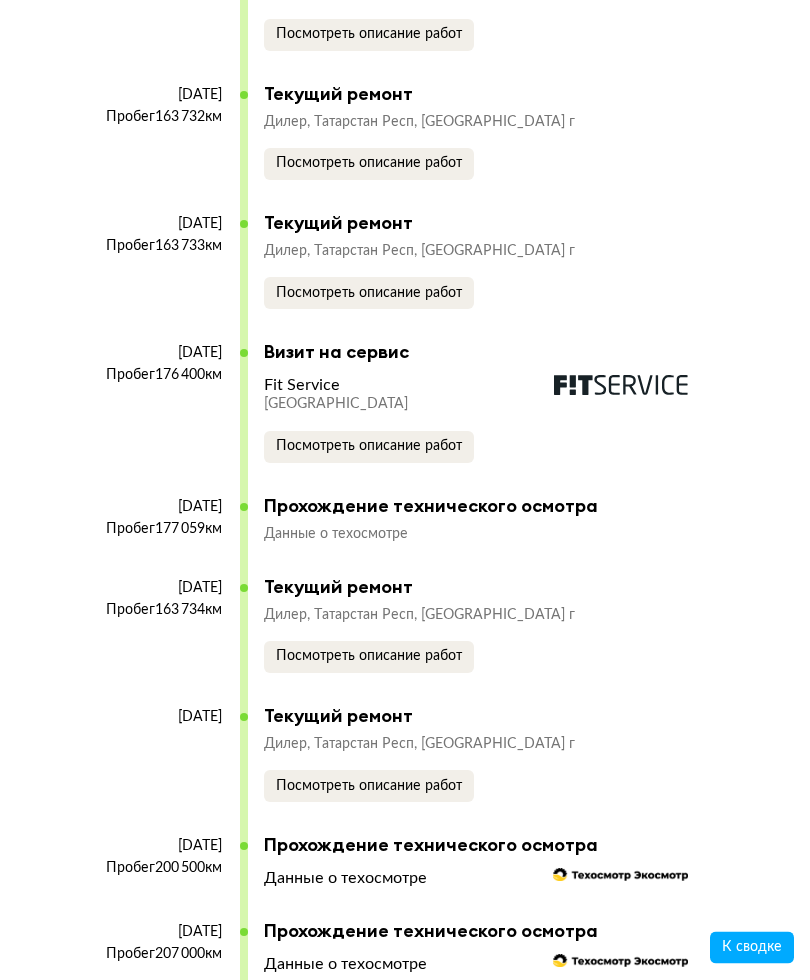 scroll, scrollTop: 17565, scrollLeft: 0, axis: vertical 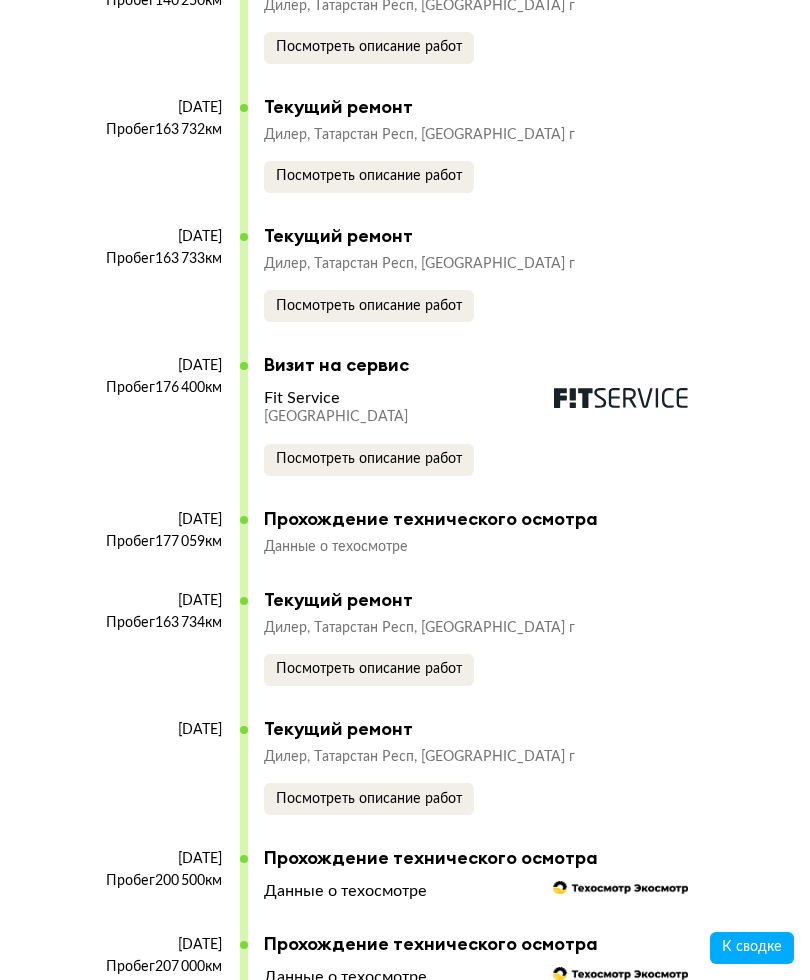 click on "Посмотреть описание работ" at bounding box center (369, 460) 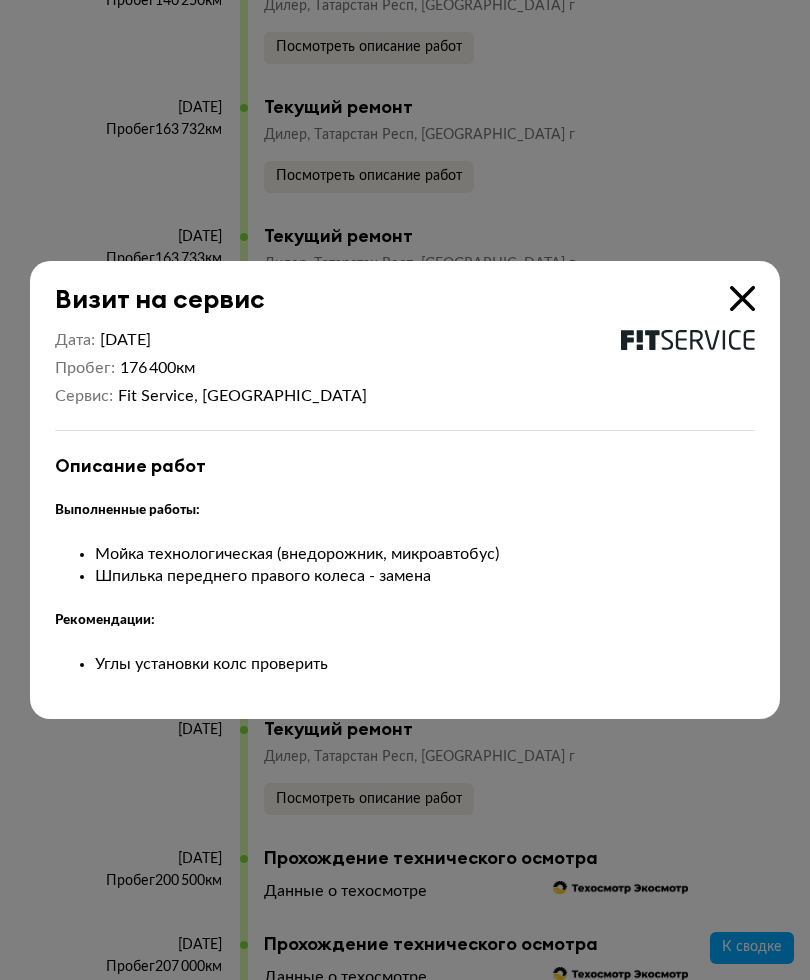 click at bounding box center [405, 490] 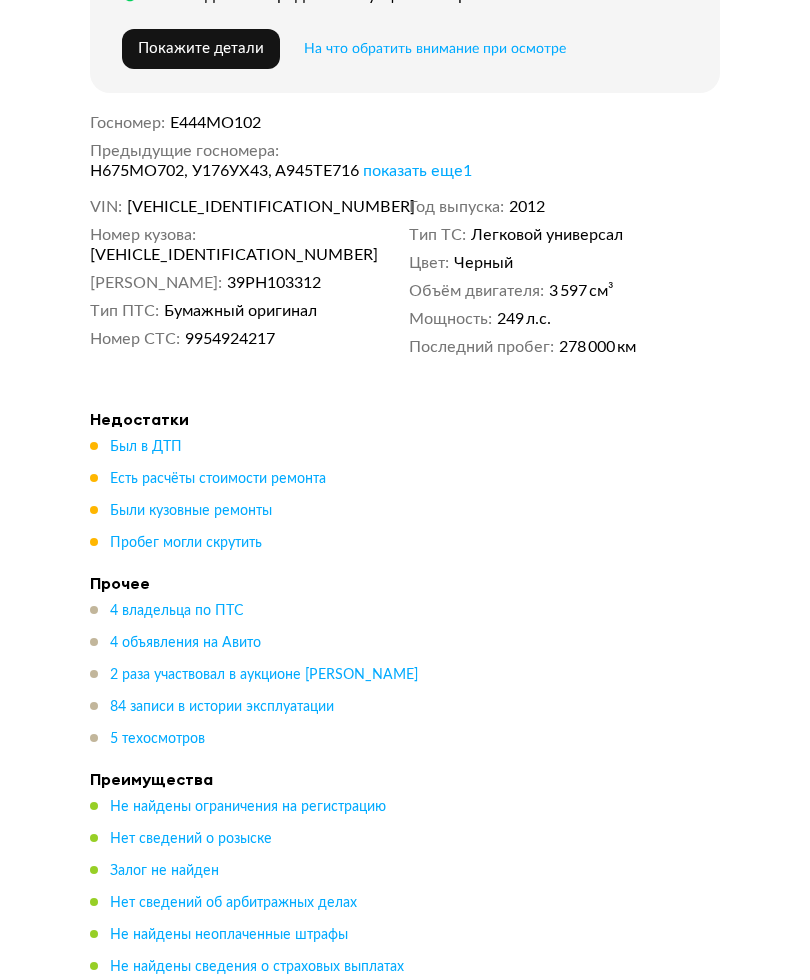 scroll, scrollTop: 1112, scrollLeft: 0, axis: vertical 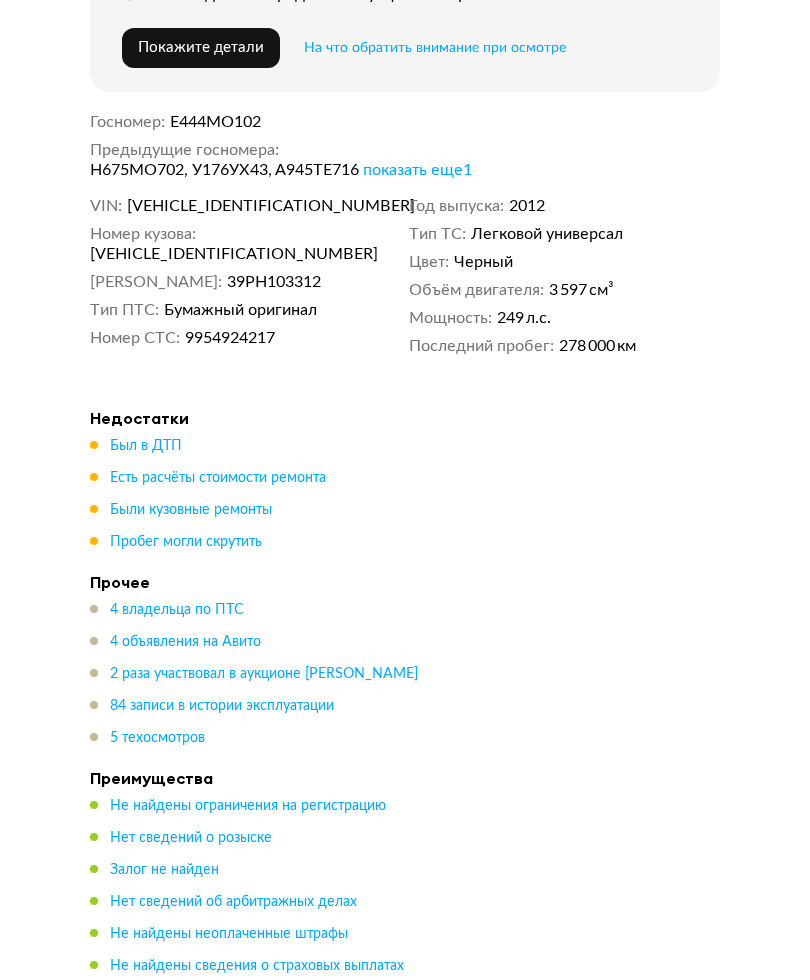 click on "Был в ДТП" at bounding box center [146, 447] 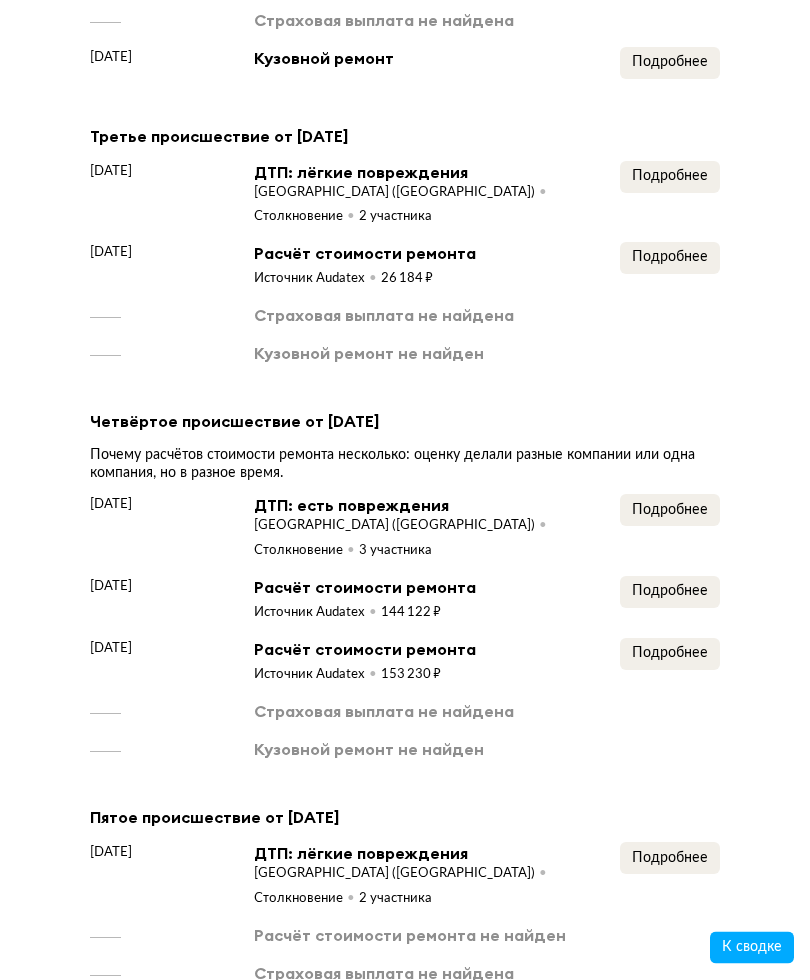 scroll, scrollTop: 4741, scrollLeft: 0, axis: vertical 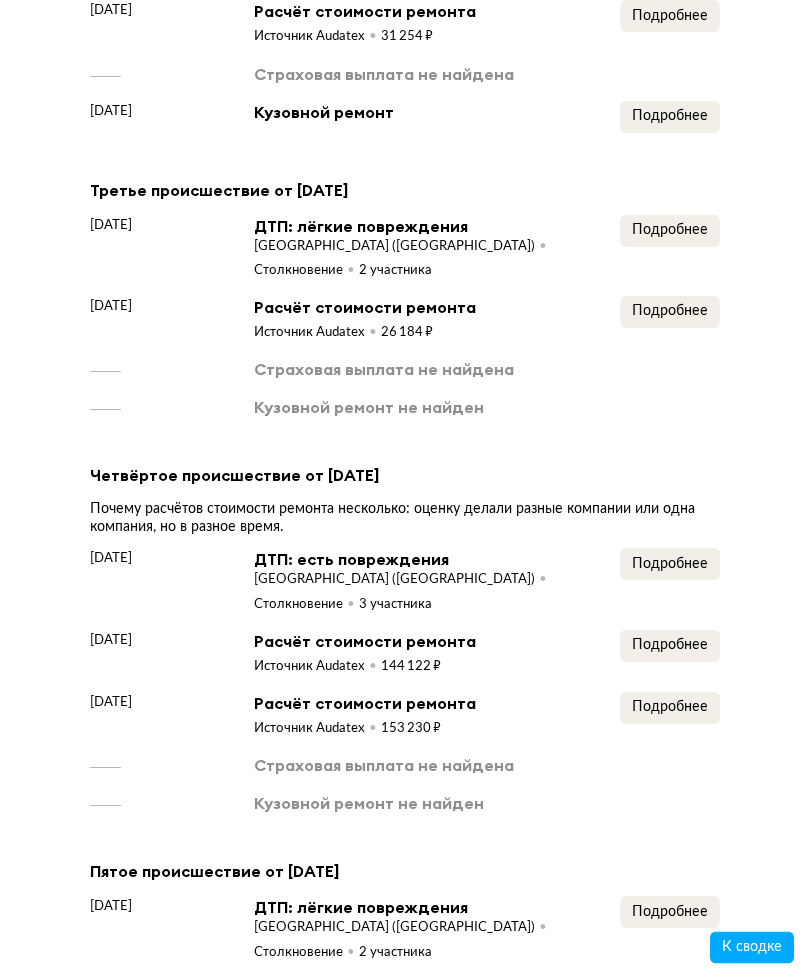 click on "Подробнее" at bounding box center (670, 708) 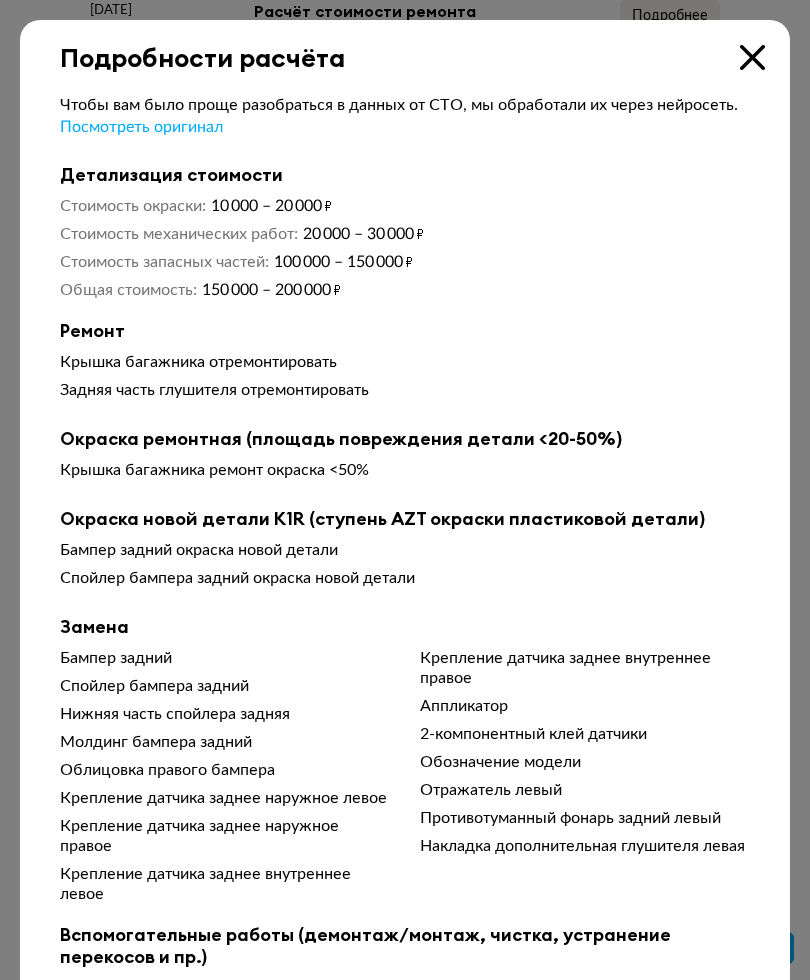scroll, scrollTop: 0, scrollLeft: 0, axis: both 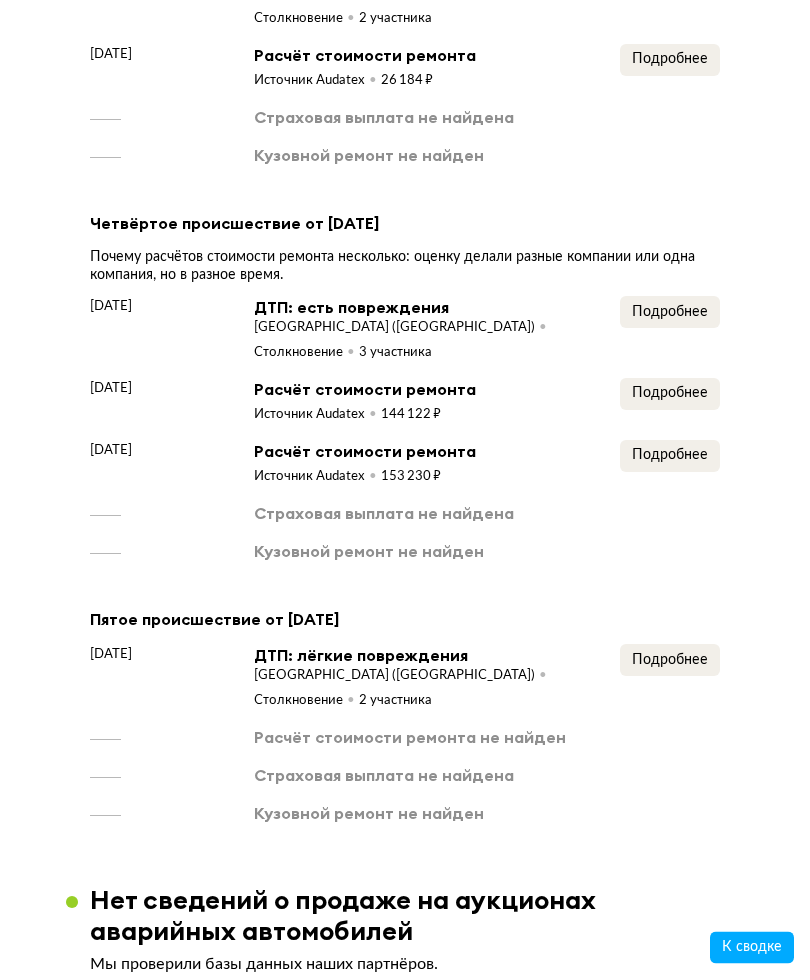 click on "Подробнее" at bounding box center [670, 661] 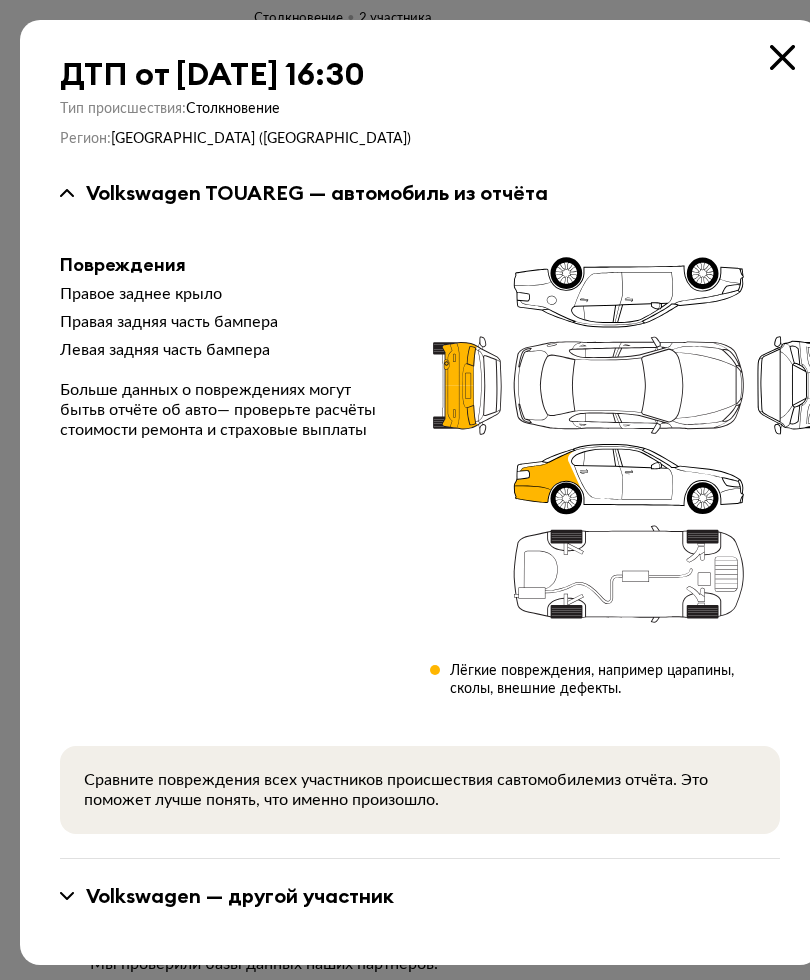 click on "Повреждения Правое заднее крыло Правая задняя часть бампера Левая задняя часть бампера Больше данных о повреждениях могут быть  в отчёте об авто   — проверьте расчёты стоимости ремонта и страховые выплаты" at bounding box center (229, 476) 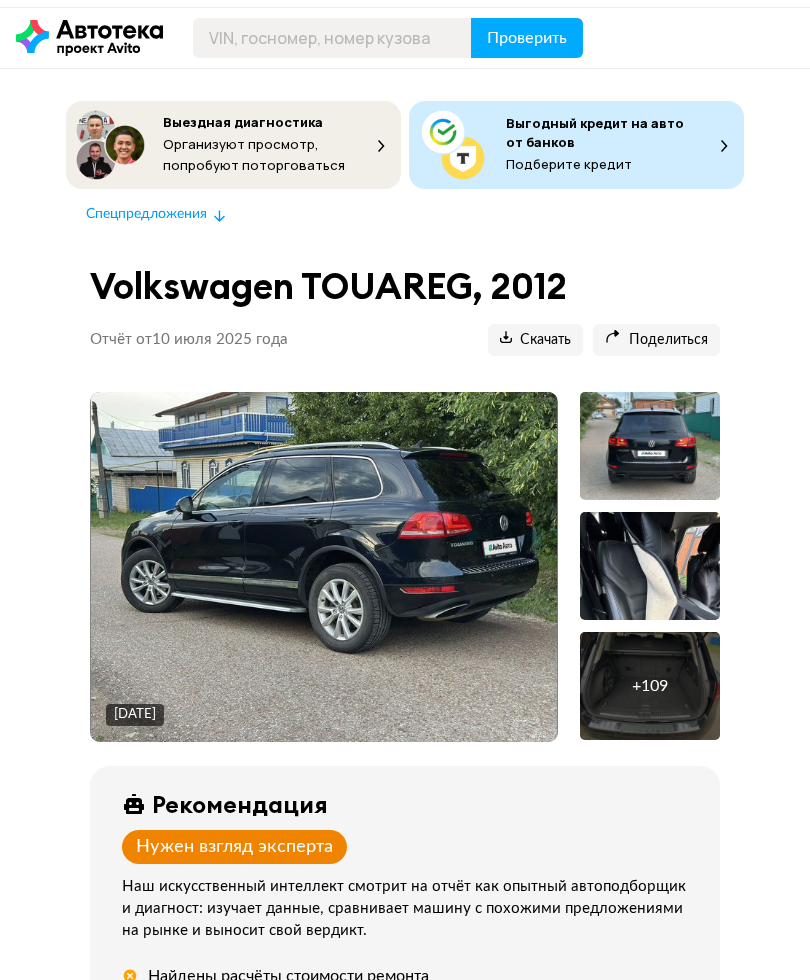 scroll, scrollTop: 0, scrollLeft: 0, axis: both 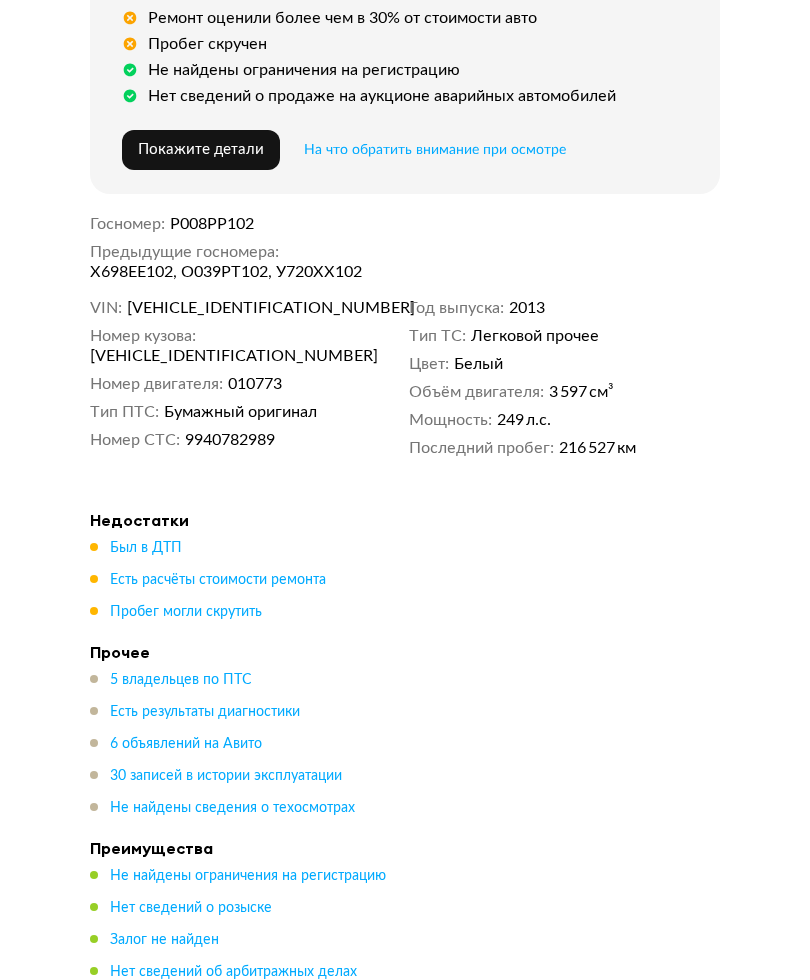 click on "Был в ДТП" at bounding box center (146, 548) 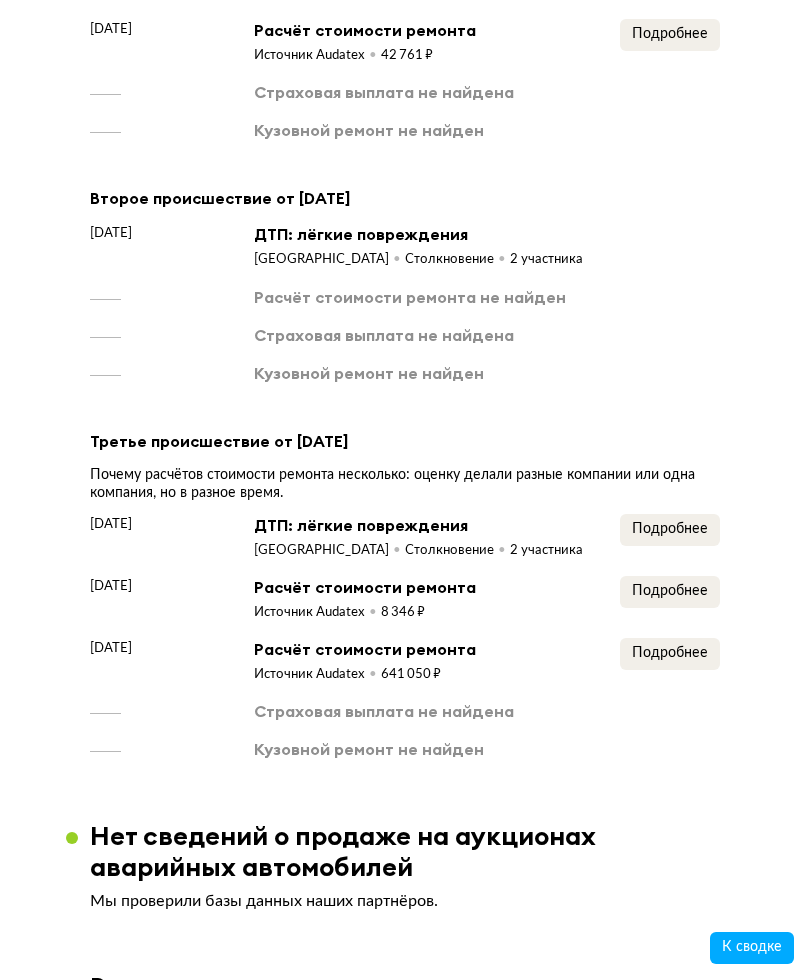 scroll, scrollTop: 4642, scrollLeft: 0, axis: vertical 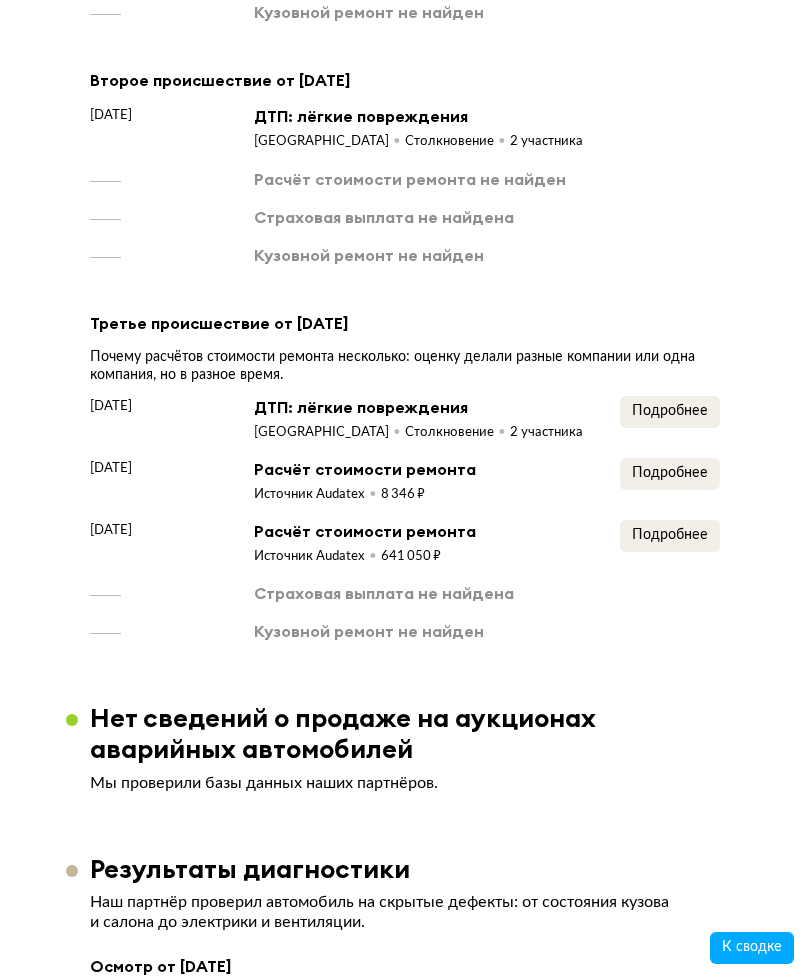 click on "Подробнее" at bounding box center (670, 535) 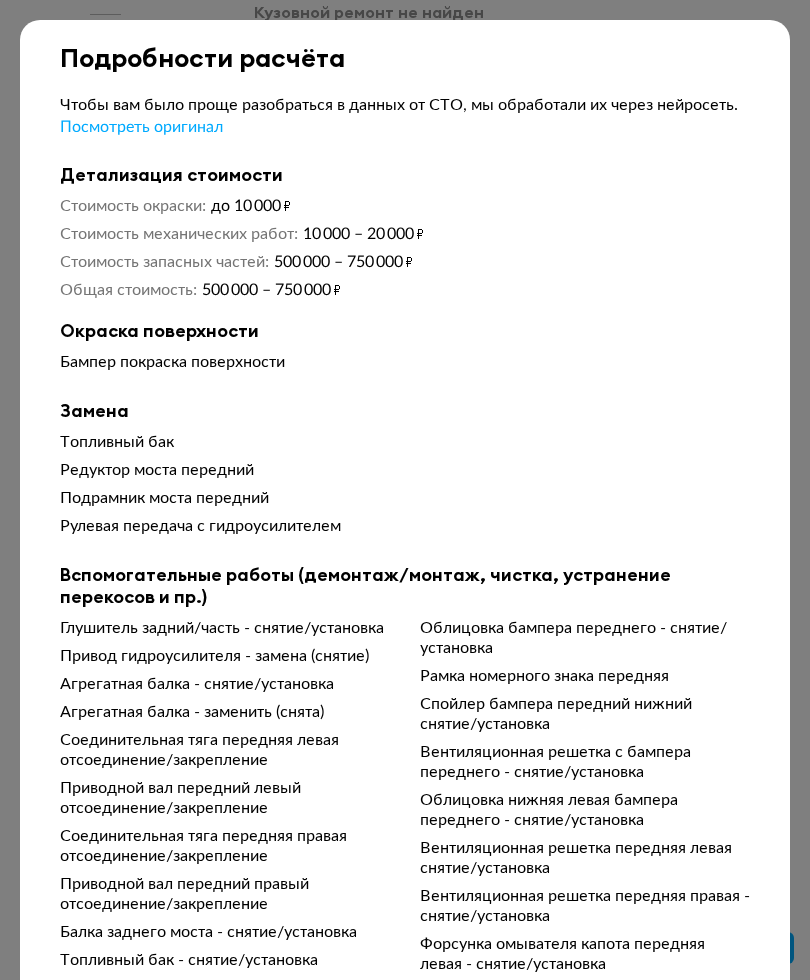 scroll, scrollTop: 0, scrollLeft: 0, axis: both 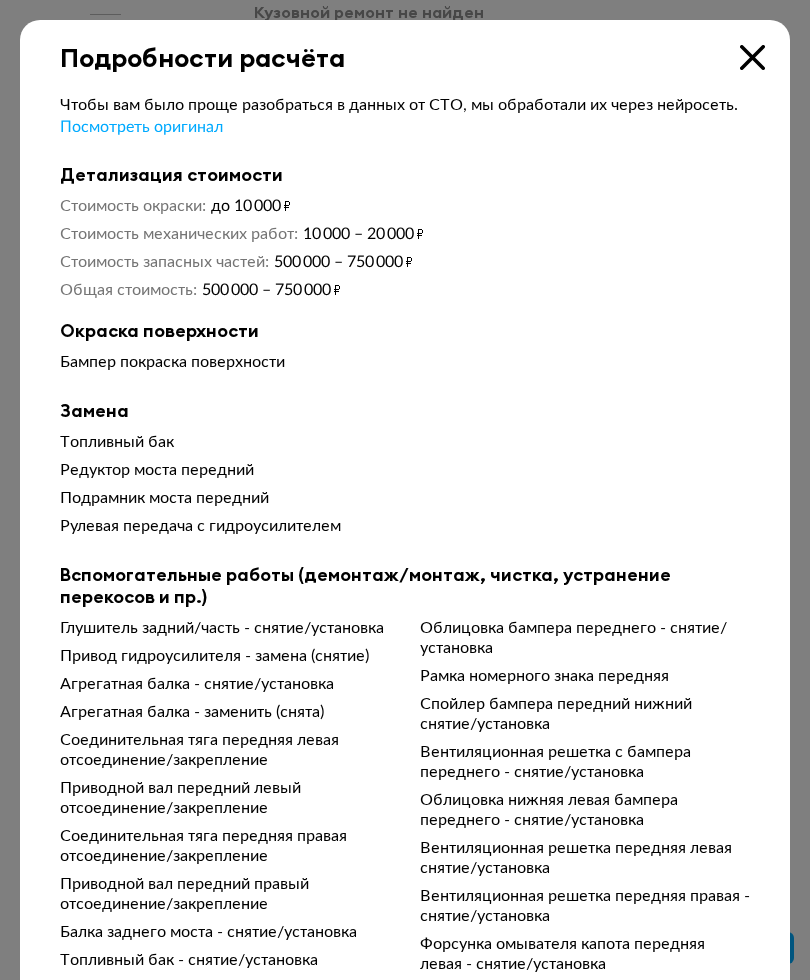 click on "Подробности расчёта" at bounding box center (405, 46) 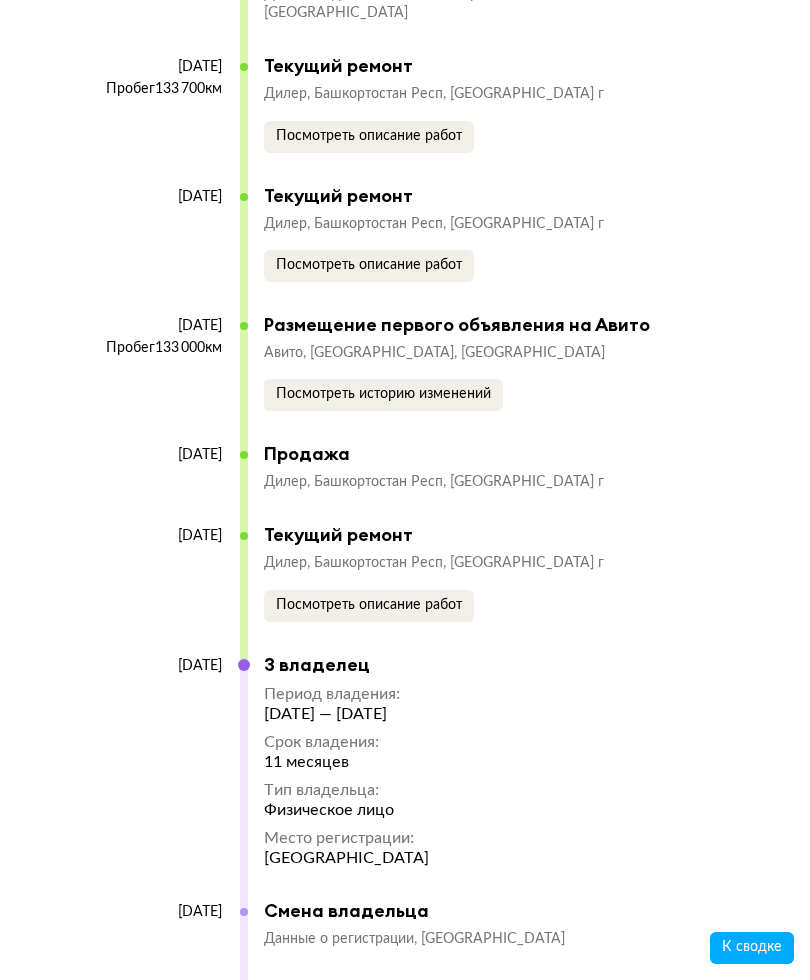 scroll, scrollTop: 12060, scrollLeft: 0, axis: vertical 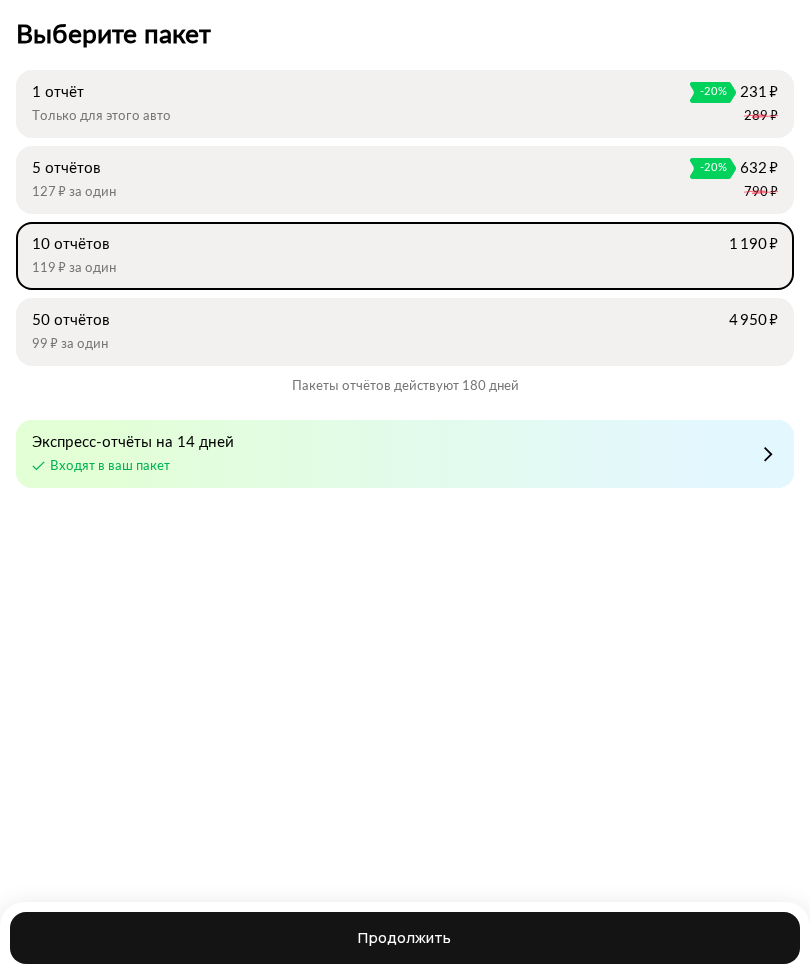 click on "127 ₽ за один" at bounding box center [384, 193] 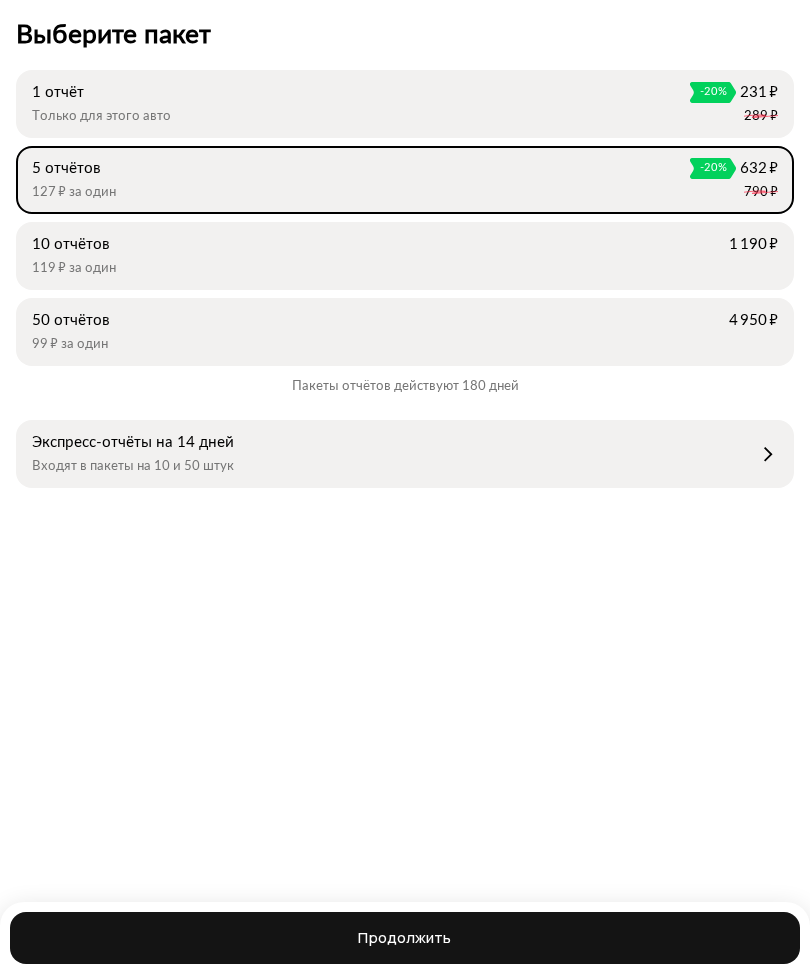 click on "Продолжить" at bounding box center [404, 938] 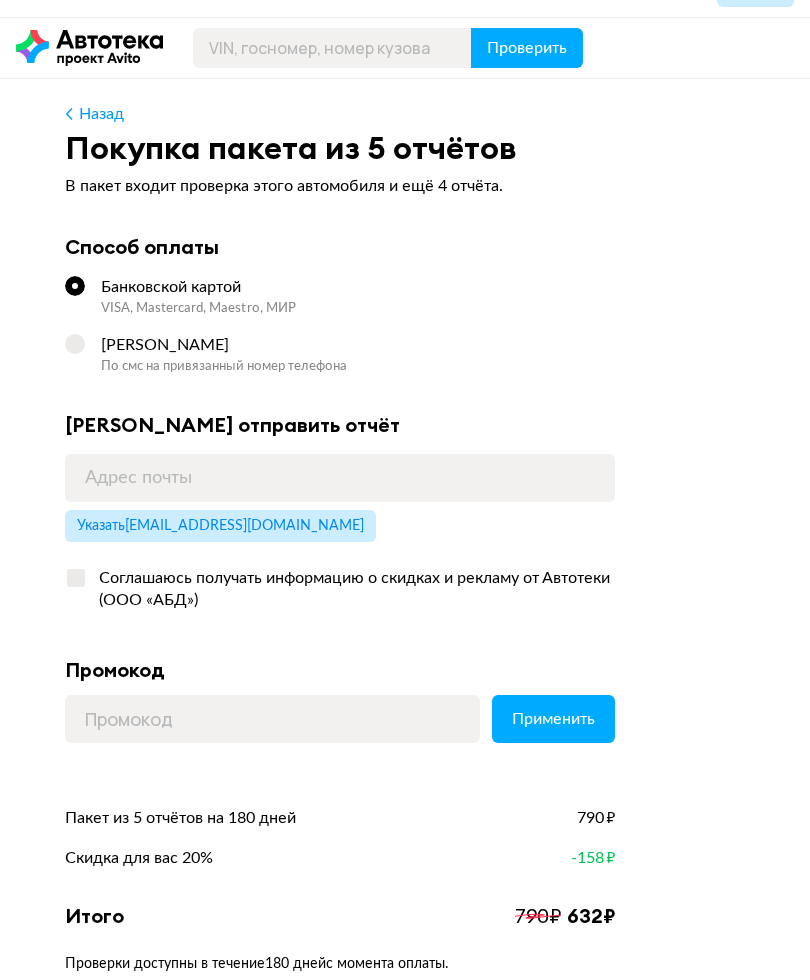 scroll, scrollTop: 0, scrollLeft: 0, axis: both 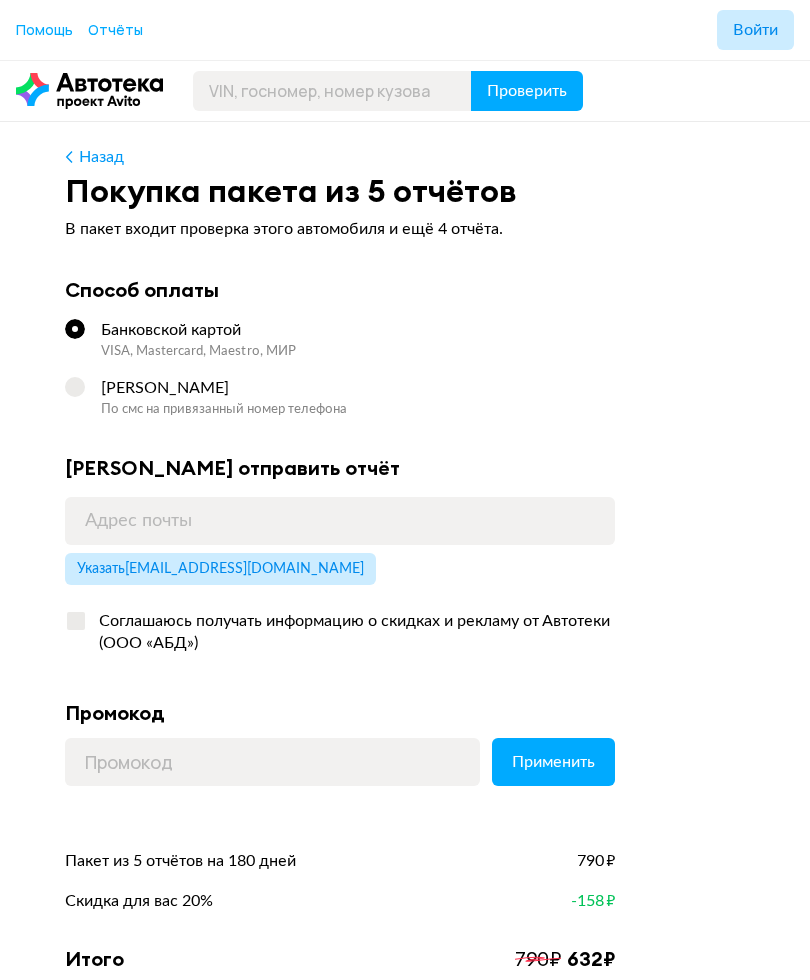 click on "Указать  [EMAIL_ADDRESS][DOMAIN_NAME]" at bounding box center [220, 569] 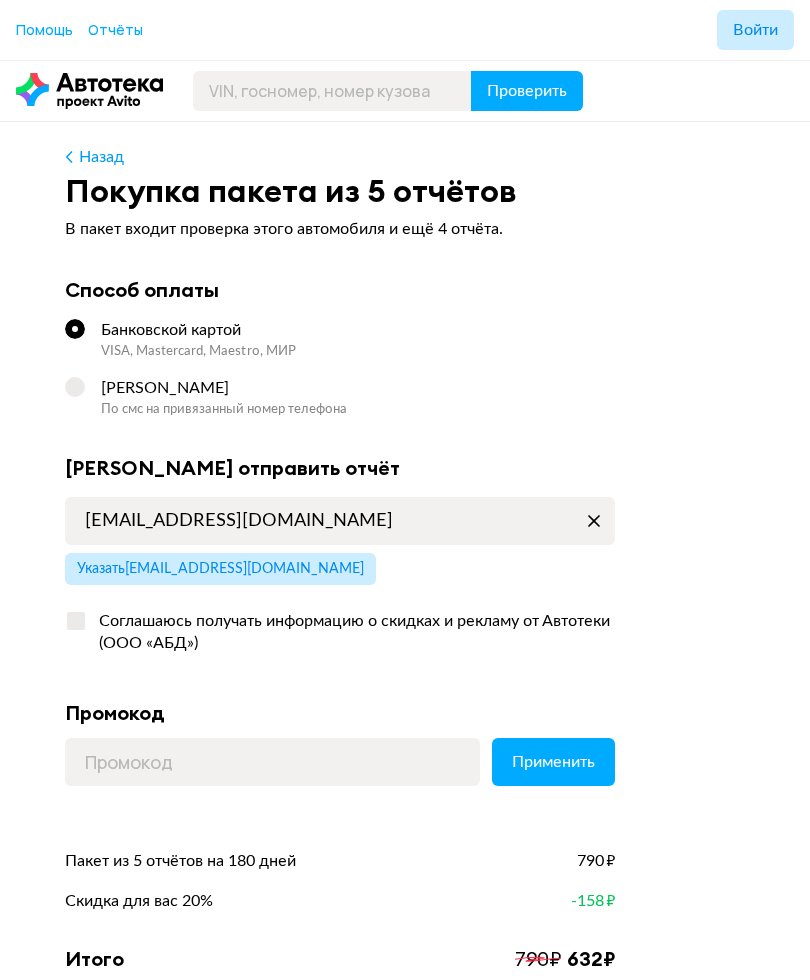 click at bounding box center (75, 387) 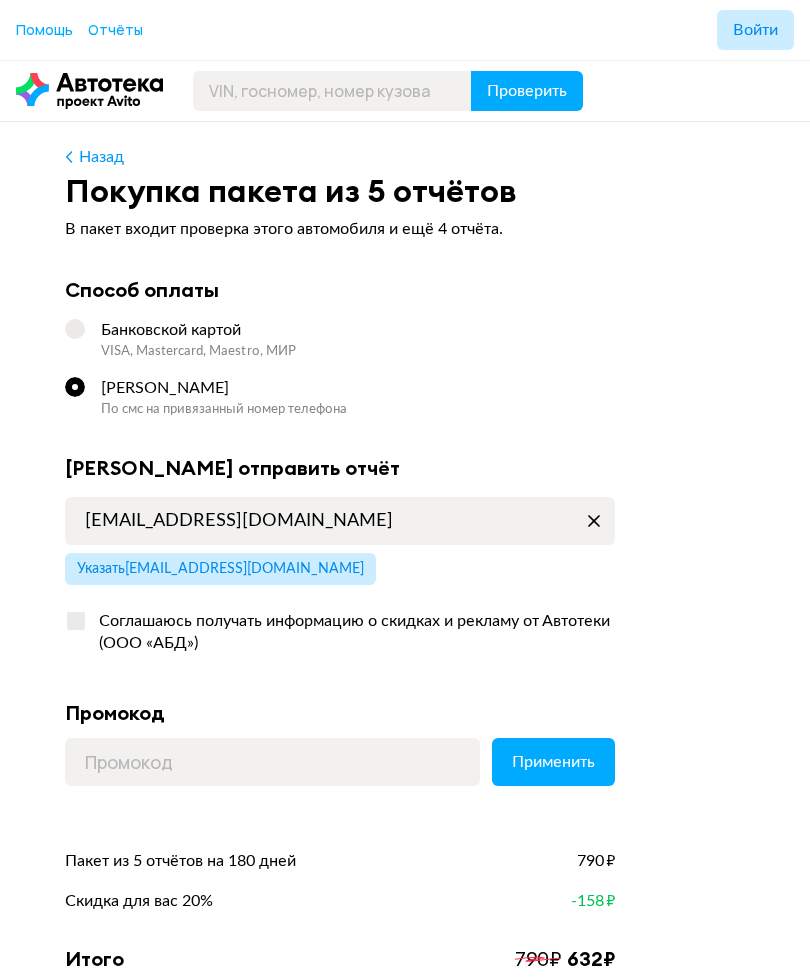click at bounding box center [75, 329] 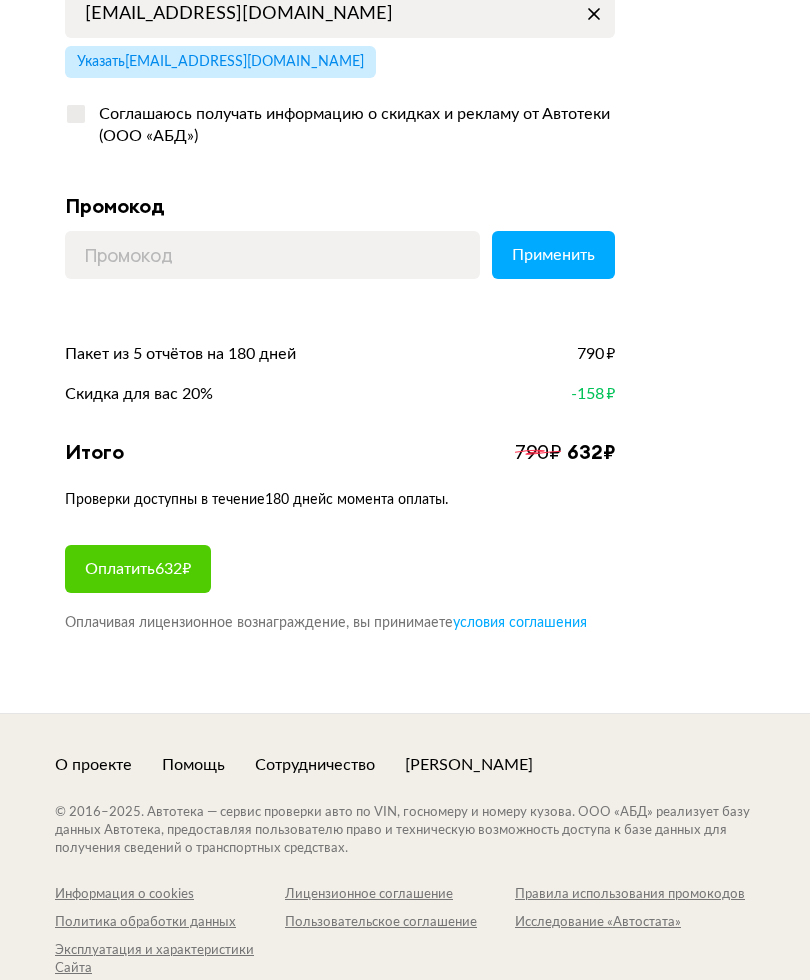 scroll, scrollTop: 520, scrollLeft: 0, axis: vertical 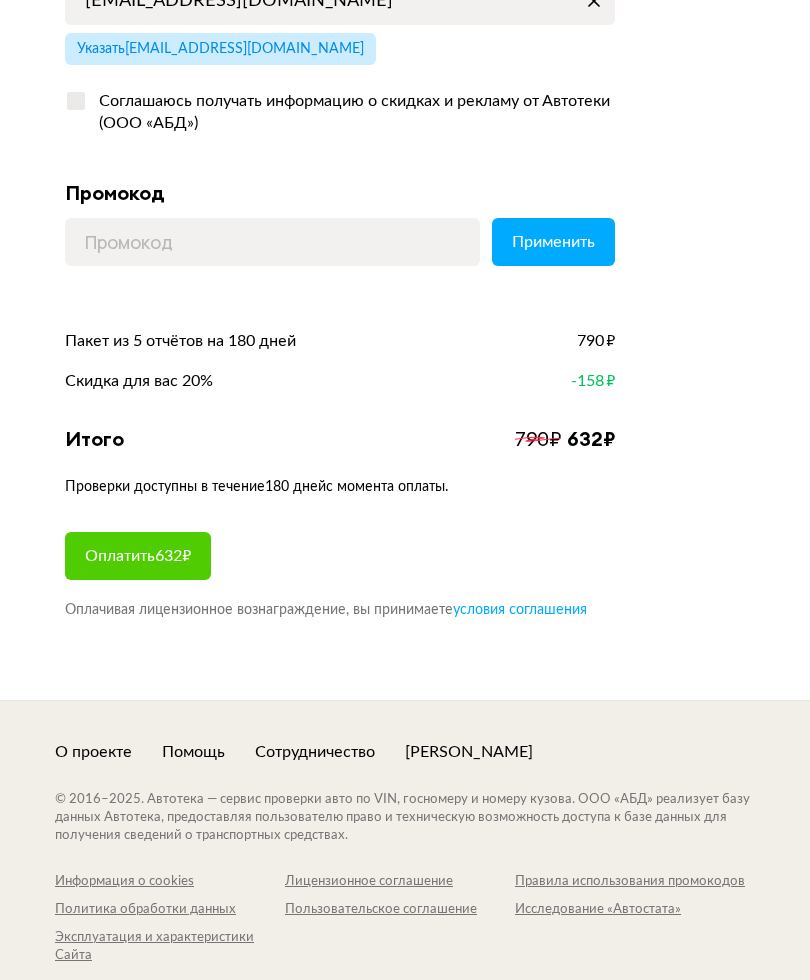 click on "Оплатить  632  ₽" at bounding box center (138, 556) 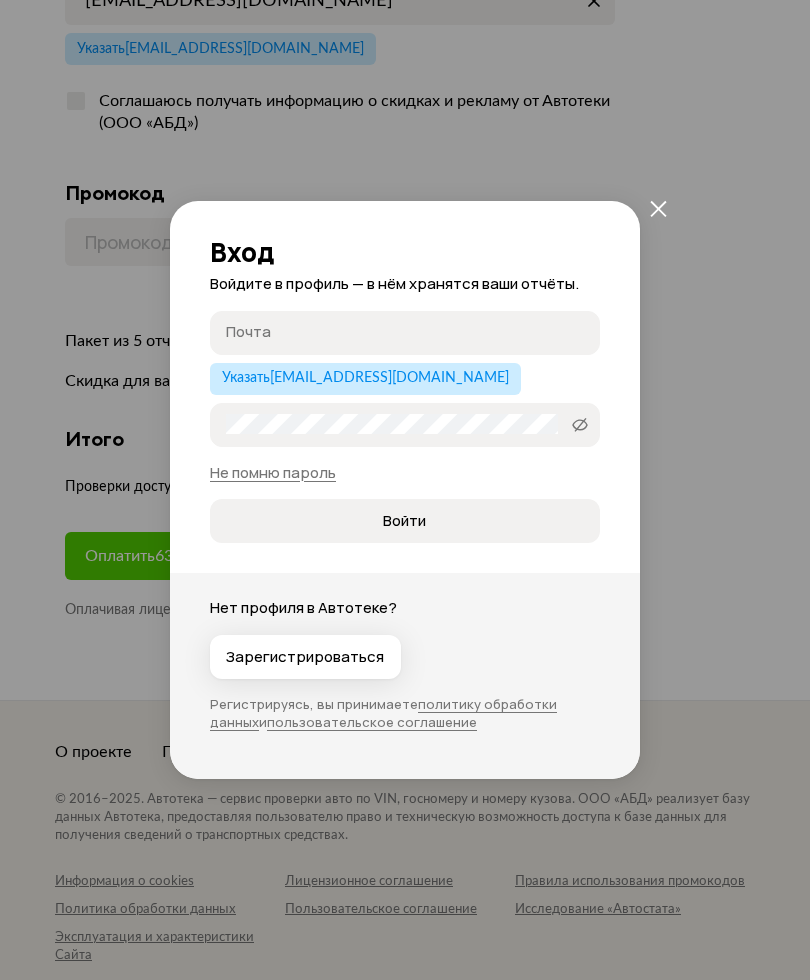 click on "Указать  [EMAIL_ADDRESS][DOMAIN_NAME]" at bounding box center [365, 378] 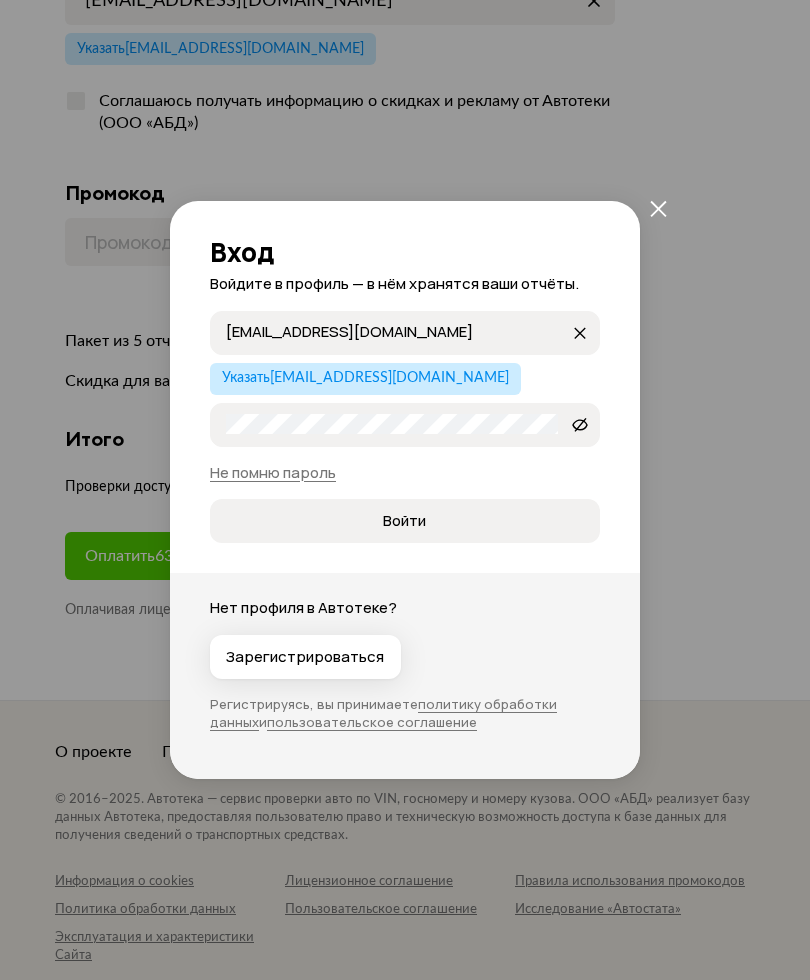 click on "Войти" at bounding box center (404, 521) 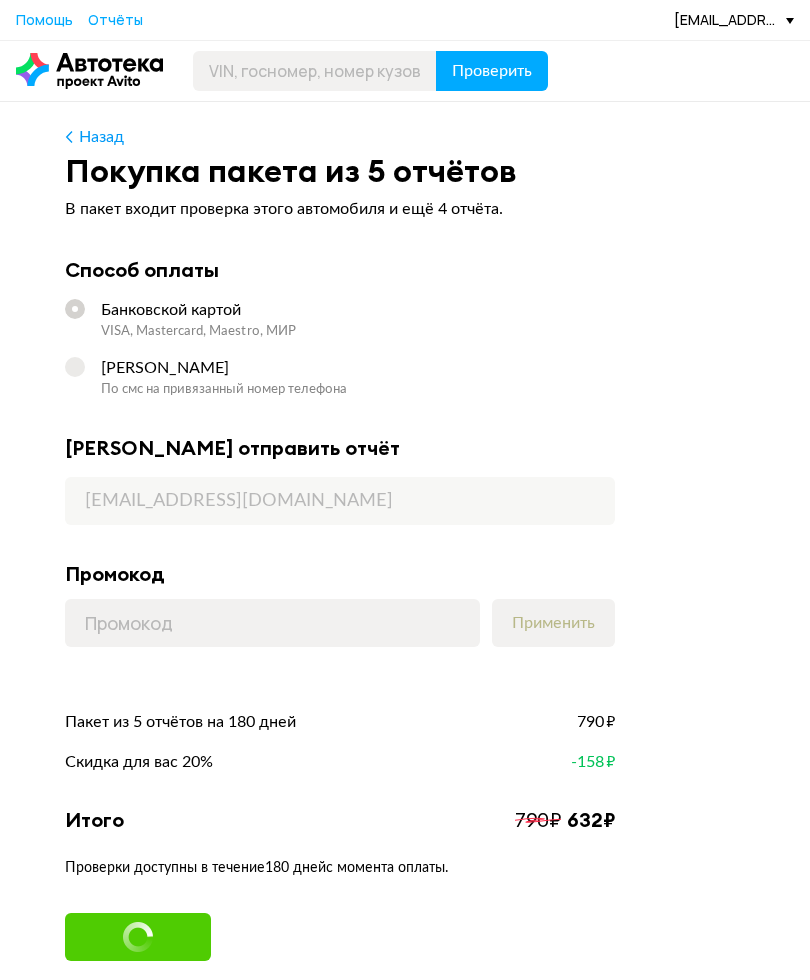 scroll, scrollTop: 426, scrollLeft: 0, axis: vertical 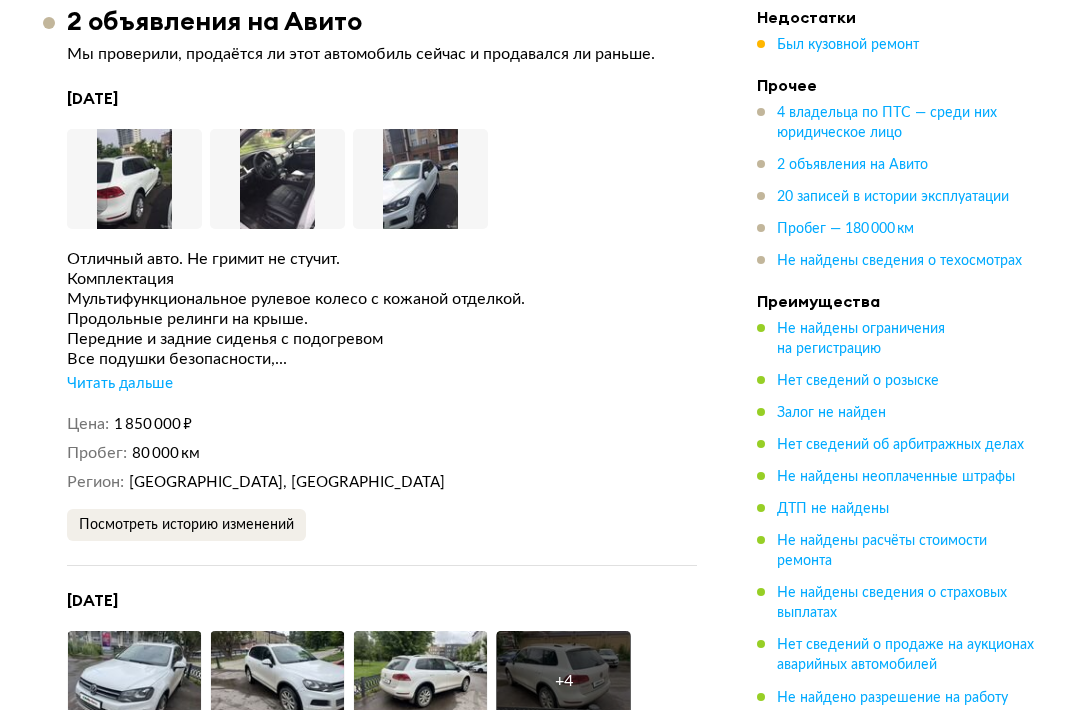 click on "Читать дальше" at bounding box center [120, 385] 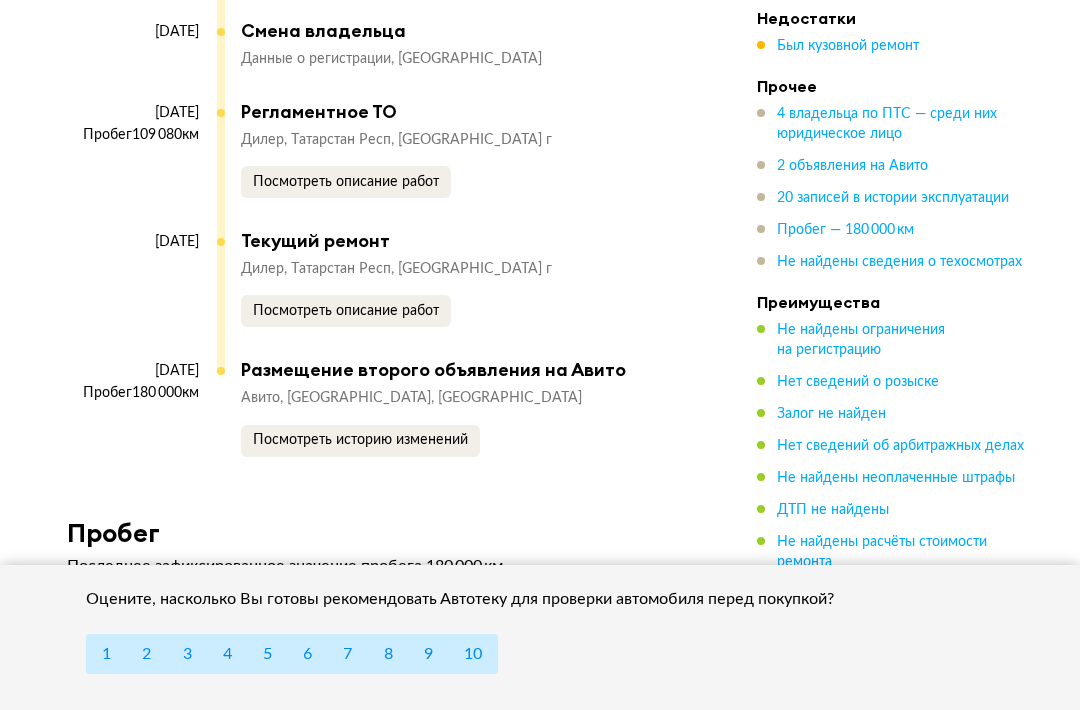 scroll, scrollTop: 9319, scrollLeft: 0, axis: vertical 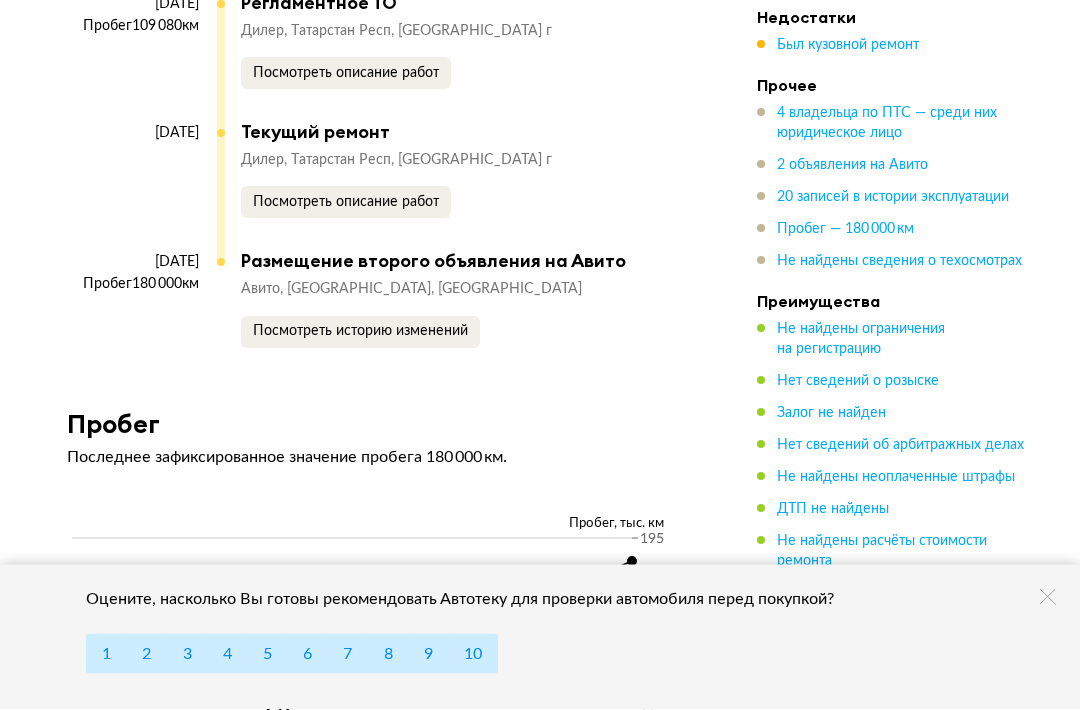 click on "Посмотреть описание работ" at bounding box center [346, 203] 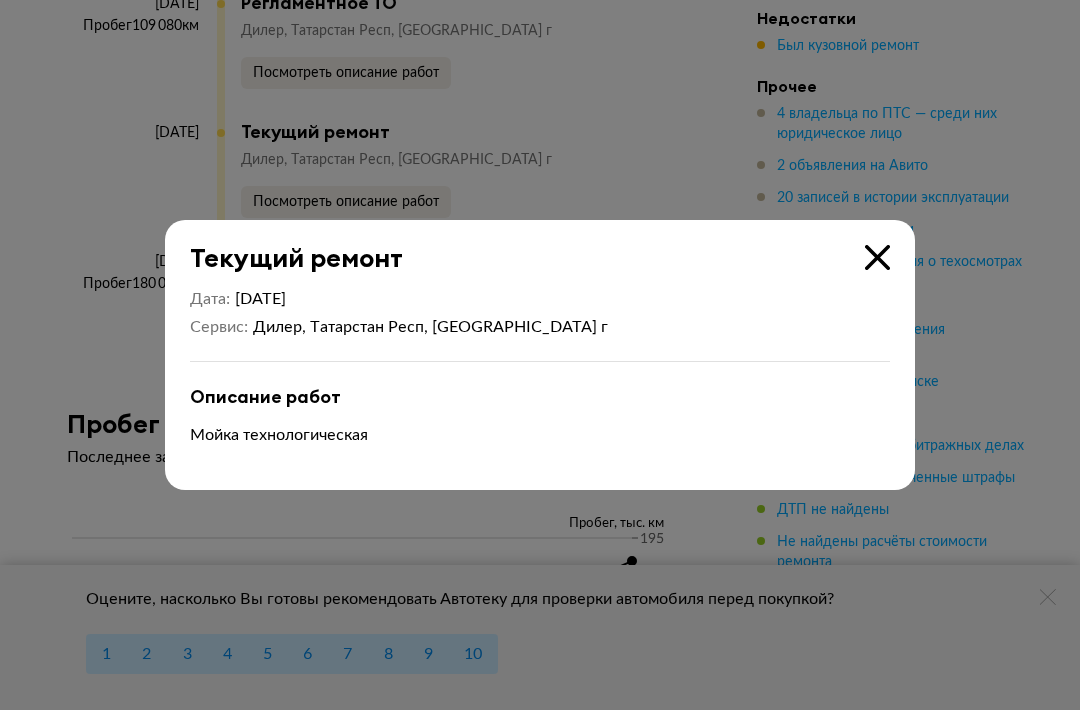click at bounding box center (540, 355) 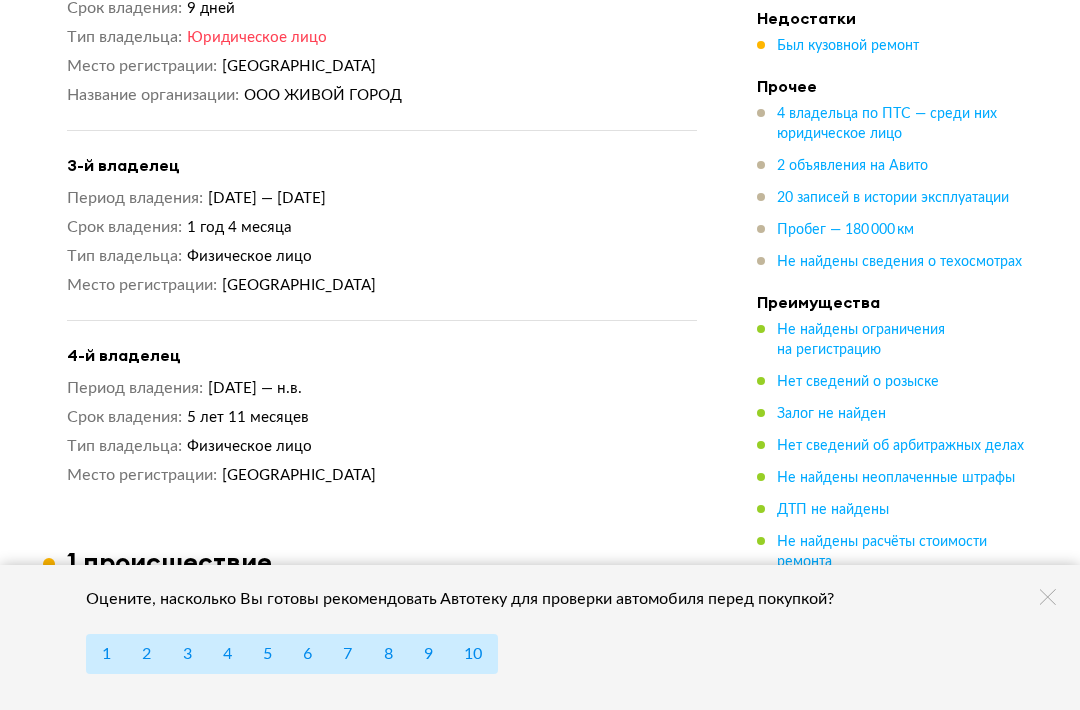 scroll, scrollTop: 2897, scrollLeft: 0, axis: vertical 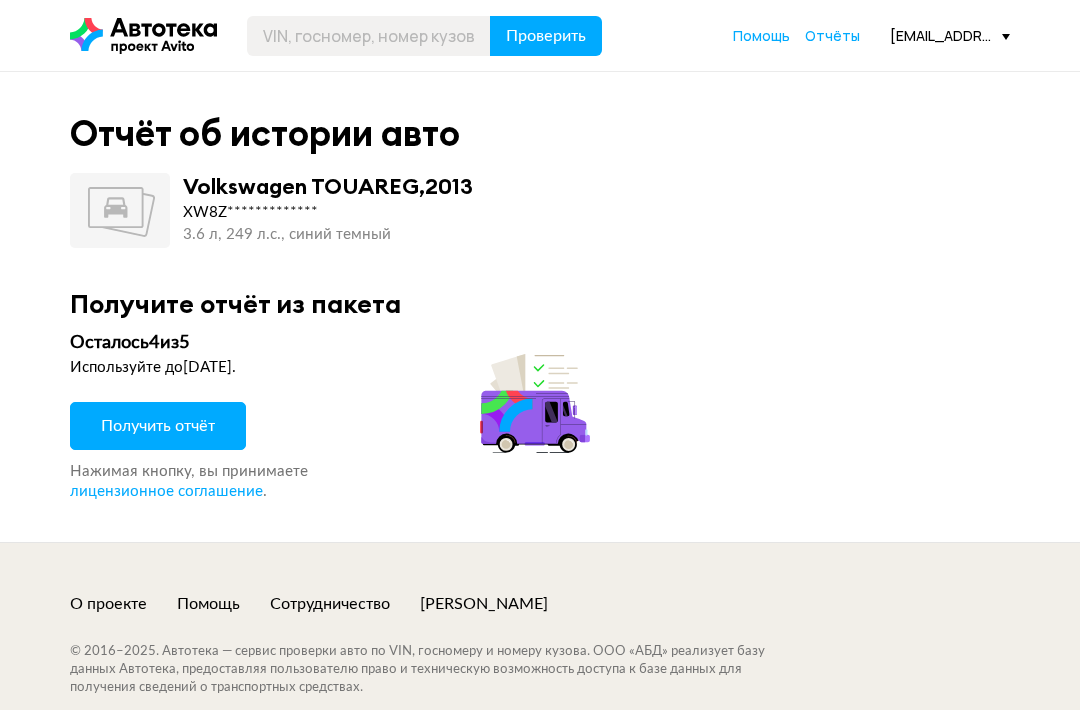 click on "Получить отчёт" at bounding box center [158, 426] 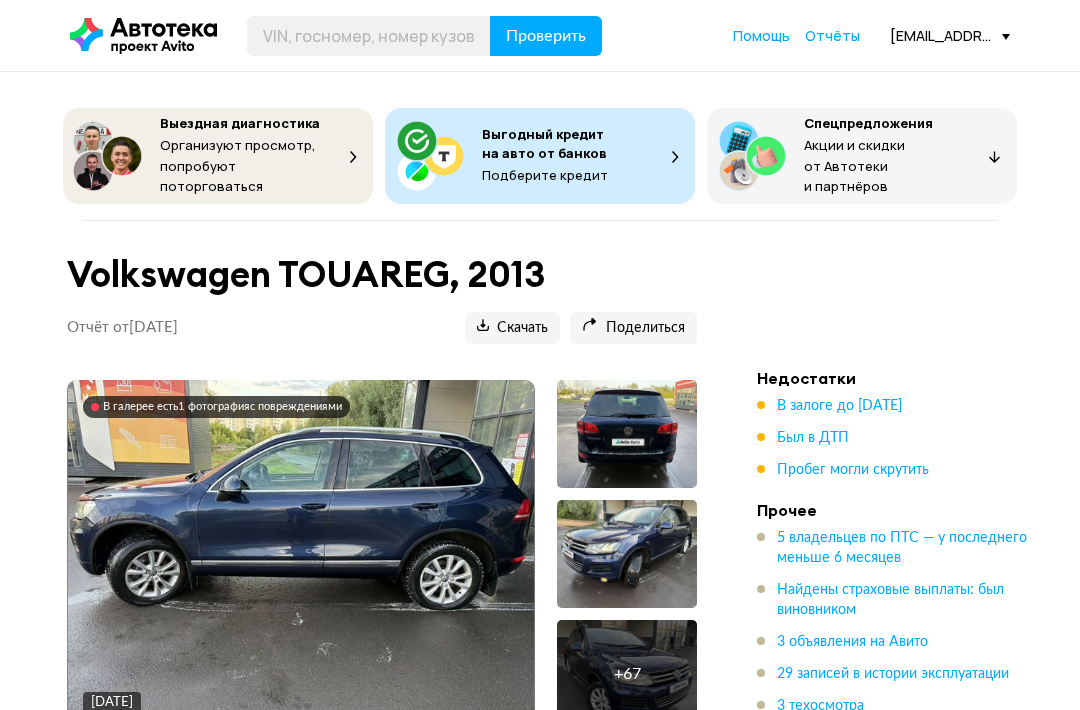click on "Был в ДТП" at bounding box center (813, 438) 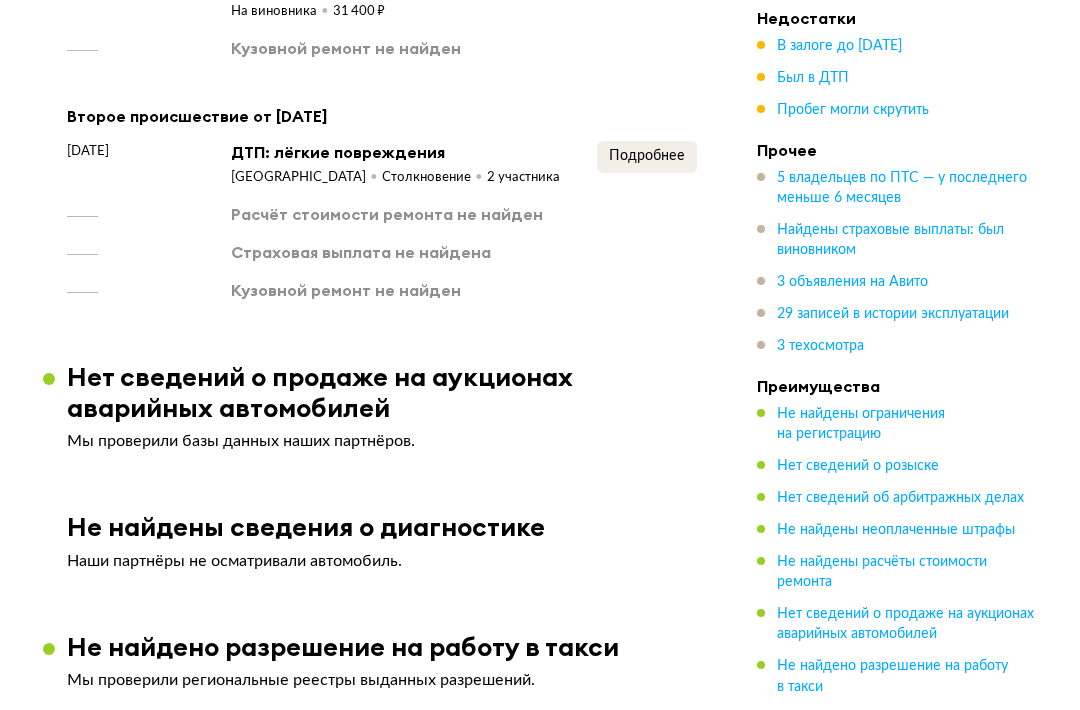 scroll, scrollTop: 3961, scrollLeft: 0, axis: vertical 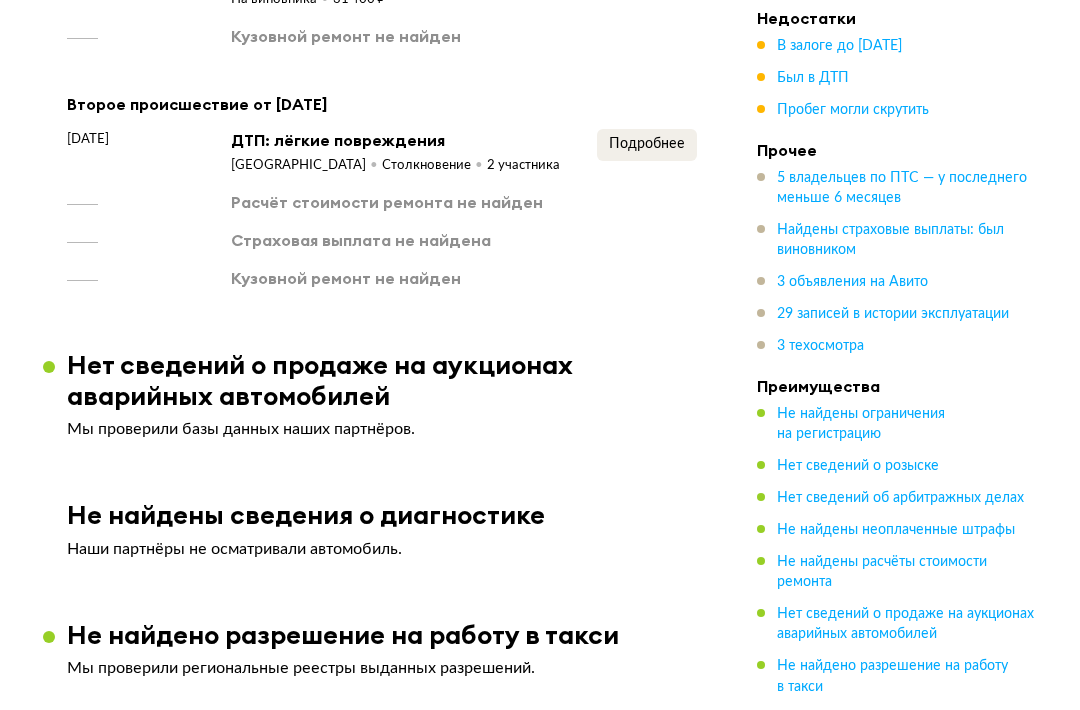 click on "Подробнее" at bounding box center (647, 145) 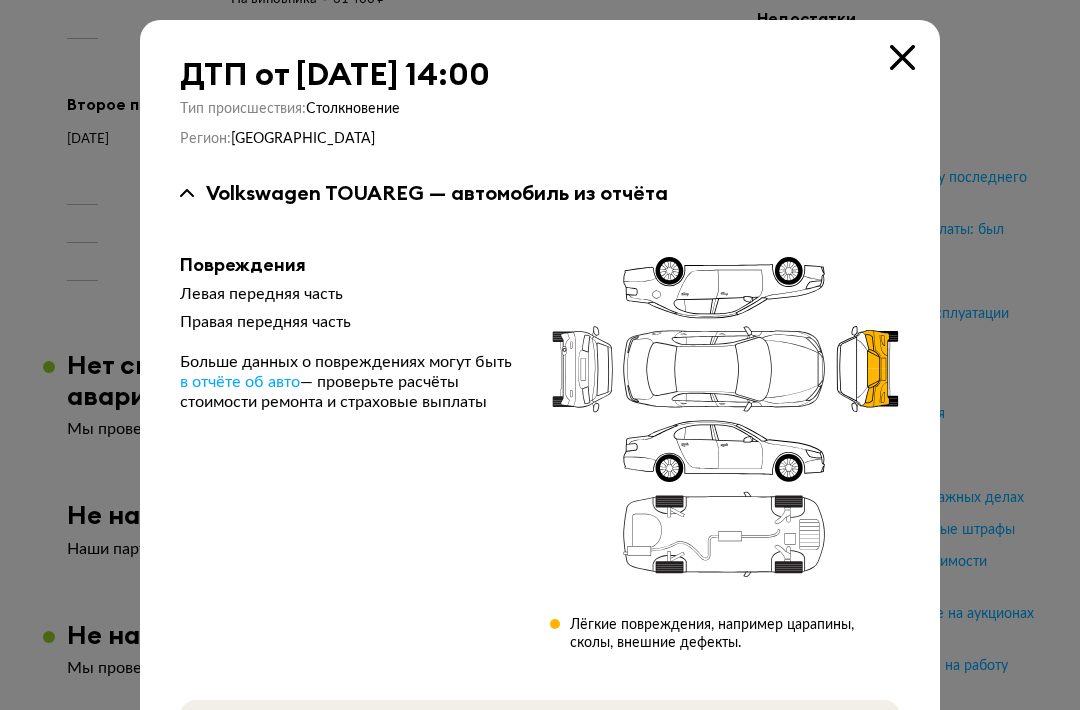 click at bounding box center [540, 355] 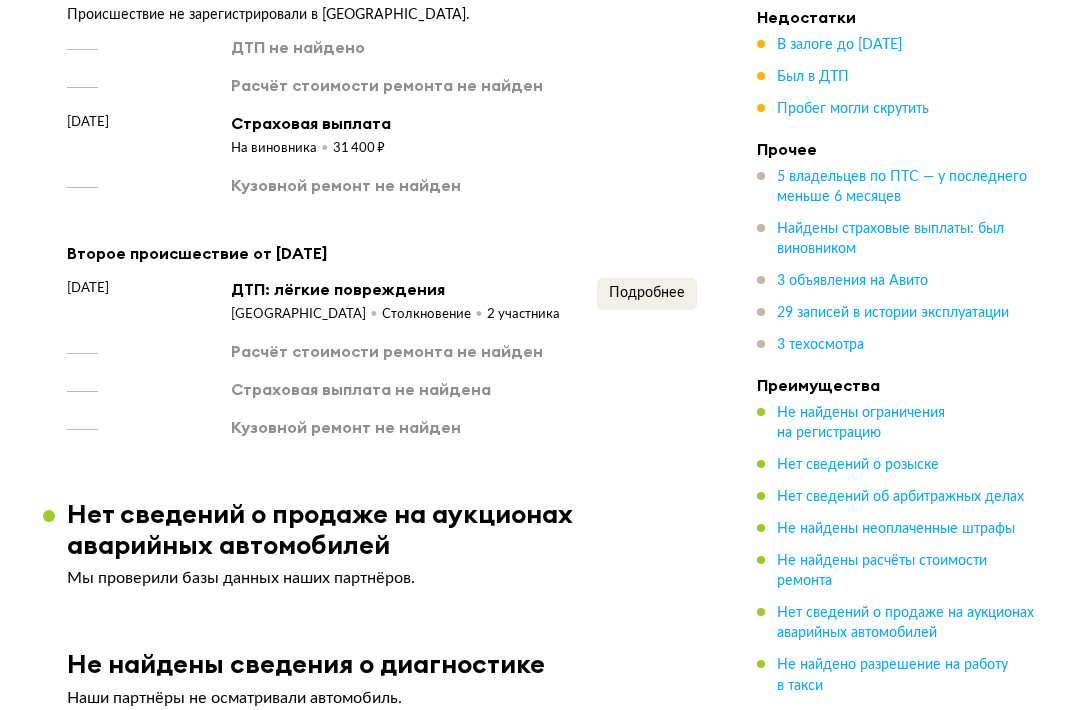 scroll, scrollTop: 3806, scrollLeft: 0, axis: vertical 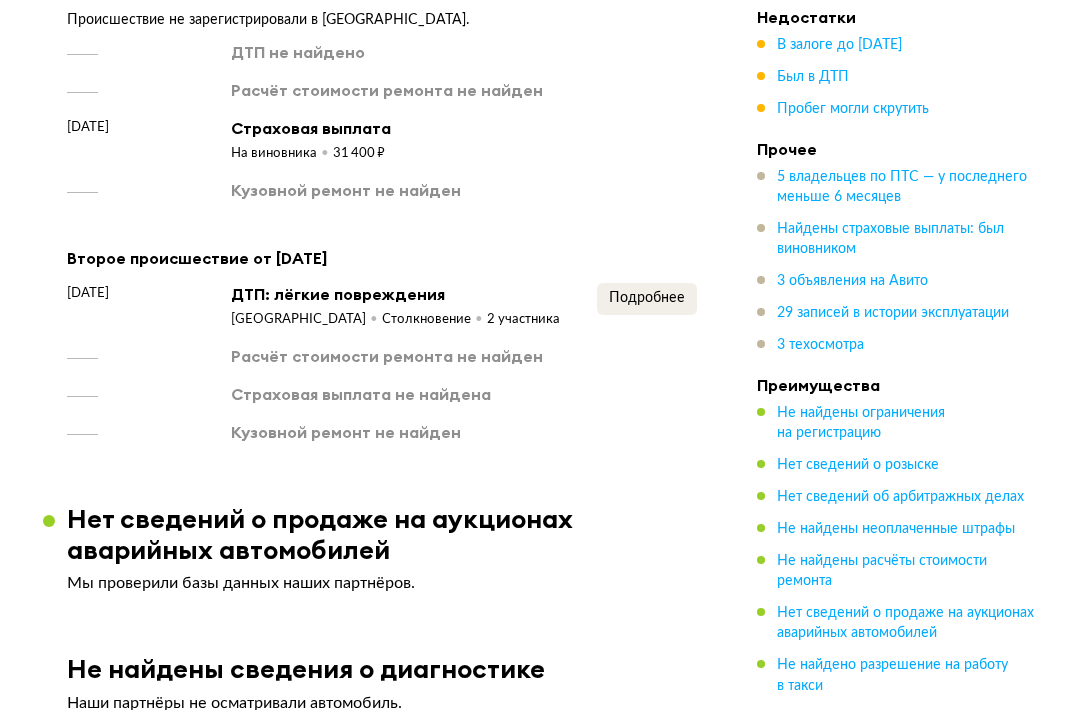 click on "В залоге до 26 апреля 2030 года" at bounding box center (839, 46) 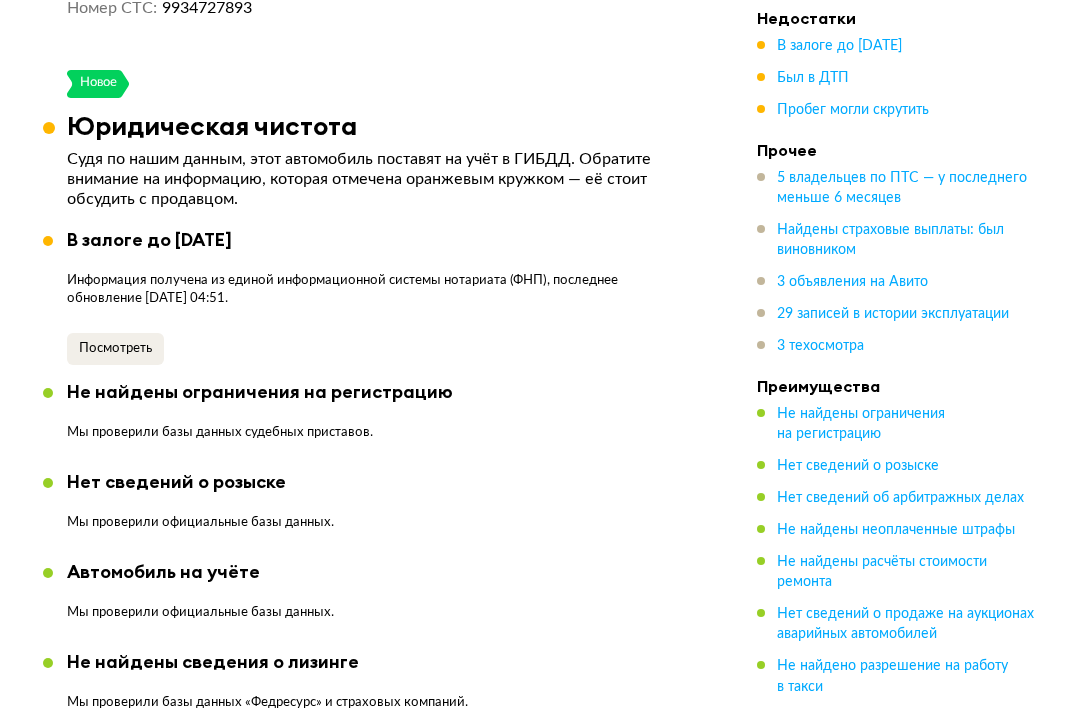 scroll, scrollTop: 1332, scrollLeft: 0, axis: vertical 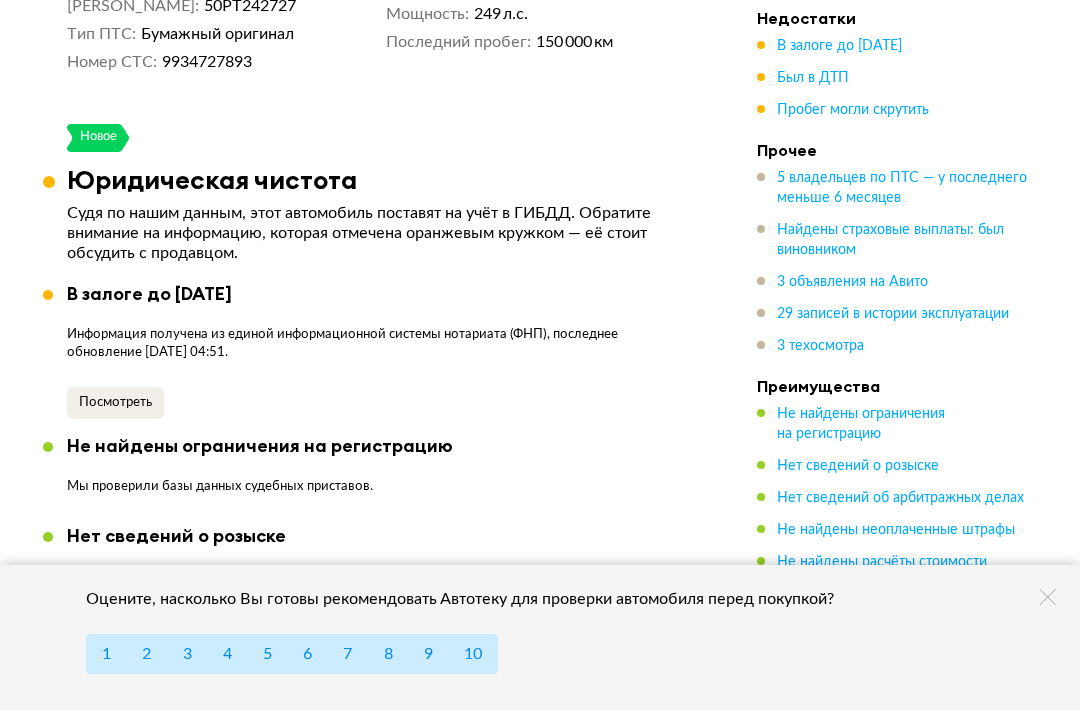 click on "Посмотреть" at bounding box center (115, 403) 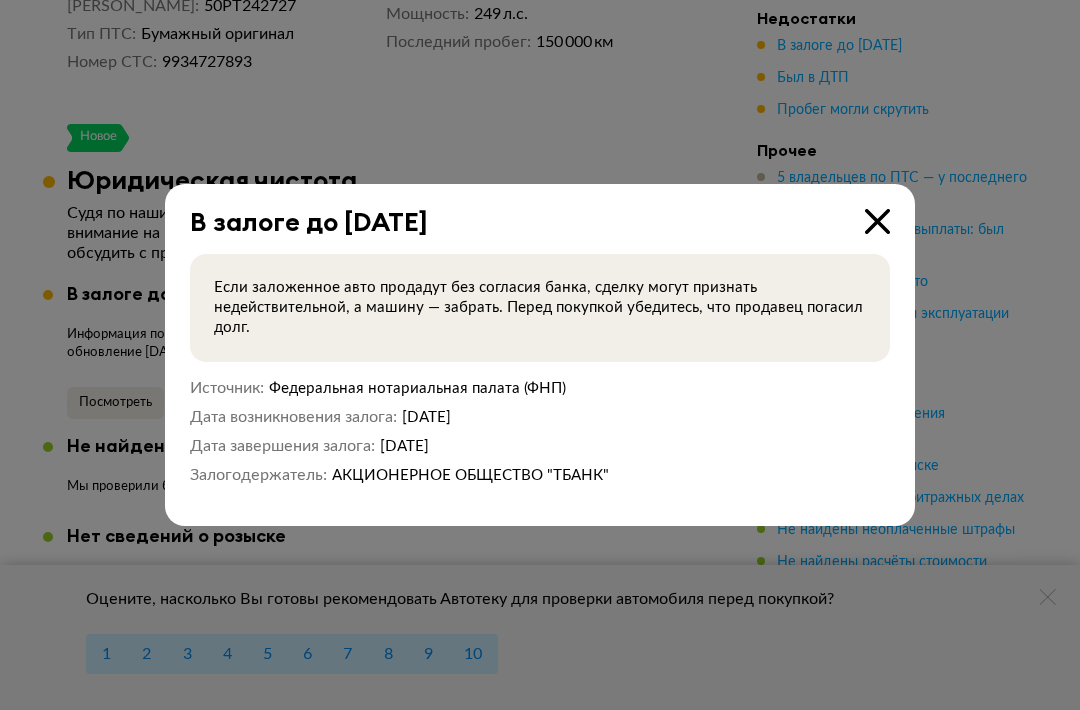 click at bounding box center [540, 355] 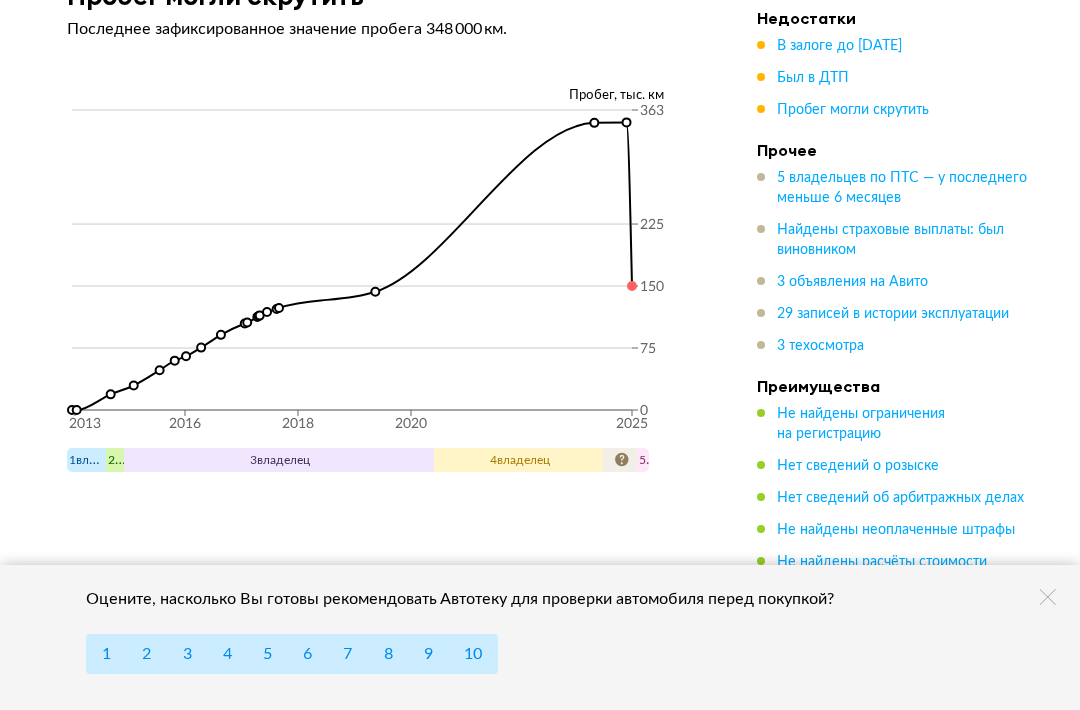 scroll, scrollTop: 10642, scrollLeft: 0, axis: vertical 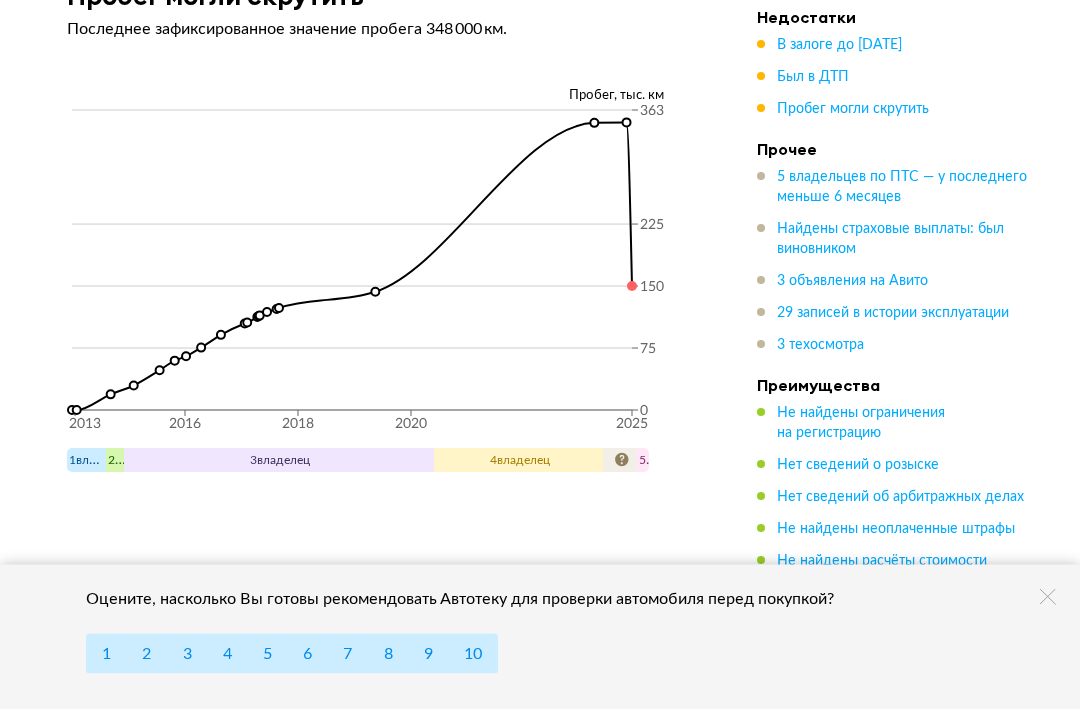 click at bounding box center [1048, 597] 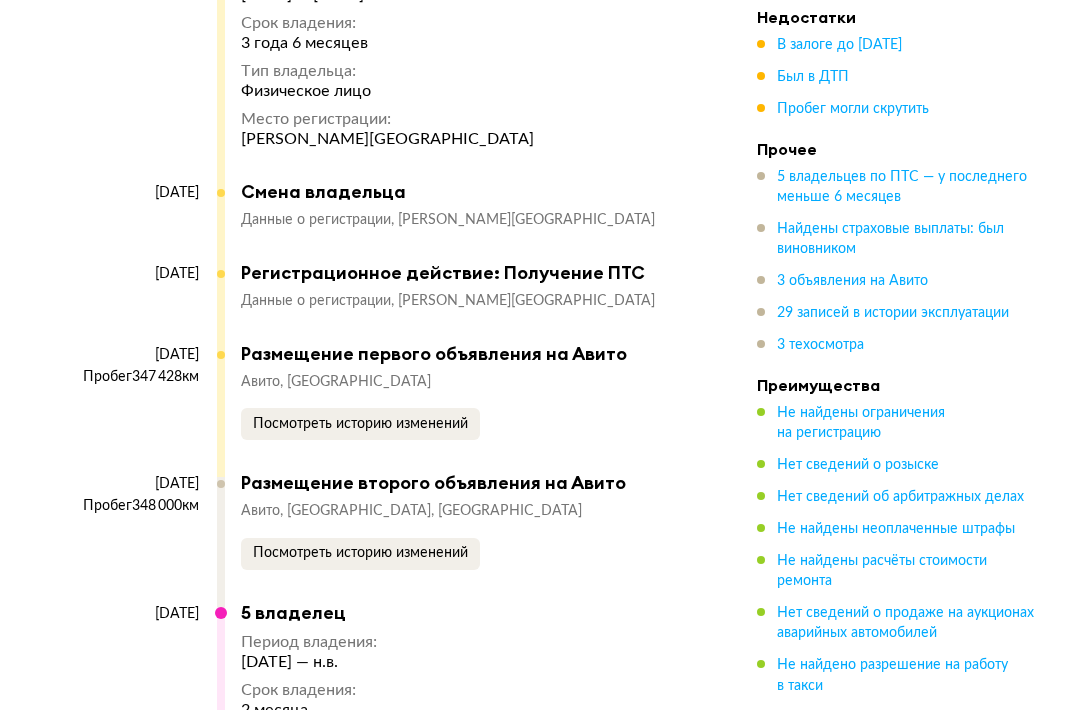 scroll, scrollTop: 9527, scrollLeft: 0, axis: vertical 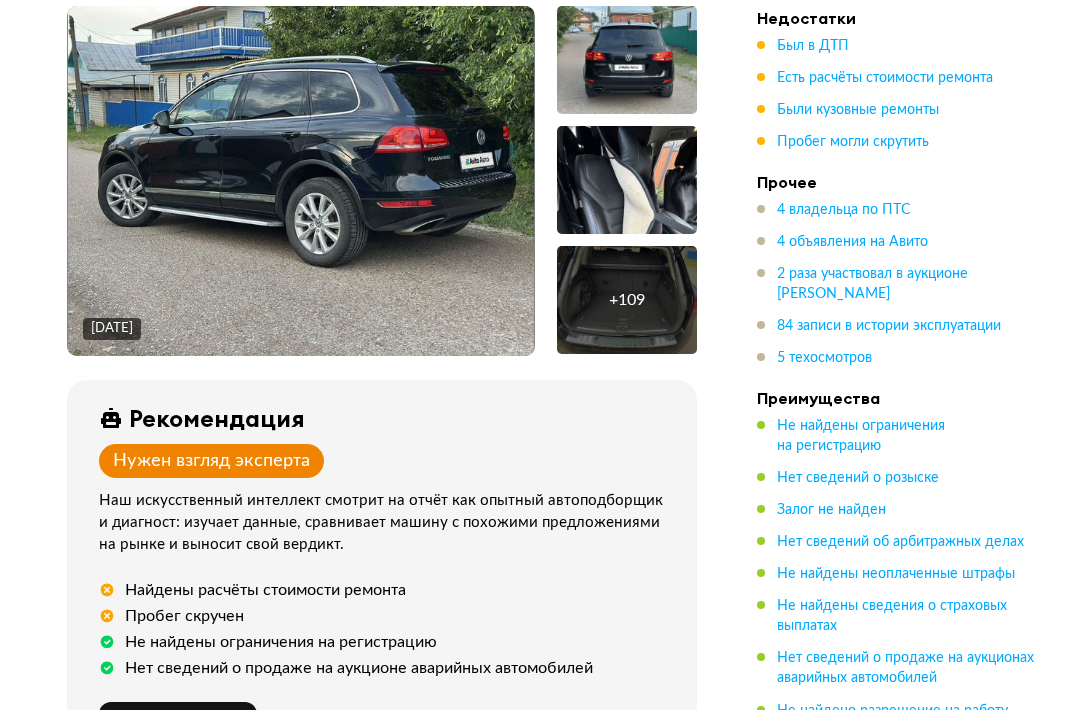 click on "Был в ДТП" at bounding box center (813, 46) 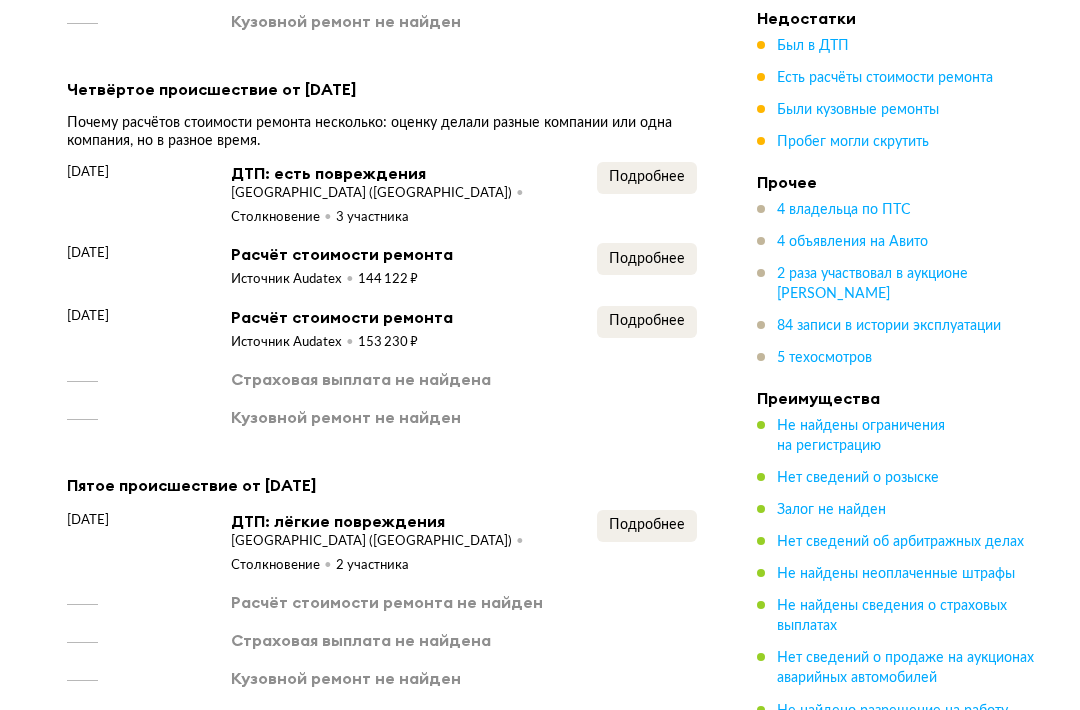 scroll, scrollTop: 4186, scrollLeft: 0, axis: vertical 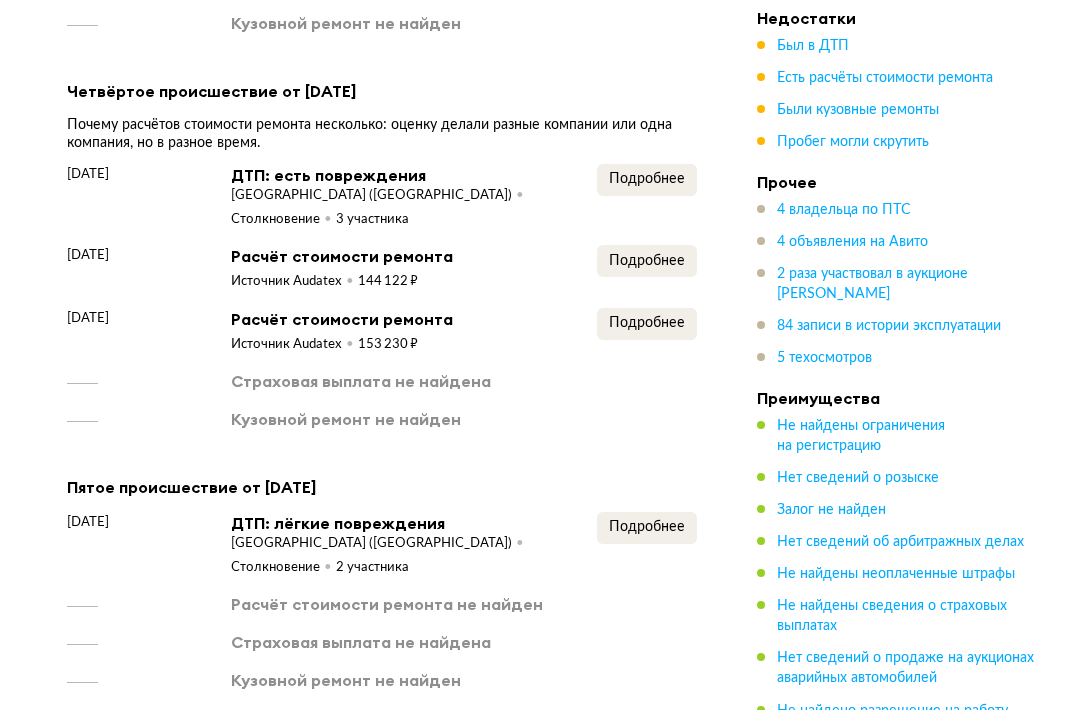 click on "Подробнее" at bounding box center [647, 324] 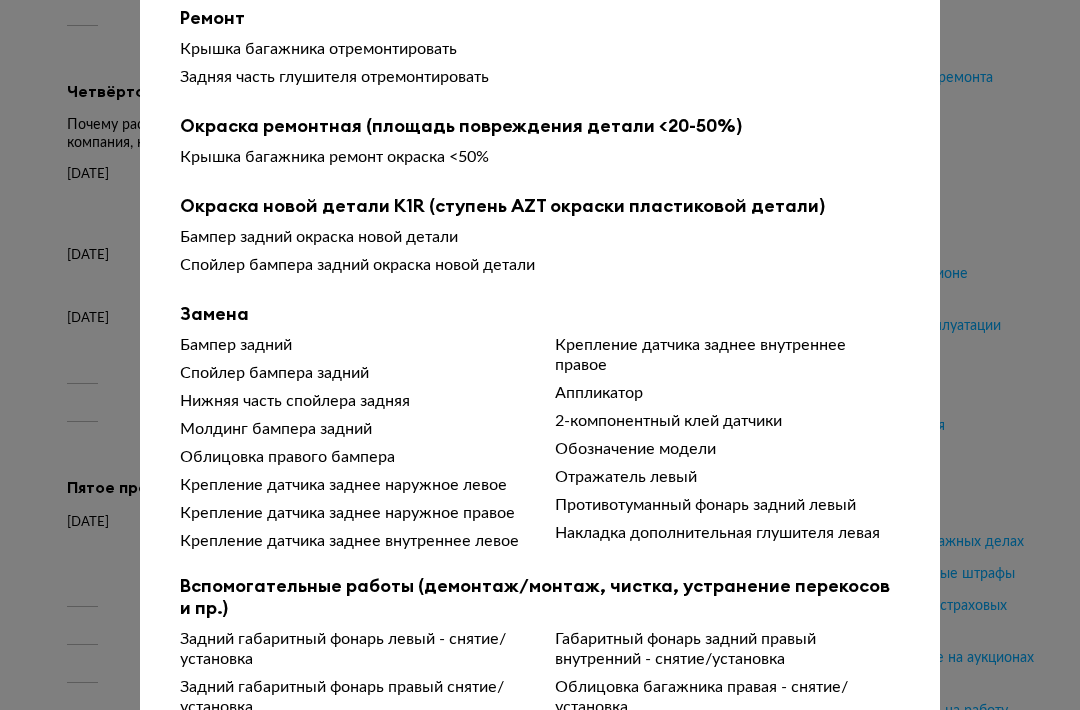 scroll, scrollTop: 334, scrollLeft: 0, axis: vertical 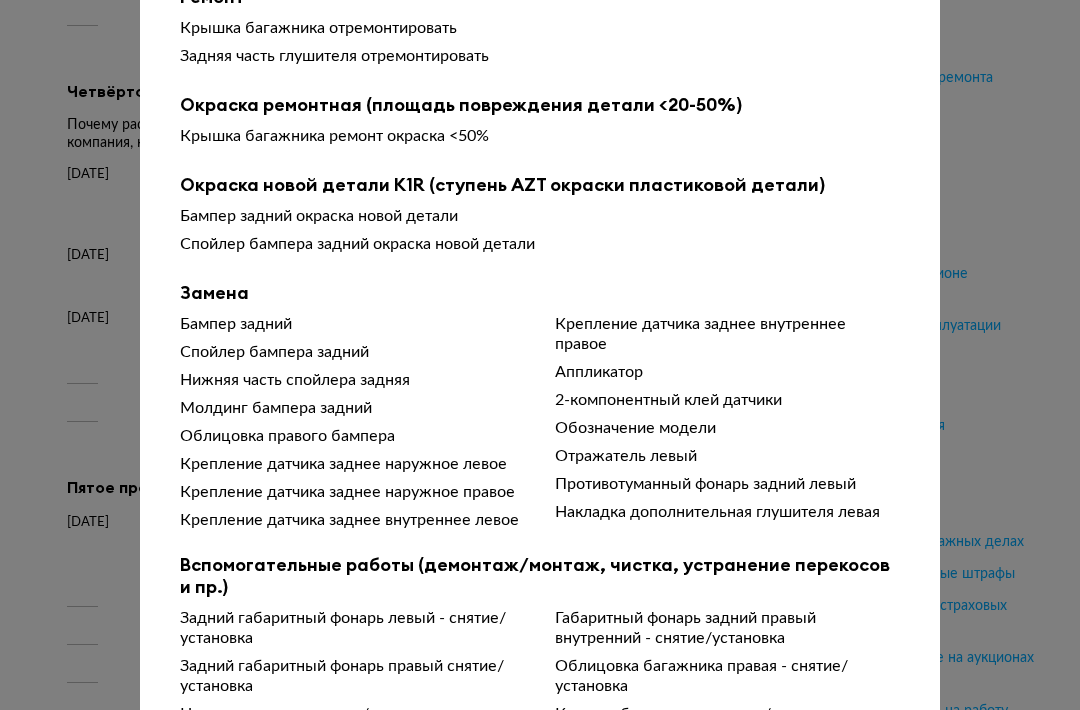 click at bounding box center (540, 21) 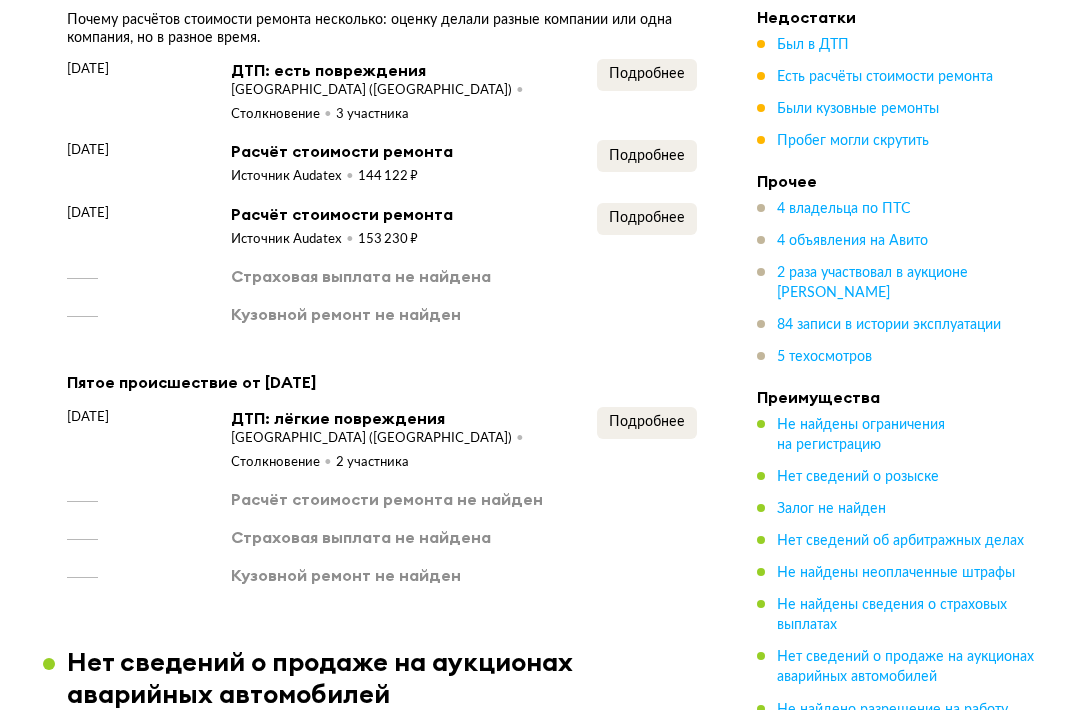 scroll, scrollTop: 4291, scrollLeft: 0, axis: vertical 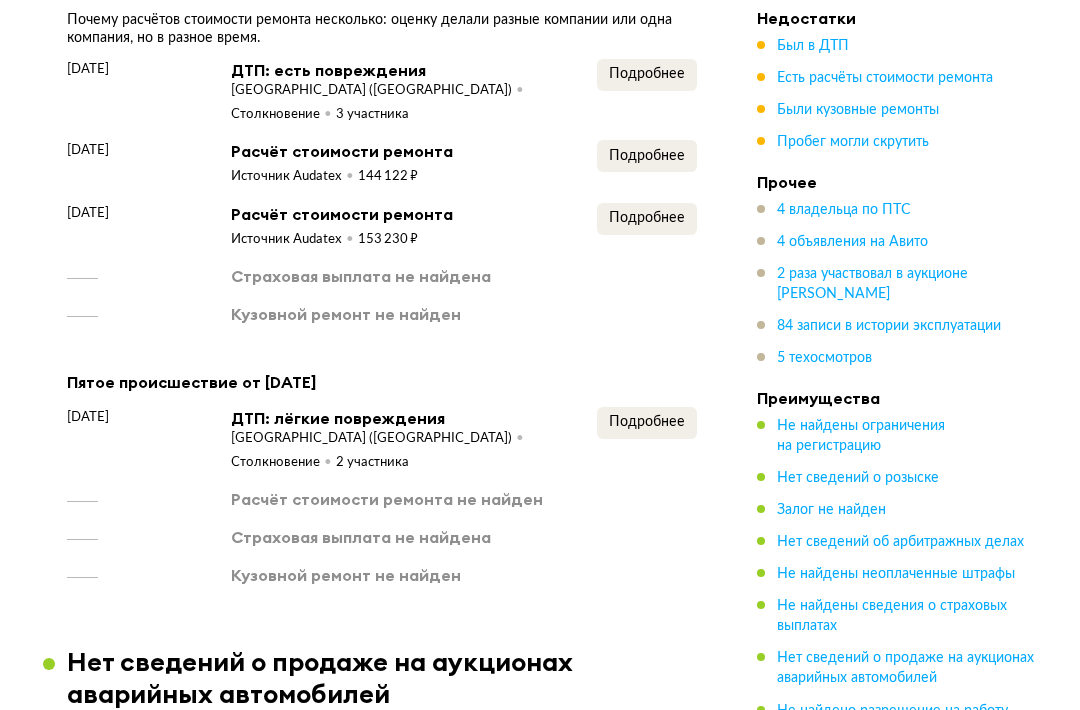 click on "Подробнее" at bounding box center [647, 422] 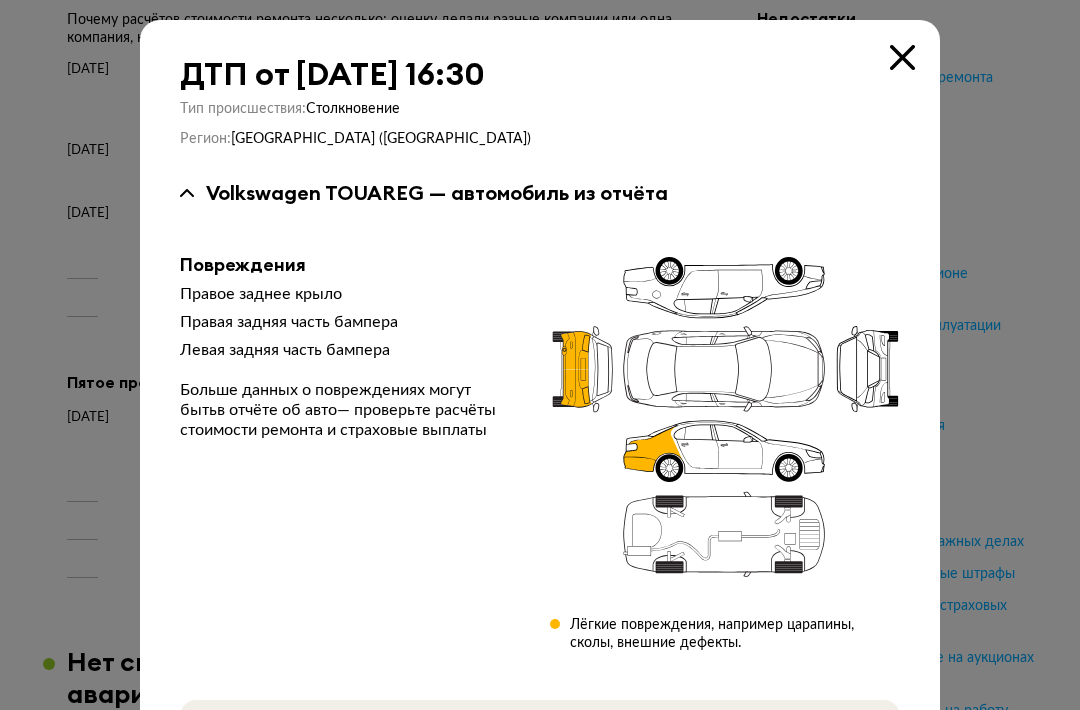 scroll, scrollTop: 0, scrollLeft: 0, axis: both 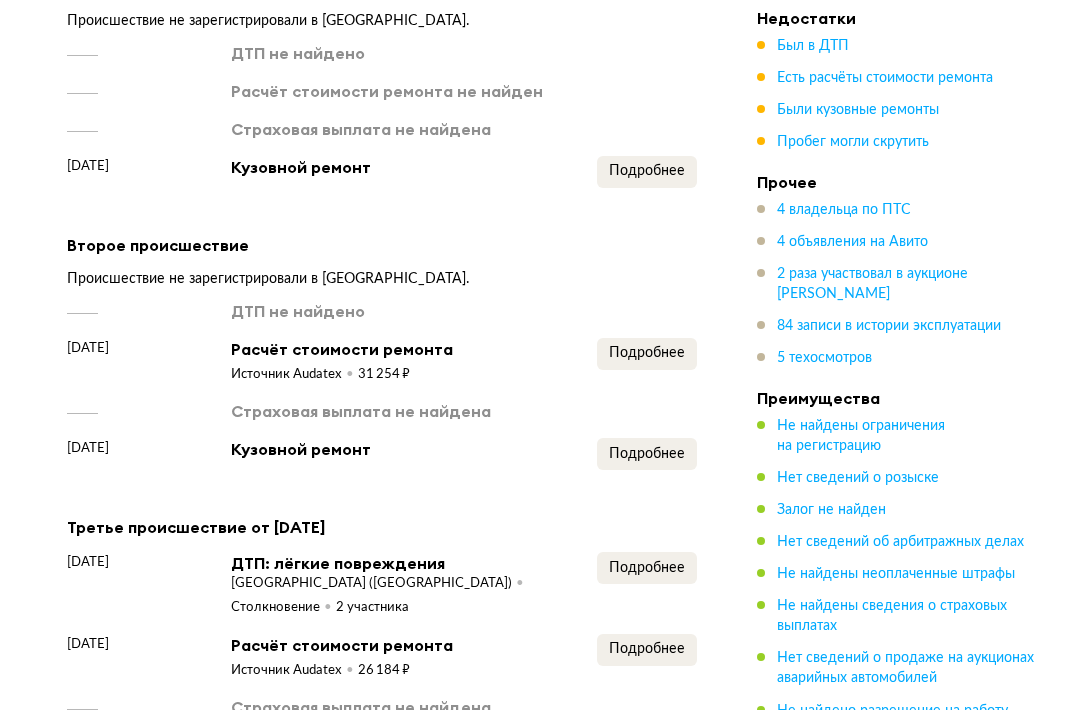 click on "Подробнее" at bounding box center (647, 172) 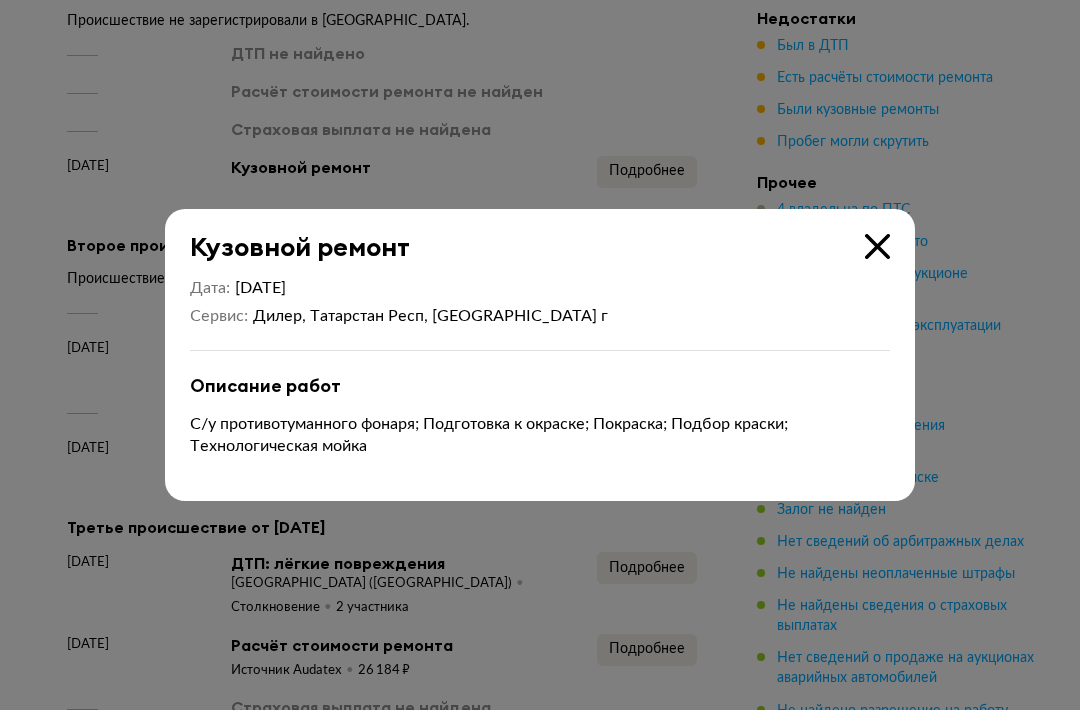 click at bounding box center (540, 355) 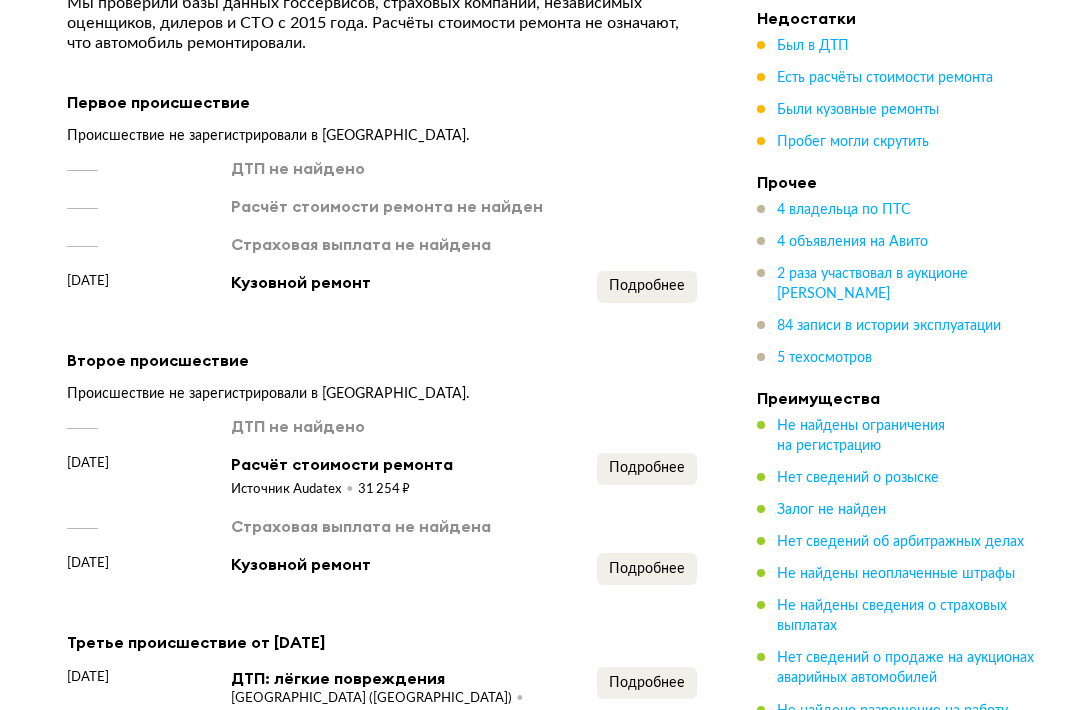 scroll, scrollTop: 3358, scrollLeft: 0, axis: vertical 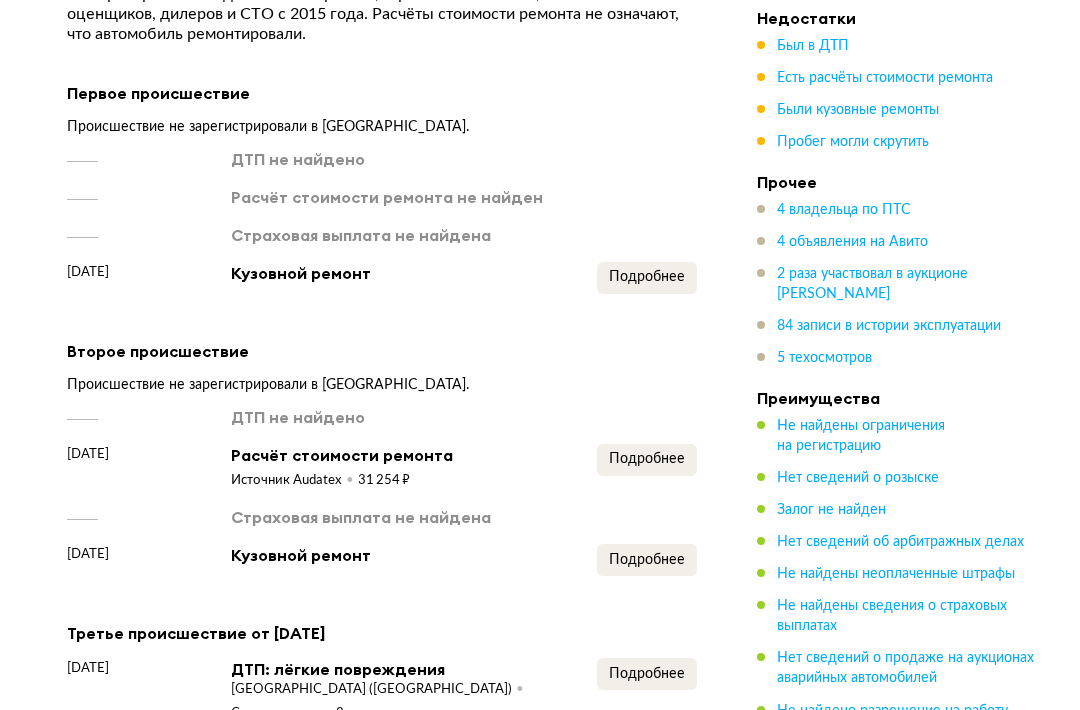 click on "Подробнее" at bounding box center [647, 459] 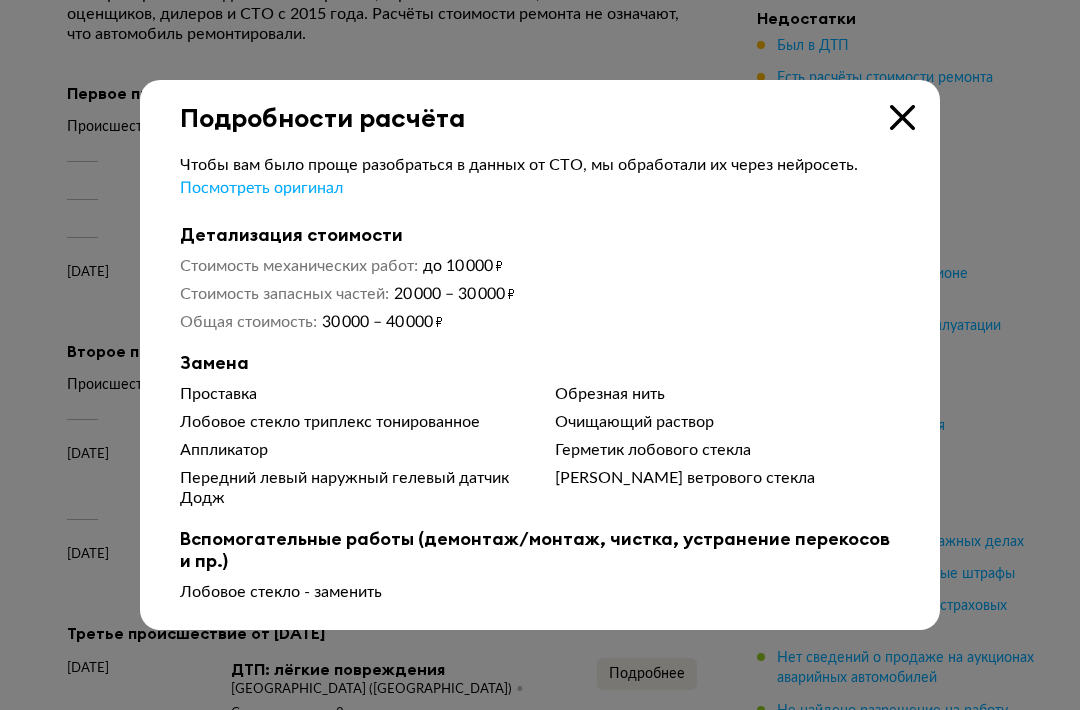 click at bounding box center (540, 355) 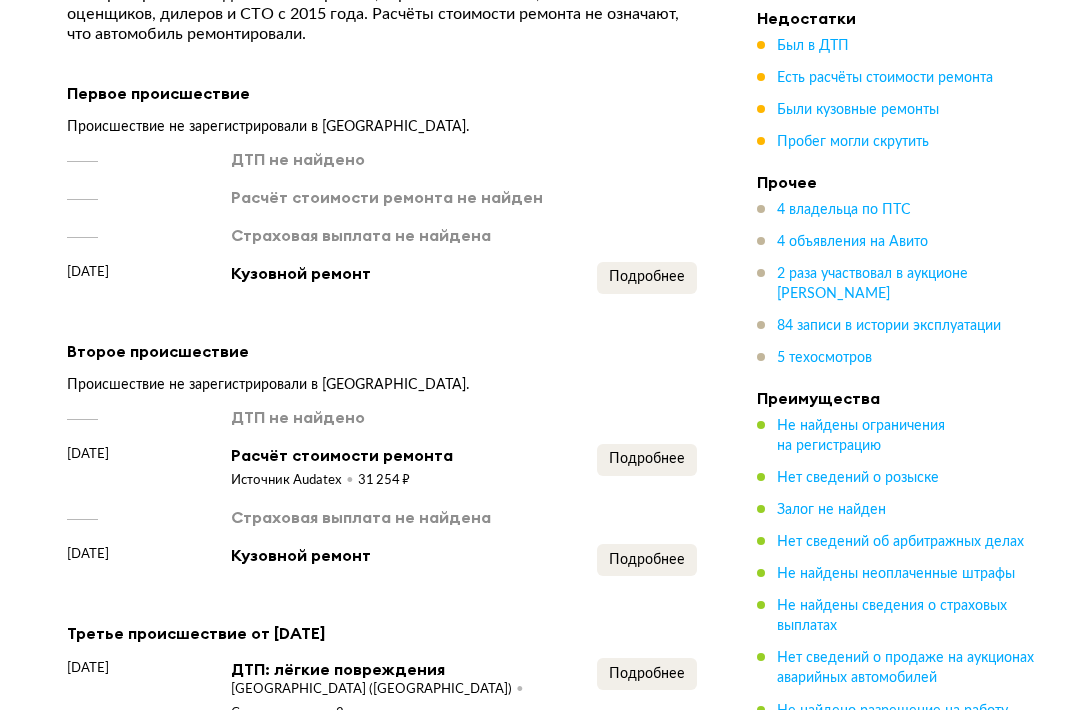 click on "Подробнее" at bounding box center [647, 560] 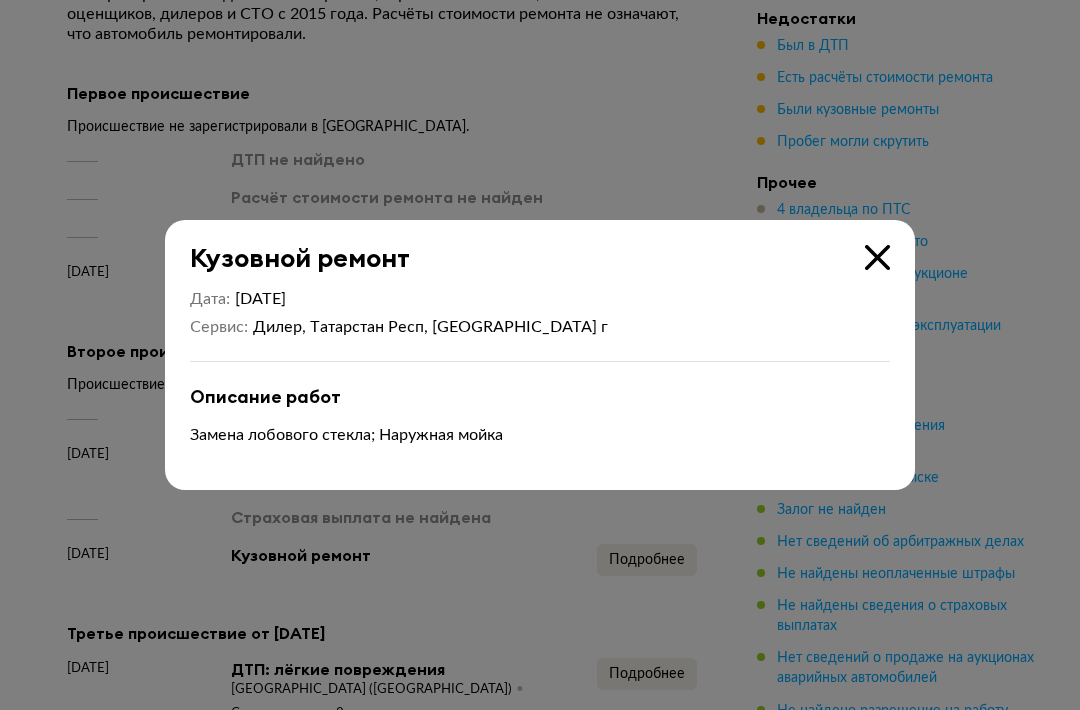 click at bounding box center [540, 355] 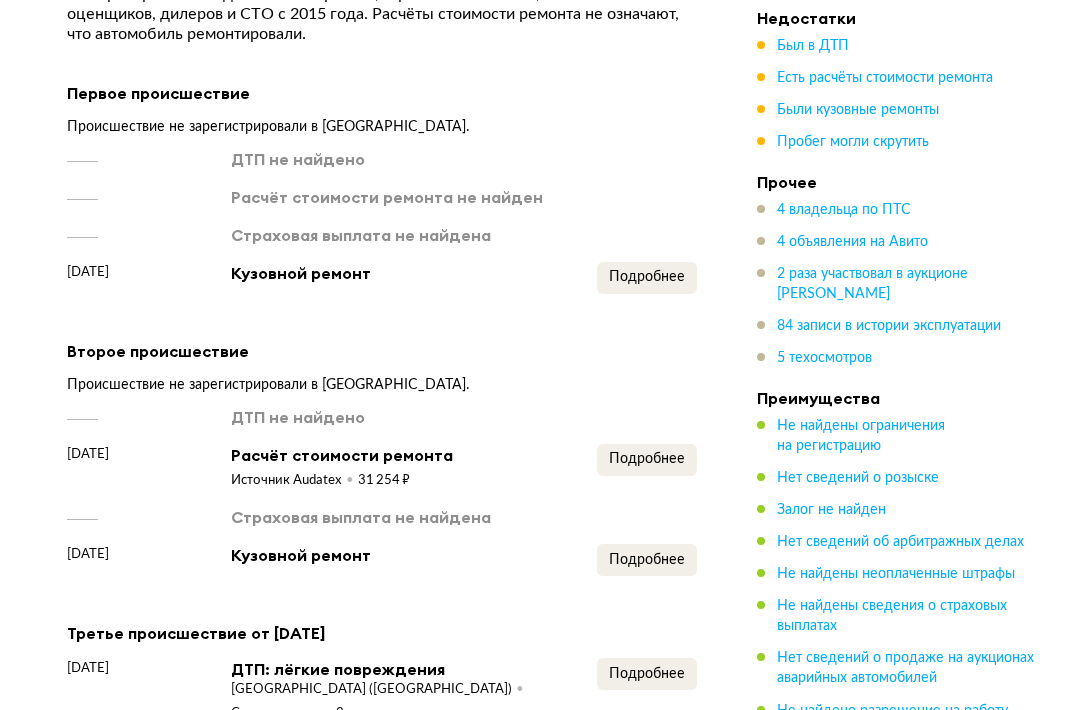click on "Подробнее" at bounding box center [647, 560] 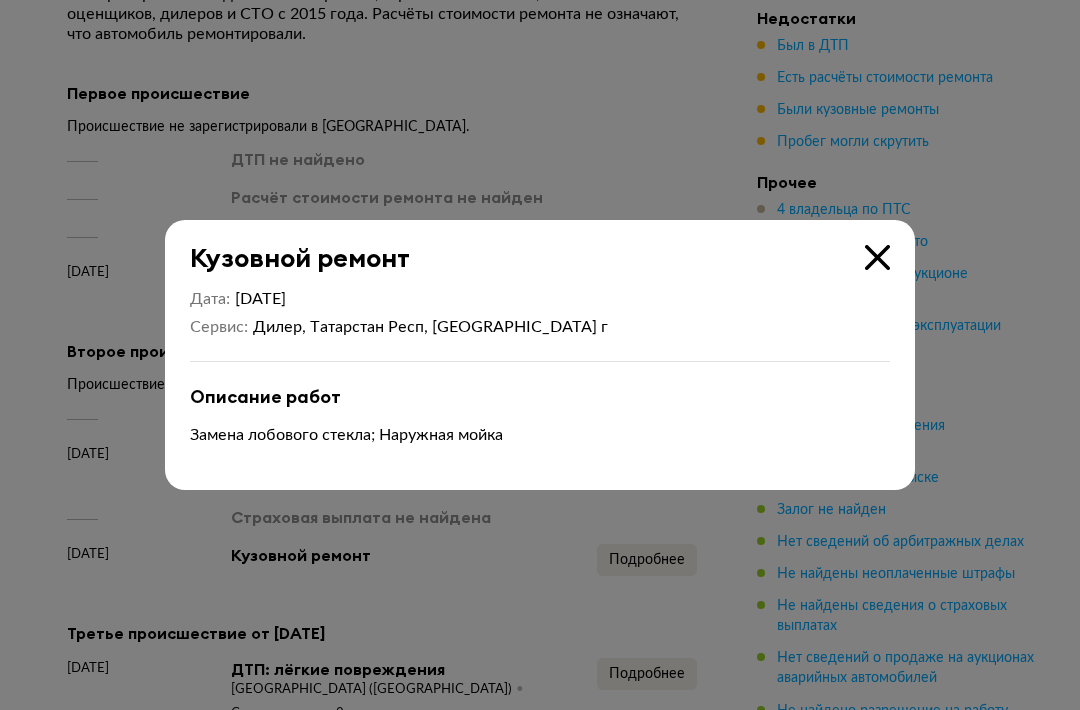 click at bounding box center [540, 355] 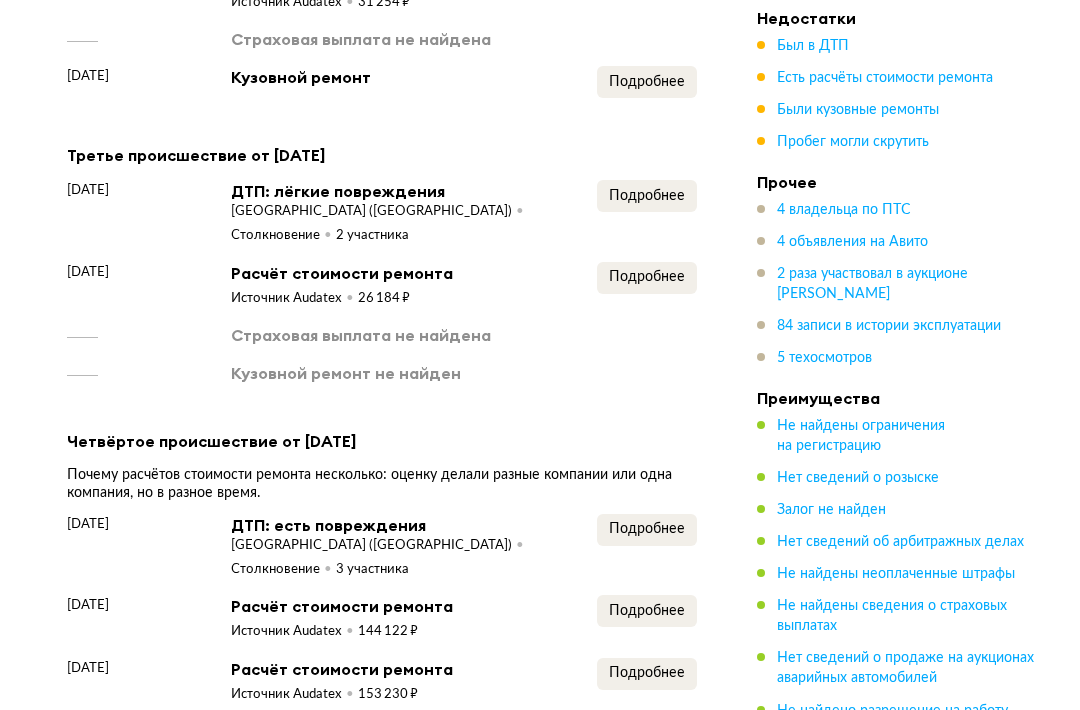 scroll, scrollTop: 3835, scrollLeft: 0, axis: vertical 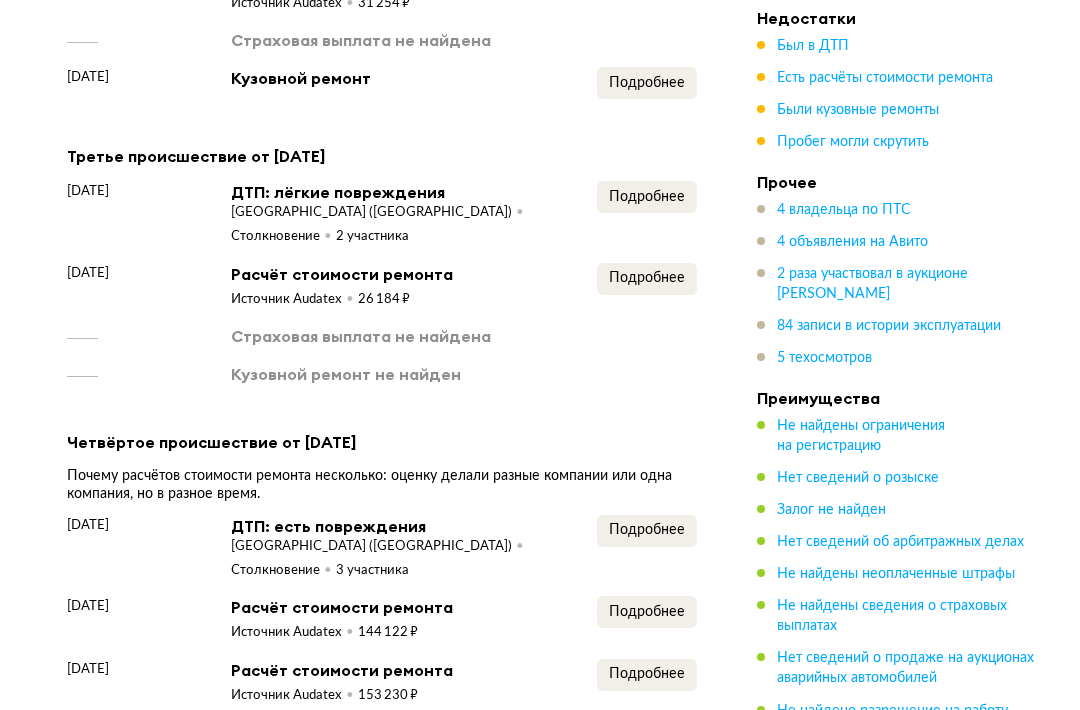 click on "Подробнее" at bounding box center [647, 278] 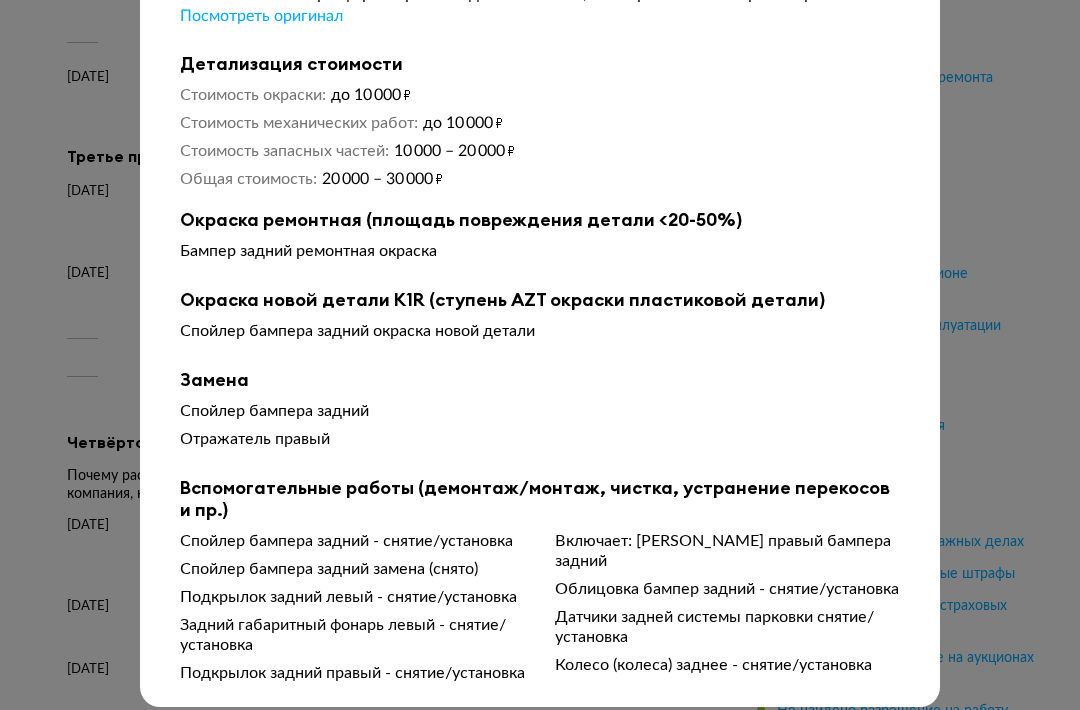 scroll, scrollTop: 110, scrollLeft: 0, axis: vertical 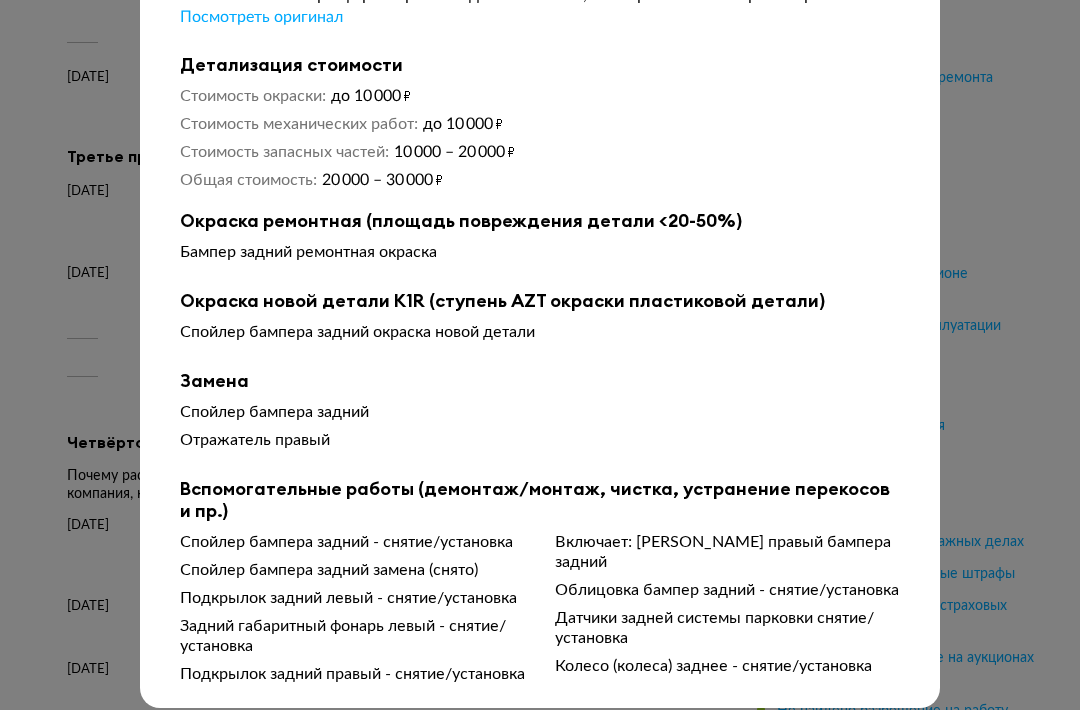 click at bounding box center (540, 245) 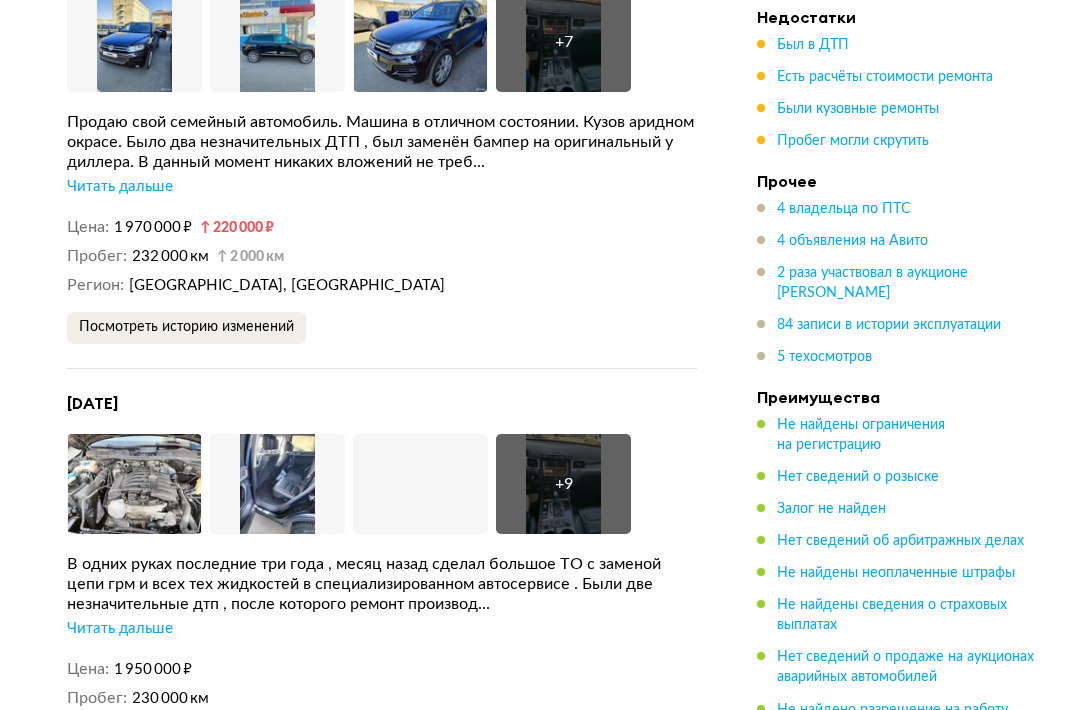 scroll, scrollTop: 6205, scrollLeft: 0, axis: vertical 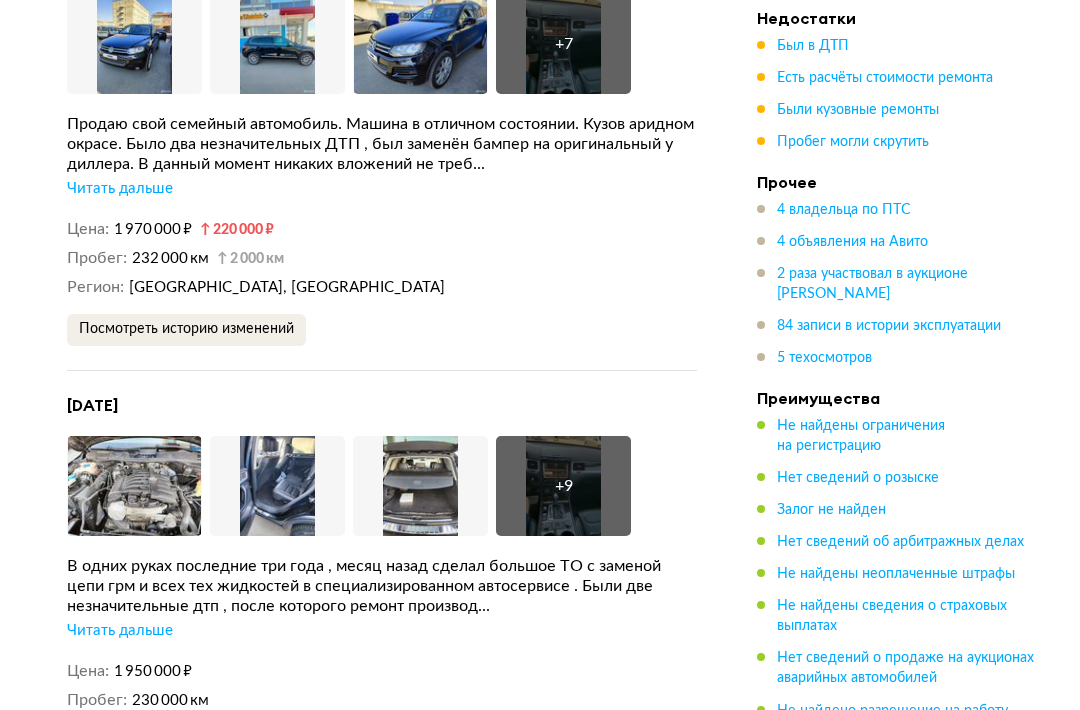 click at bounding box center [134, 486] 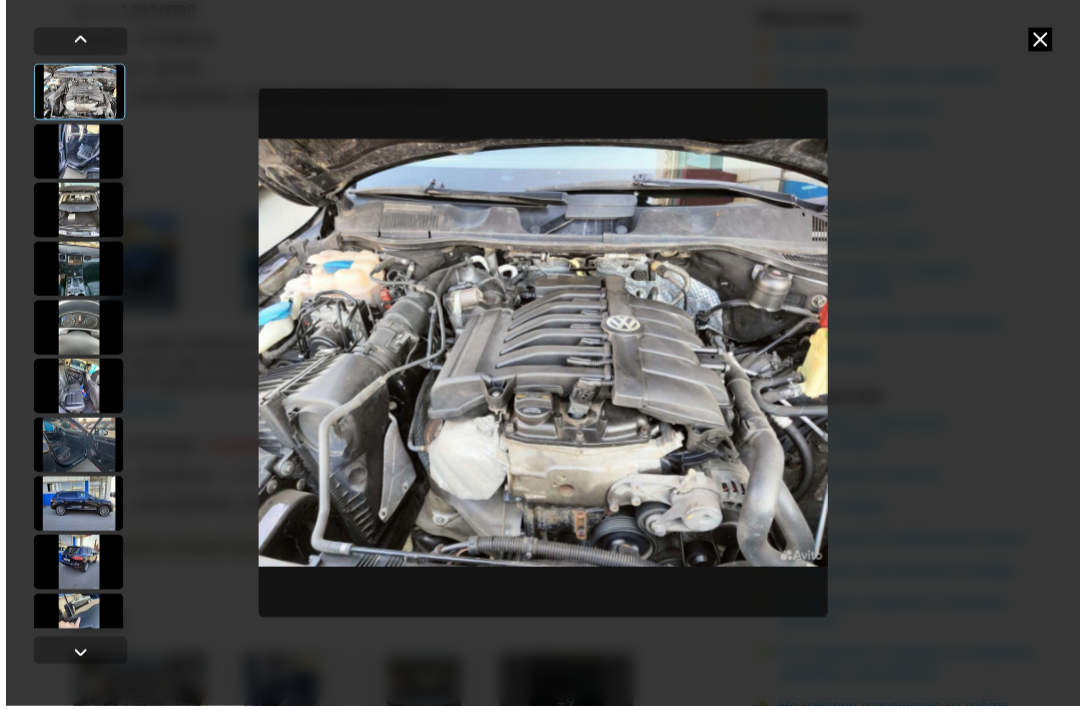 scroll, scrollTop: 6139, scrollLeft: 0, axis: vertical 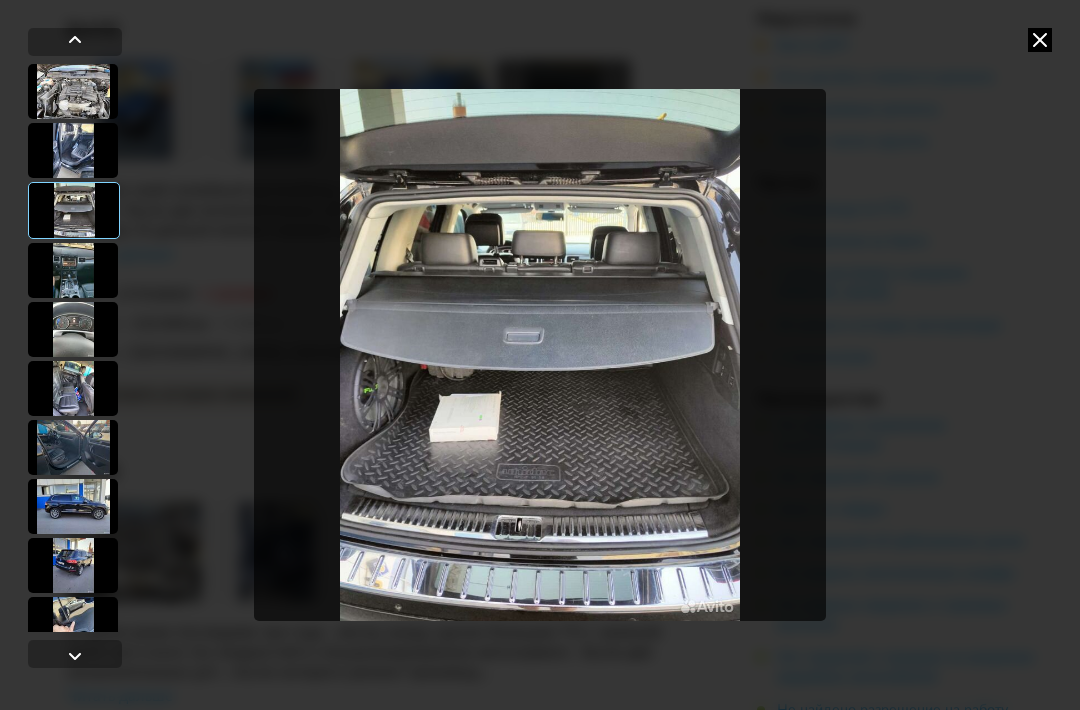 click at bounding box center (540, 355) 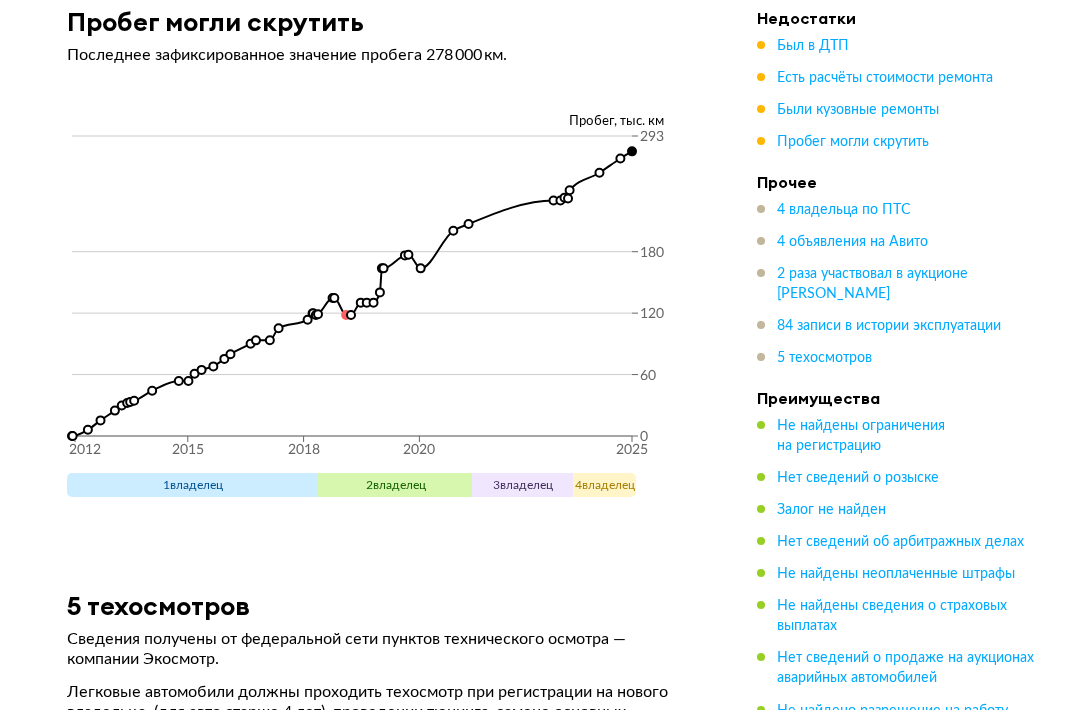 scroll, scrollTop: 19373, scrollLeft: 0, axis: vertical 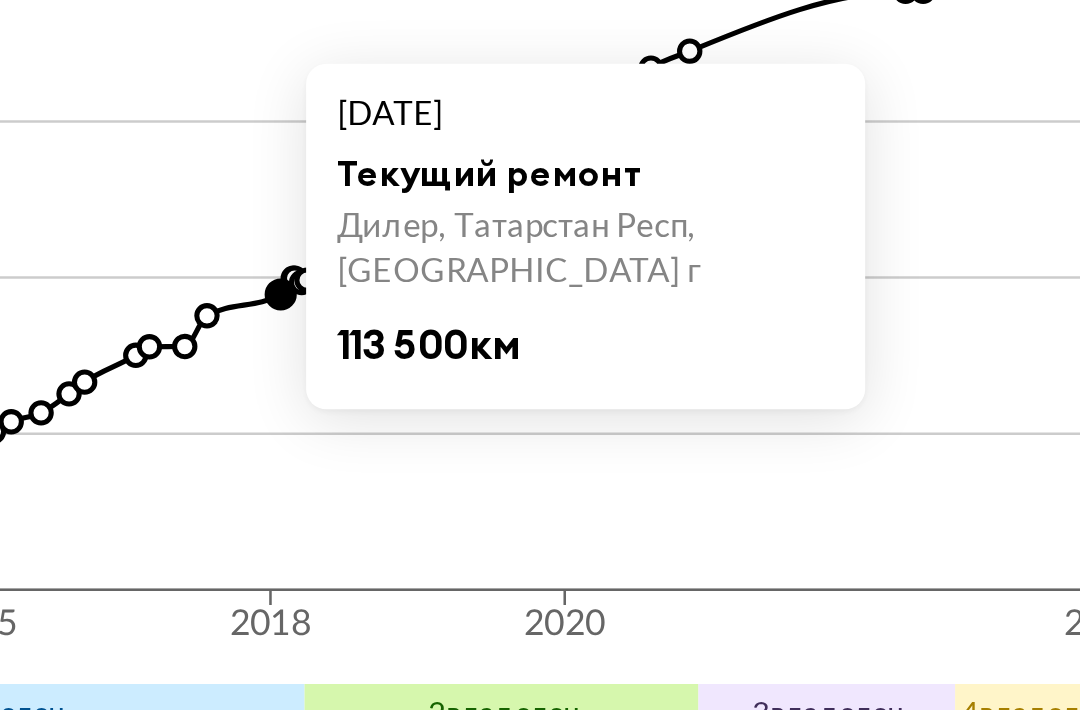 click 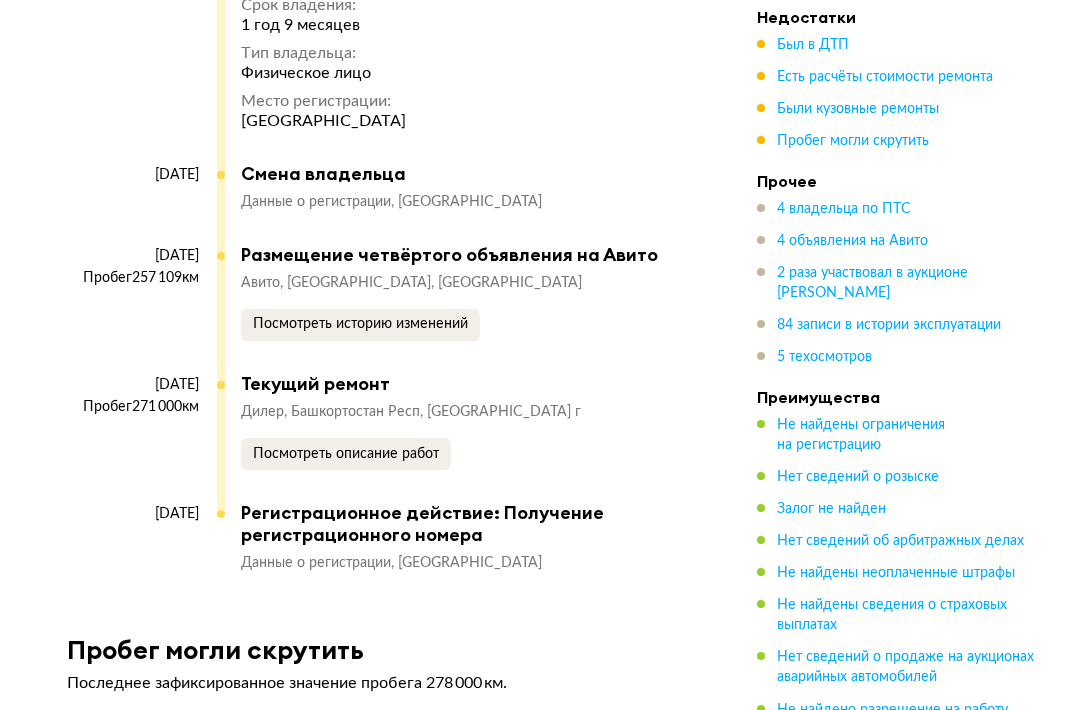 scroll, scrollTop: 18748, scrollLeft: 0, axis: vertical 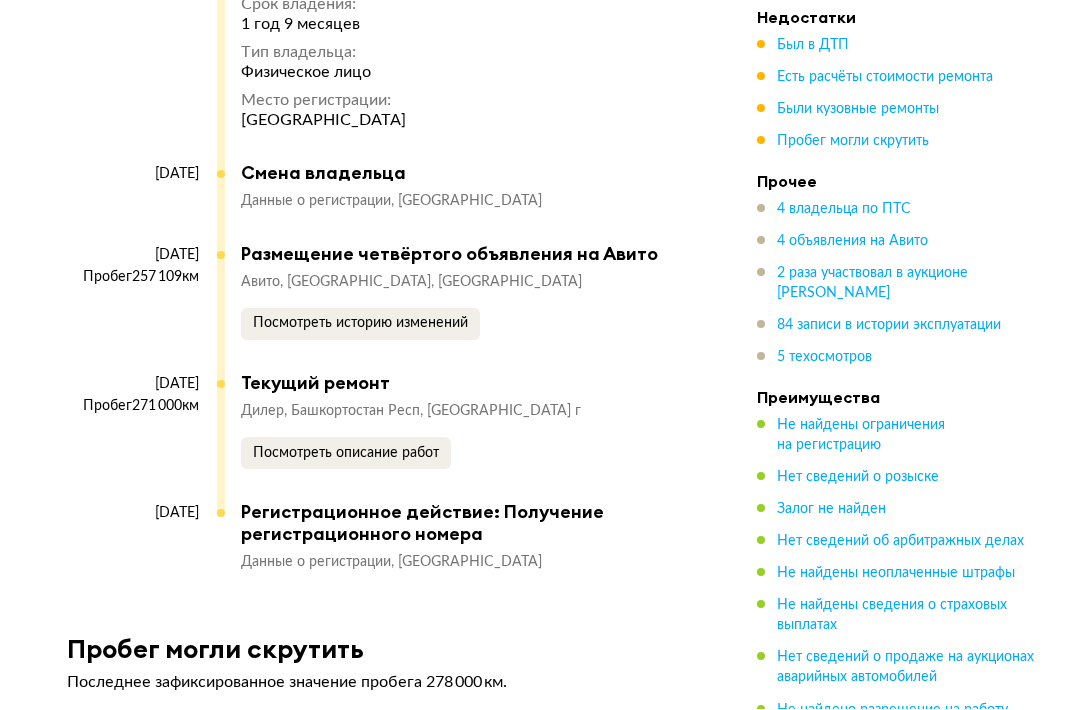 click on "Посмотреть описание работ" at bounding box center [346, 454] 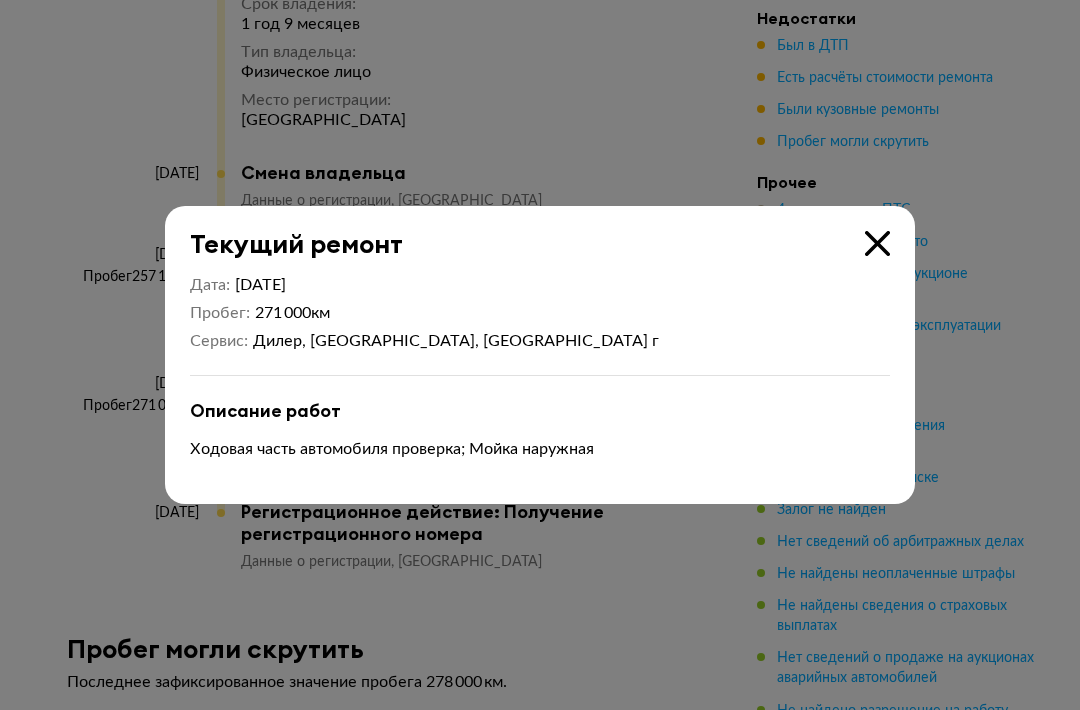 click at bounding box center [540, 355] 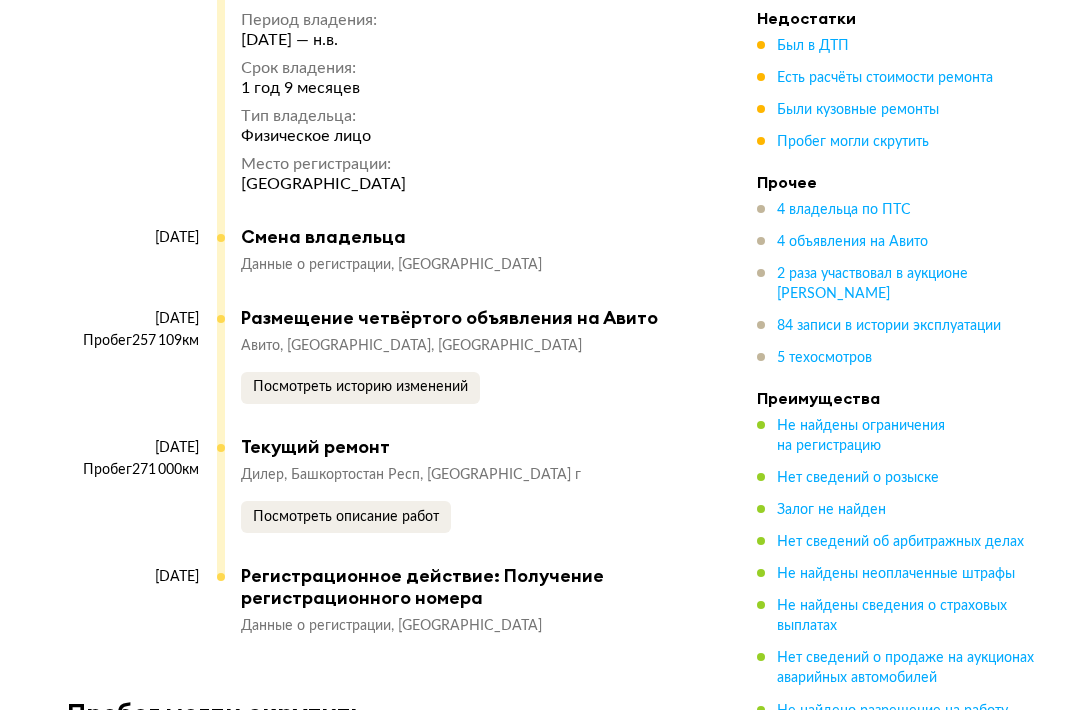 scroll, scrollTop: 18645, scrollLeft: 0, axis: vertical 